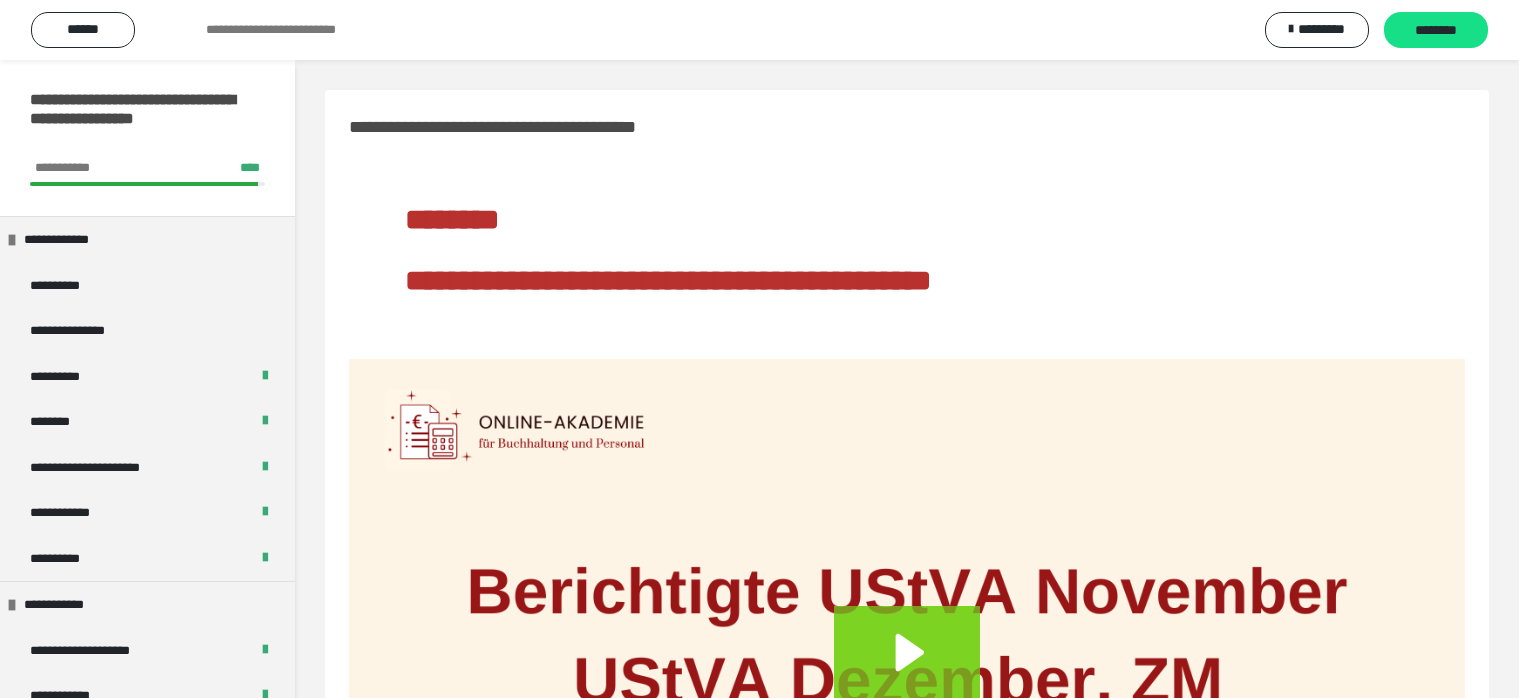 scroll, scrollTop: 0, scrollLeft: 0, axis: both 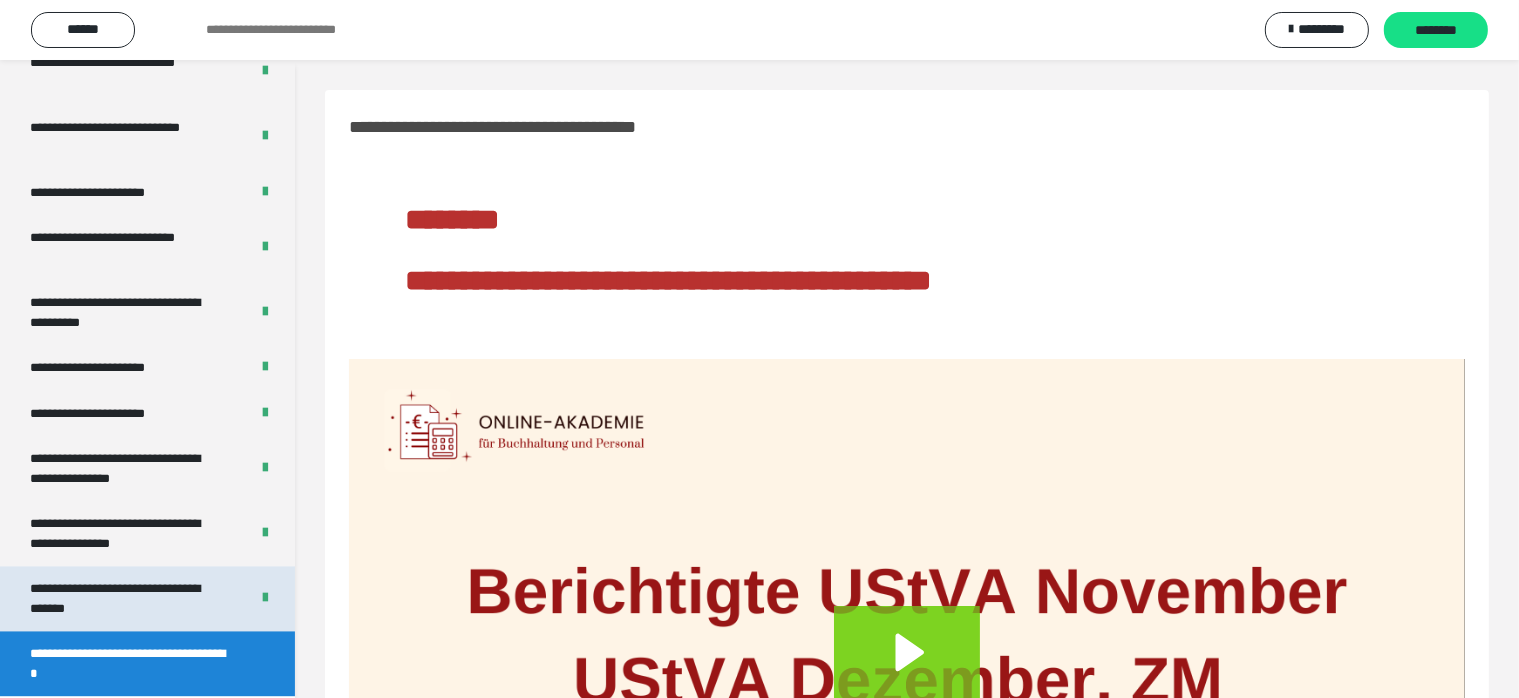 click on "**********" at bounding box center [147, 598] 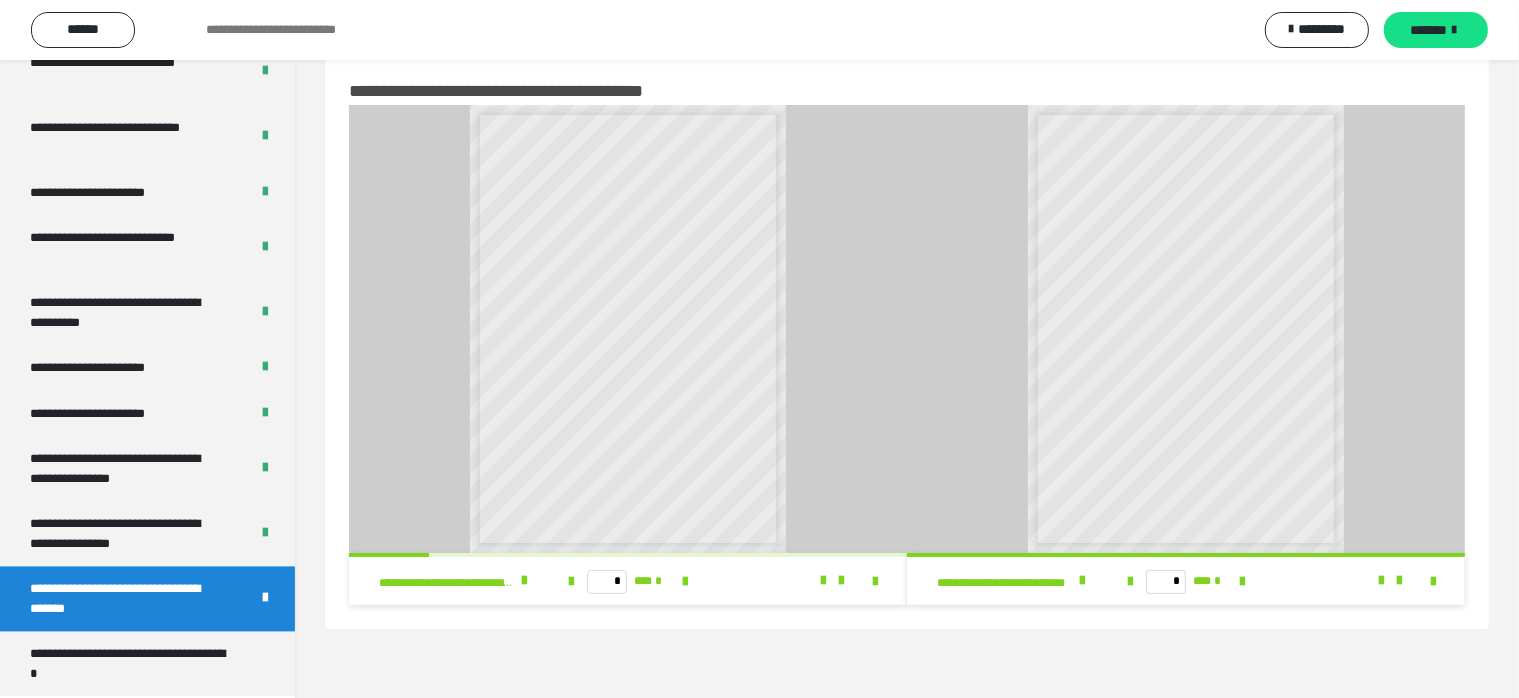 scroll, scrollTop: 60, scrollLeft: 0, axis: vertical 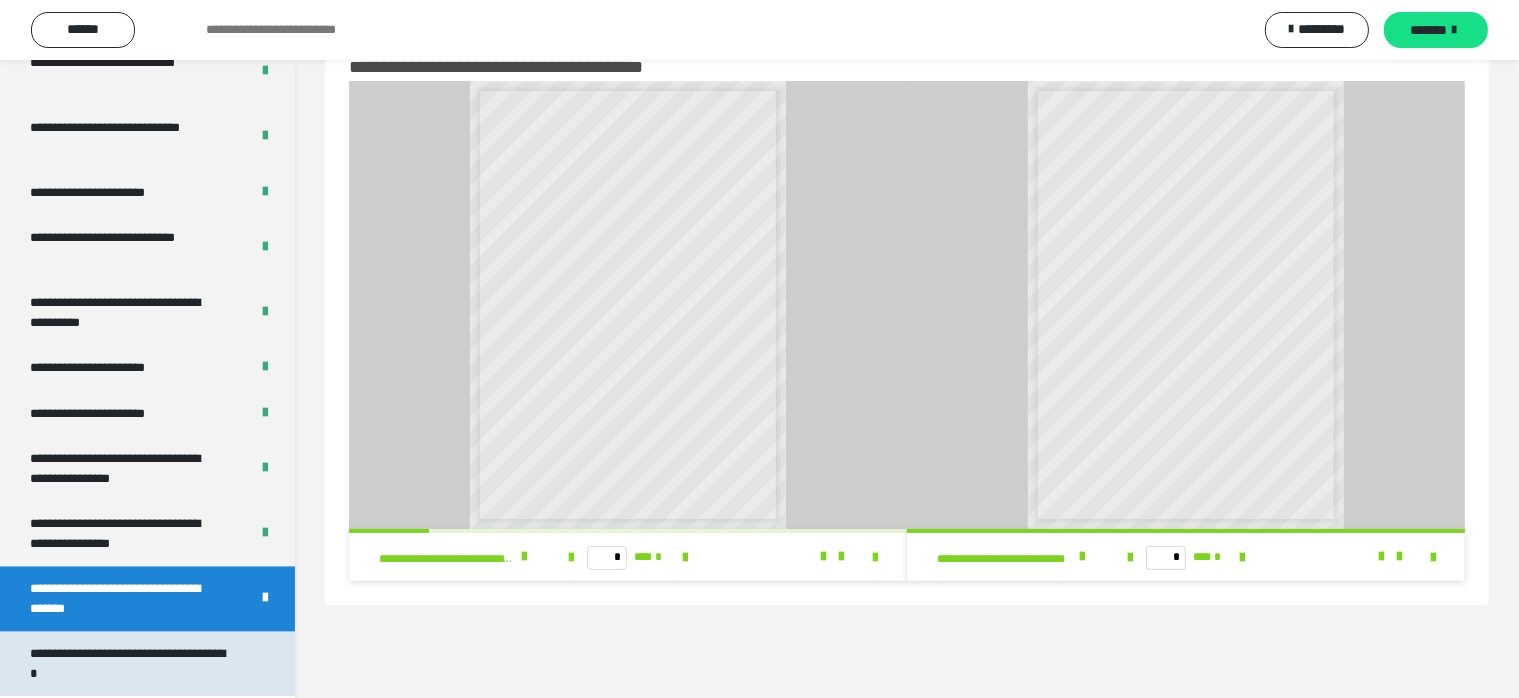 click on "**********" at bounding box center (131, 663) 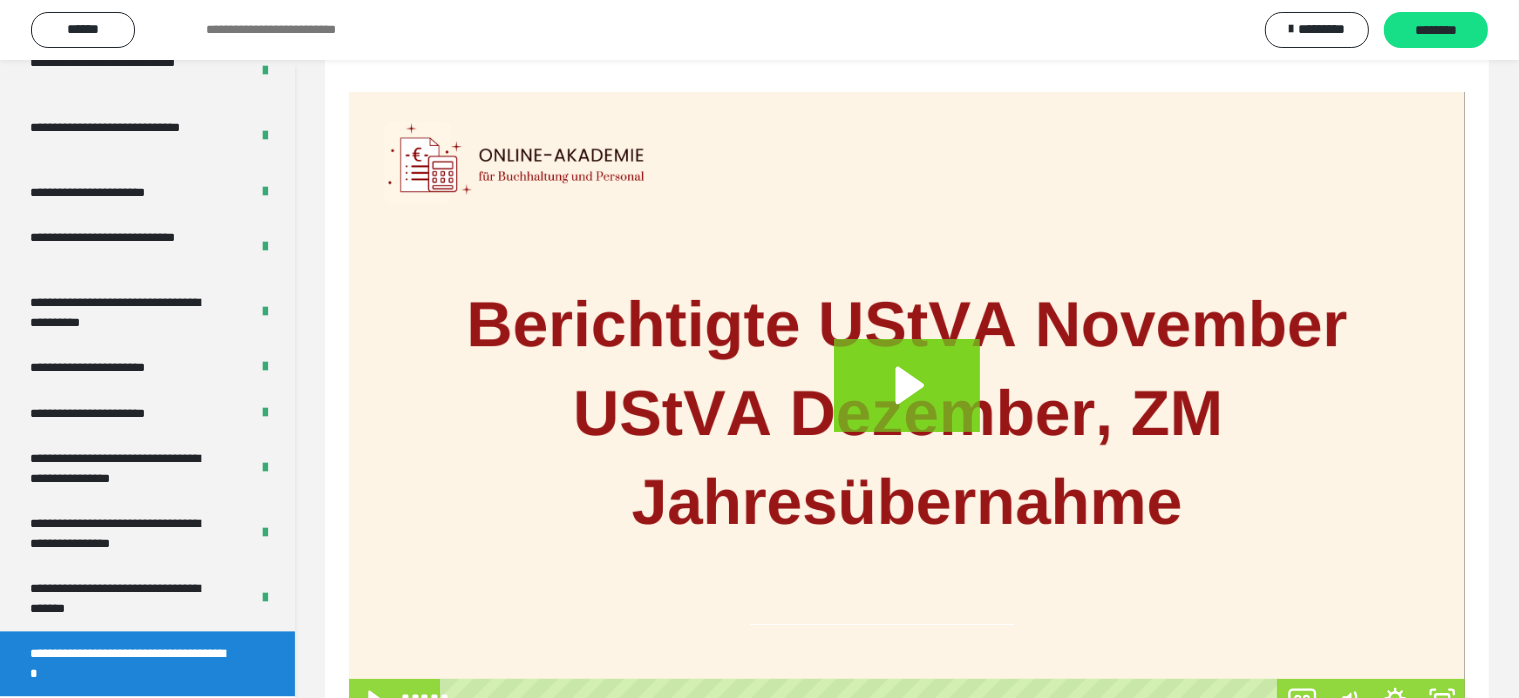 scroll, scrollTop: 342, scrollLeft: 0, axis: vertical 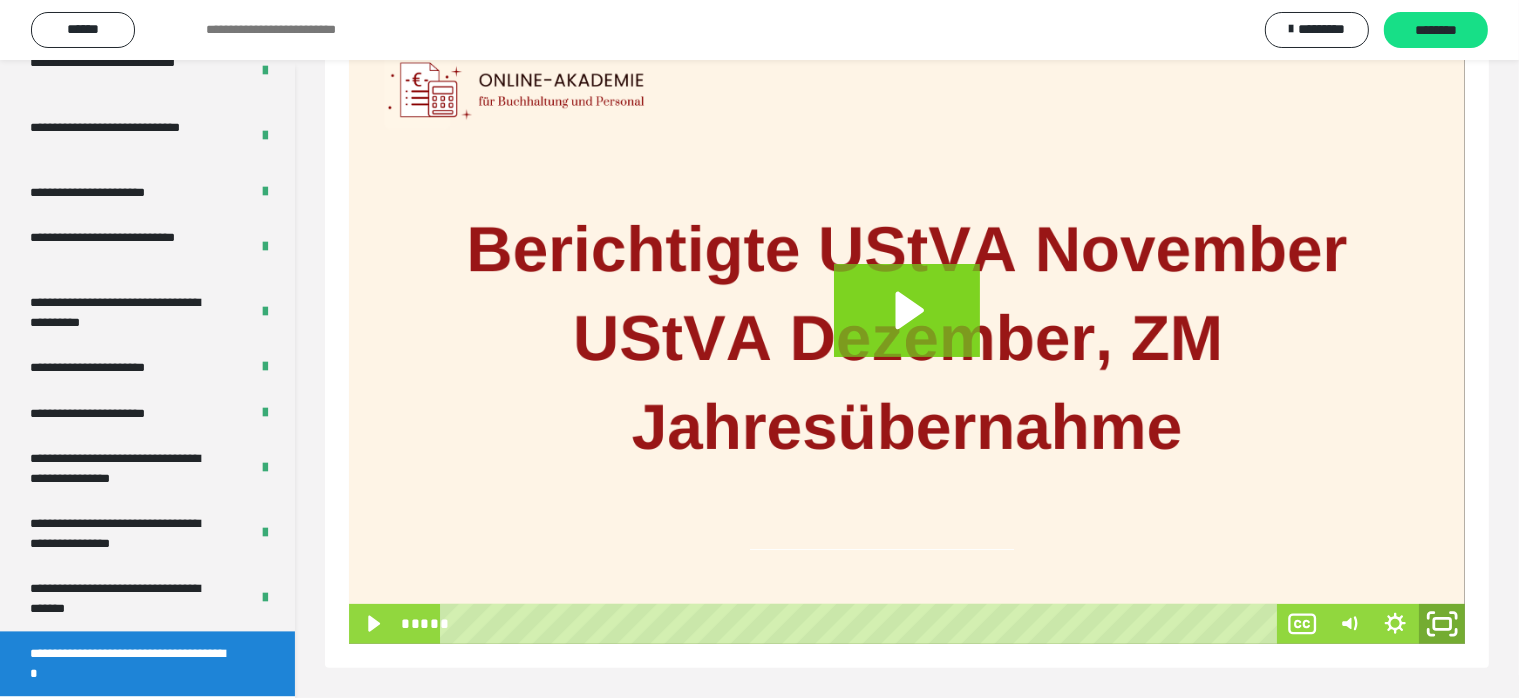 drag, startPoint x: 1436, startPoint y: 619, endPoint x: 1440, endPoint y: 688, distance: 69.115845 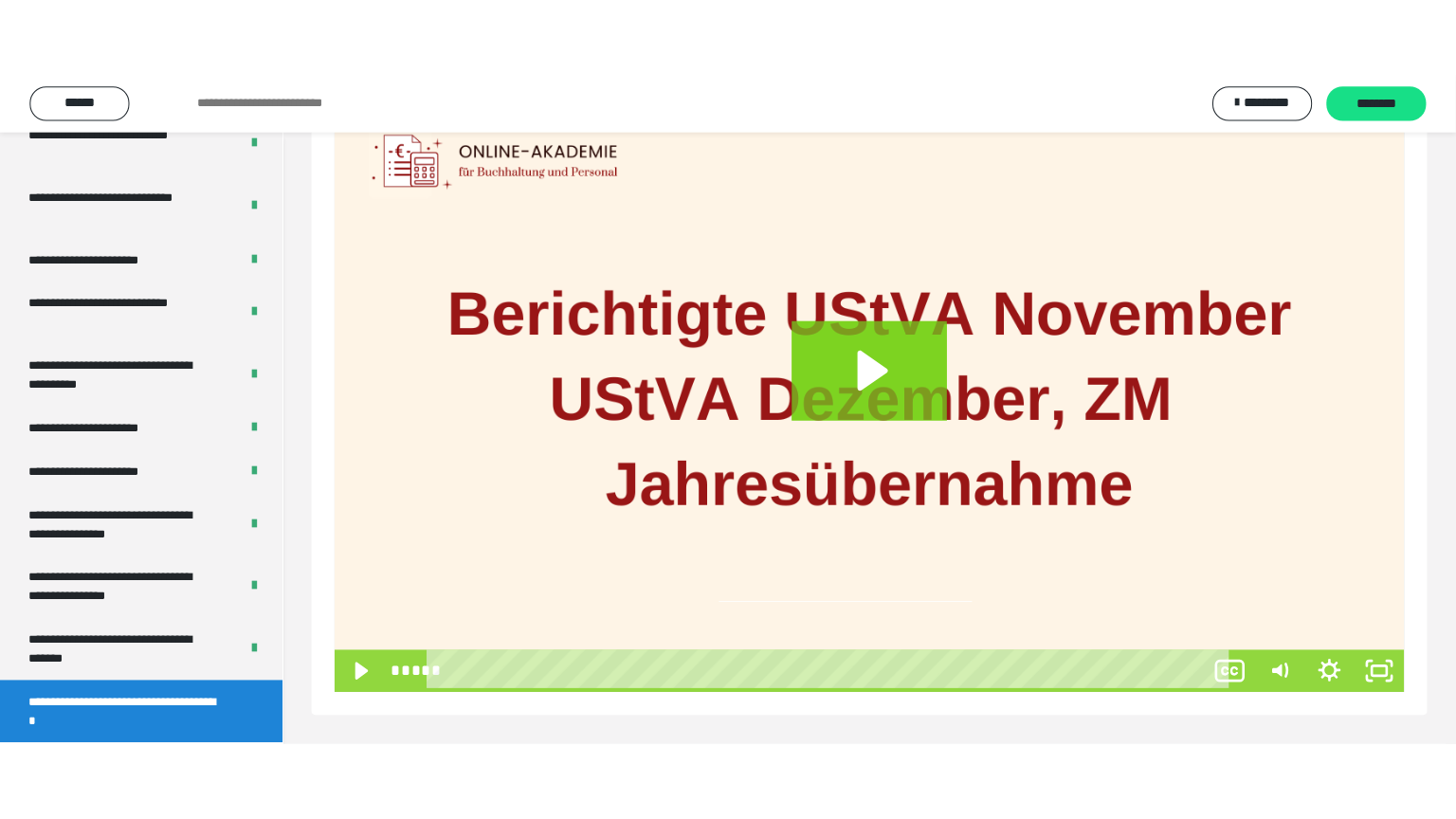 scroll, scrollTop: 178, scrollLeft: 0, axis: vertical 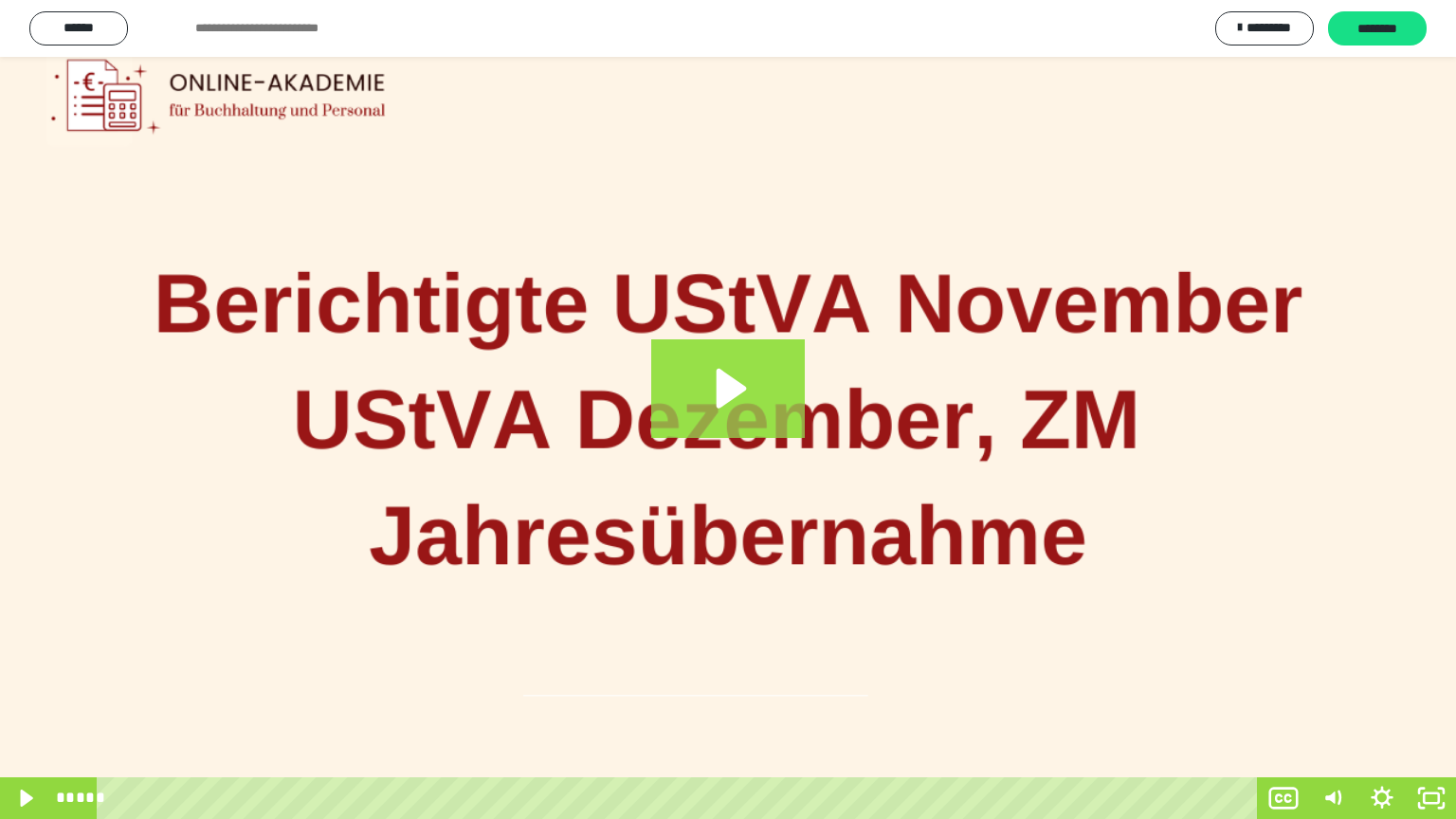 click 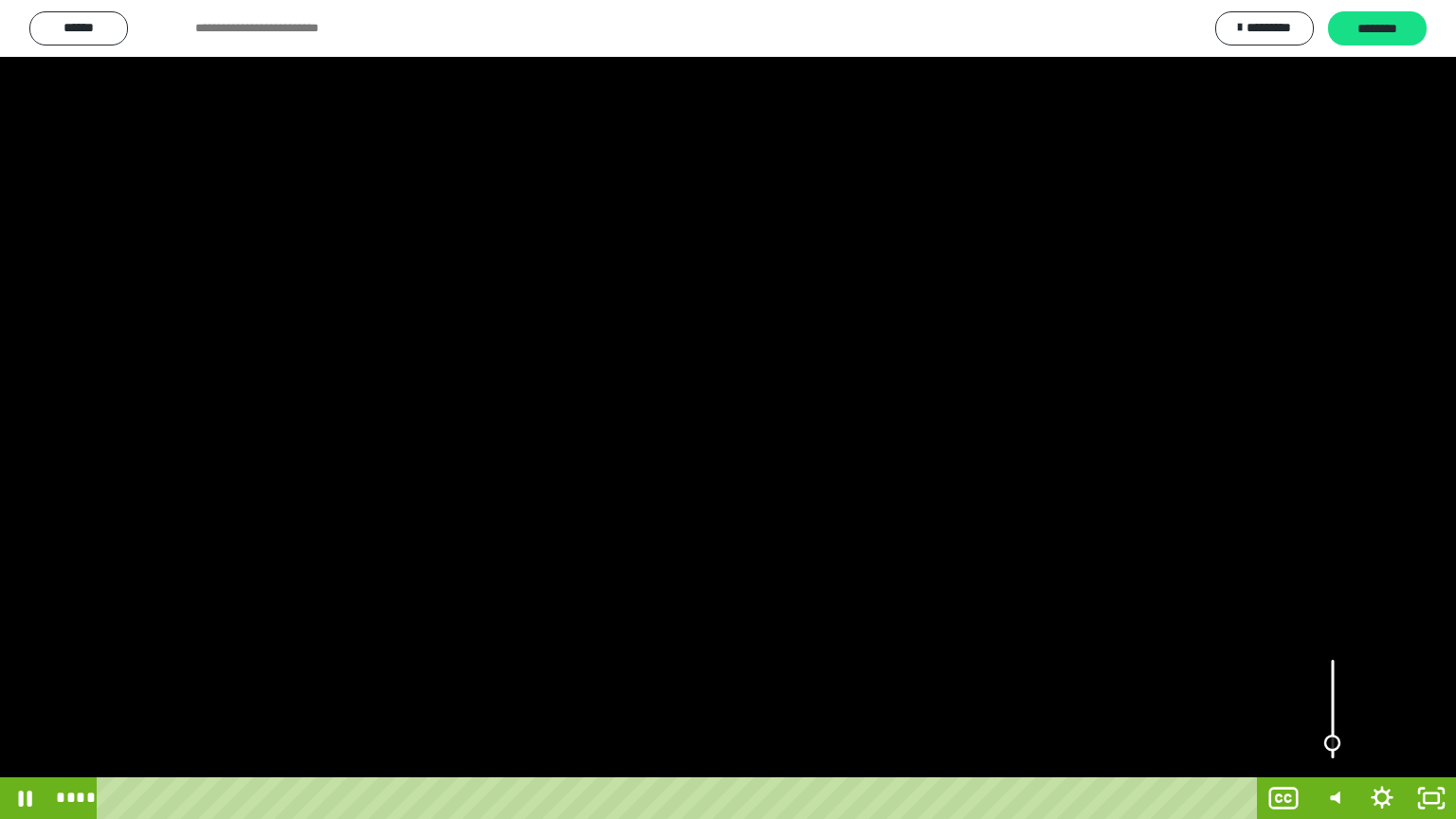 drag, startPoint x: 1327, startPoint y: 724, endPoint x: 1335, endPoint y: 743, distance: 20.615528 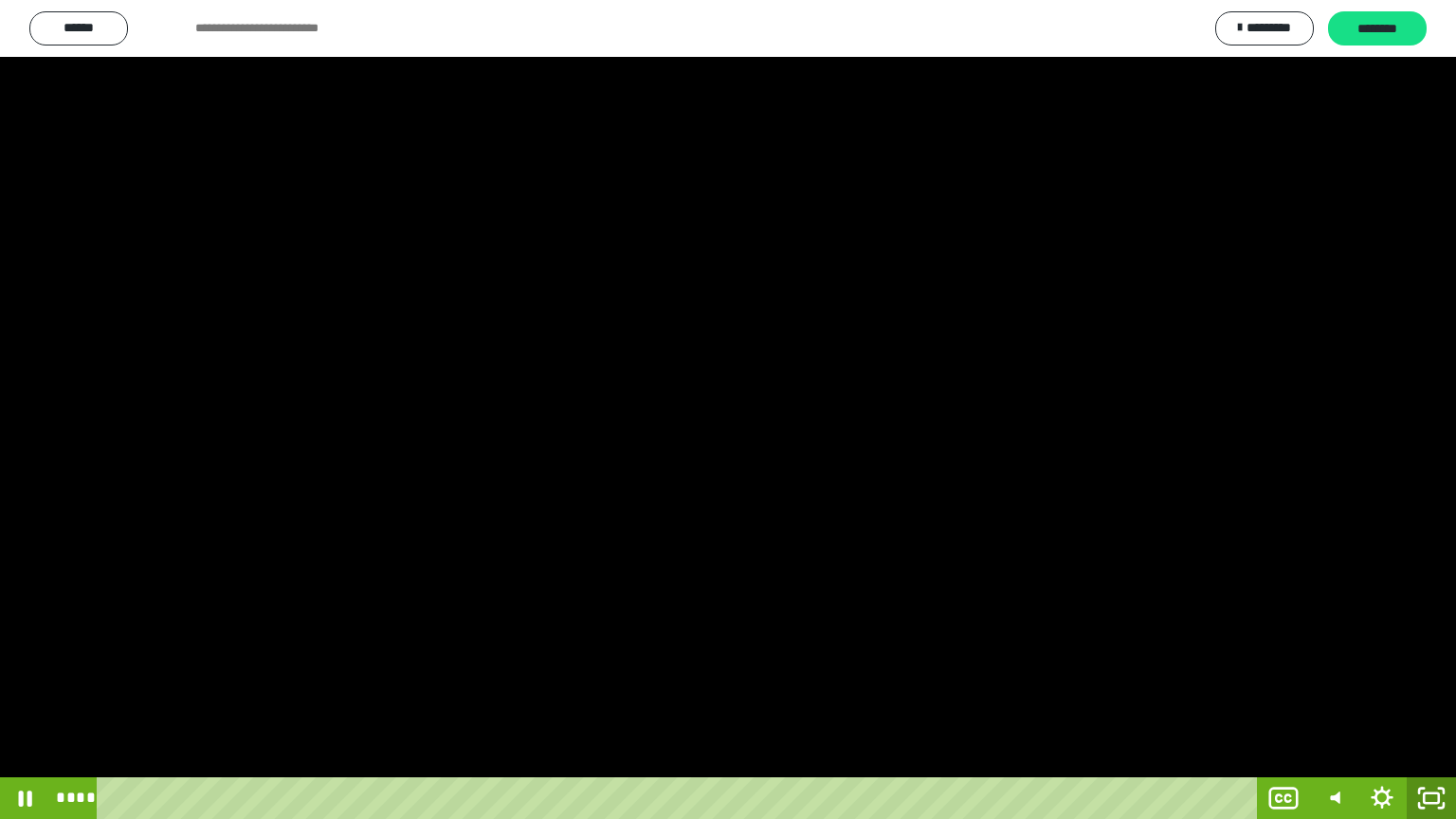 click 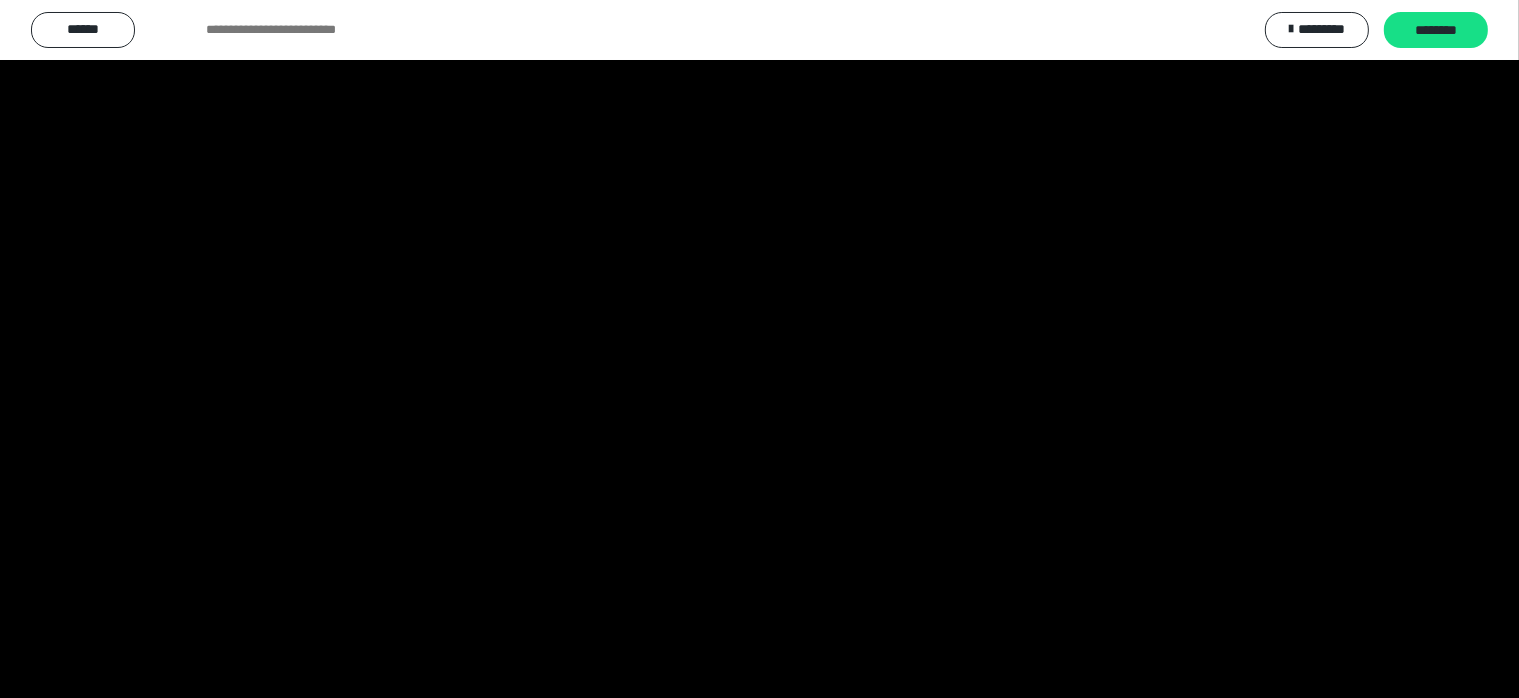 scroll, scrollTop: 3988, scrollLeft: 0, axis: vertical 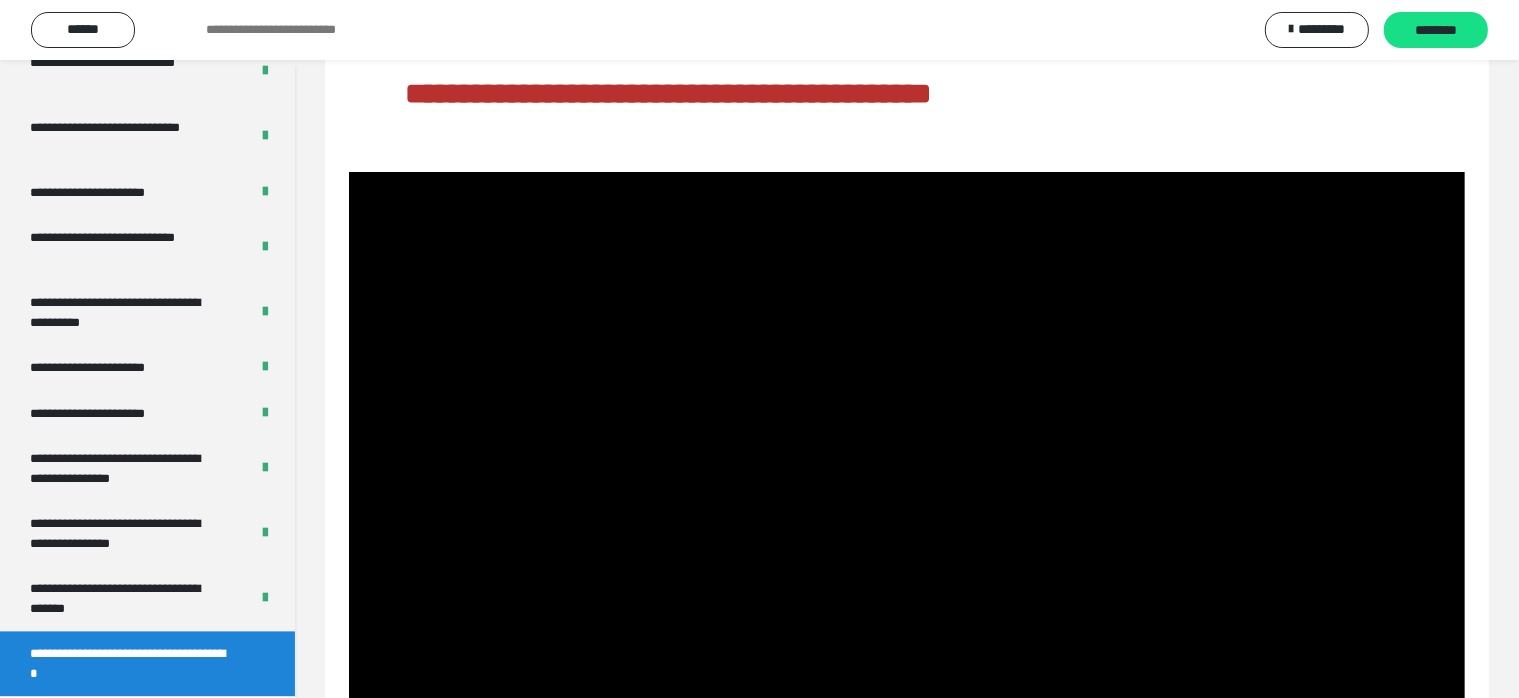 drag, startPoint x: 1108, startPoint y: 510, endPoint x: 1106, endPoint y: 456, distance: 54.037025 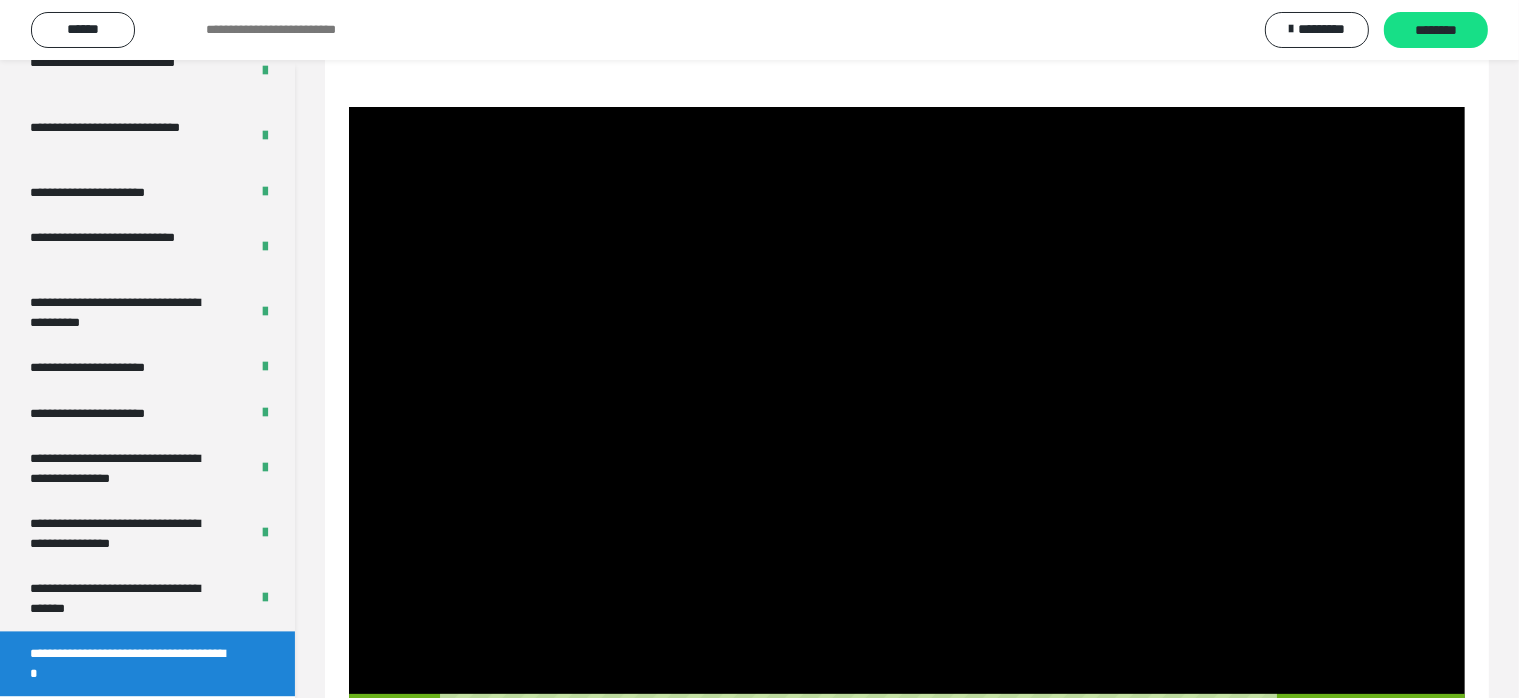 scroll, scrollTop: 342, scrollLeft: 0, axis: vertical 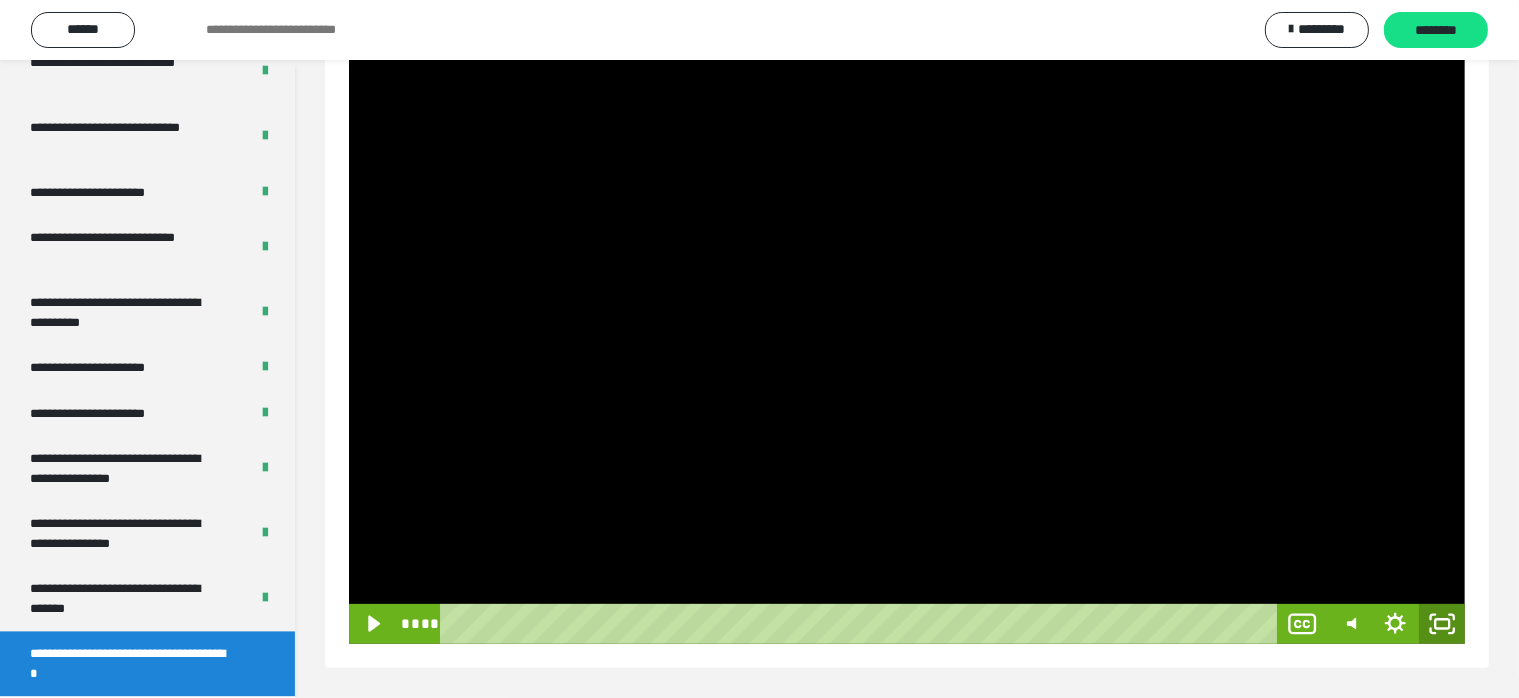 click 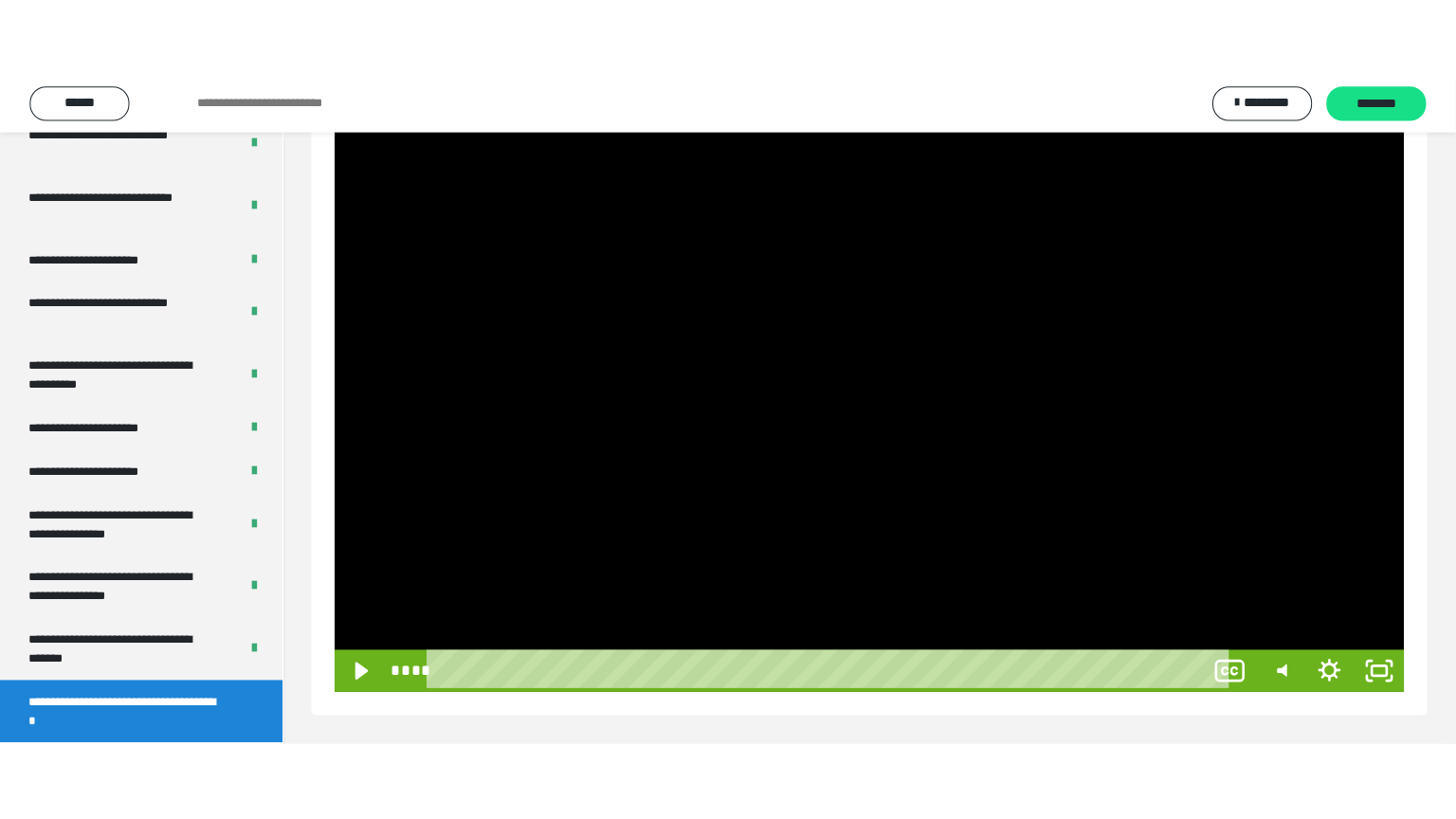 scroll, scrollTop: 178, scrollLeft: 0, axis: vertical 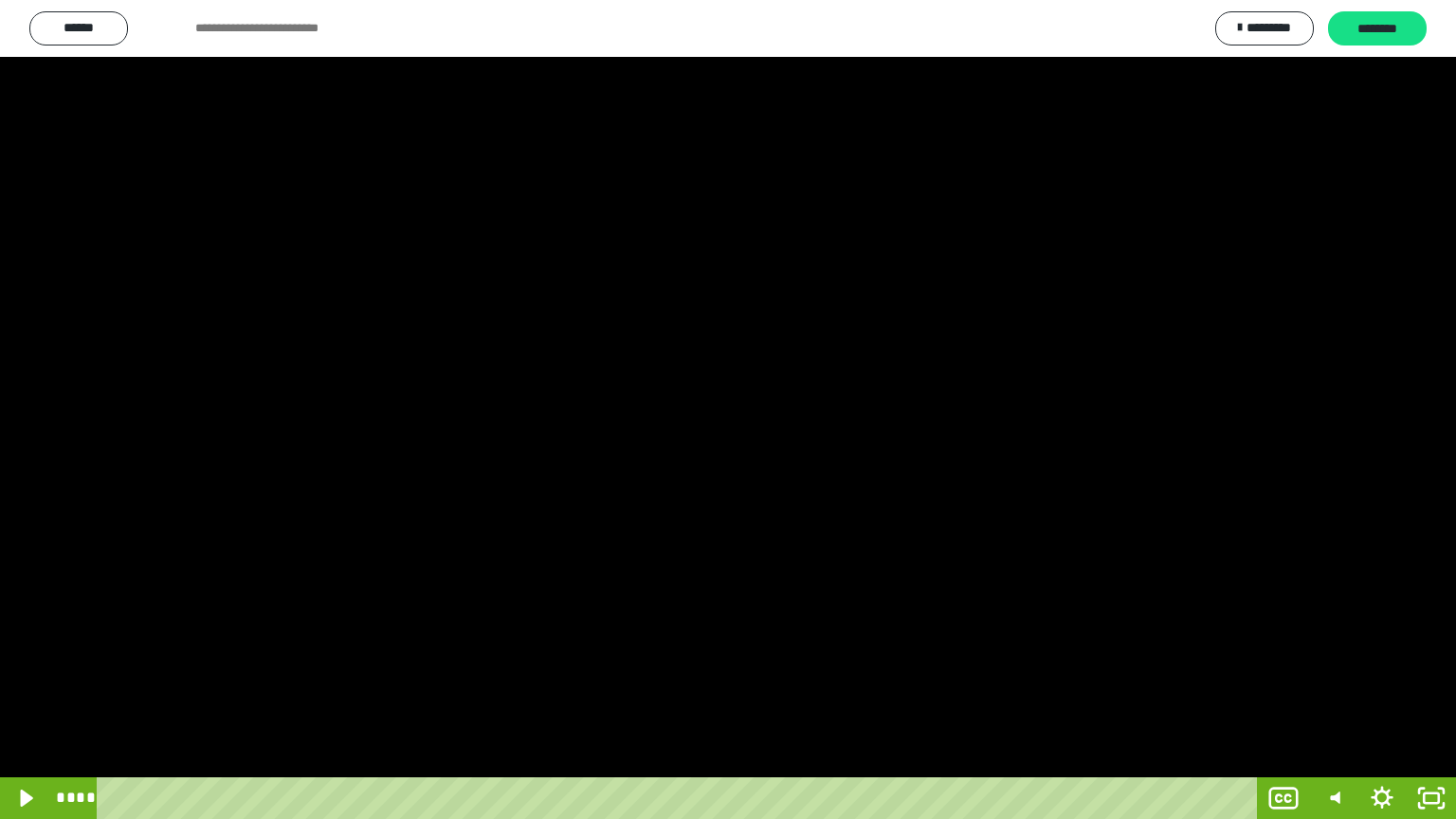 click at bounding box center [728, 410] 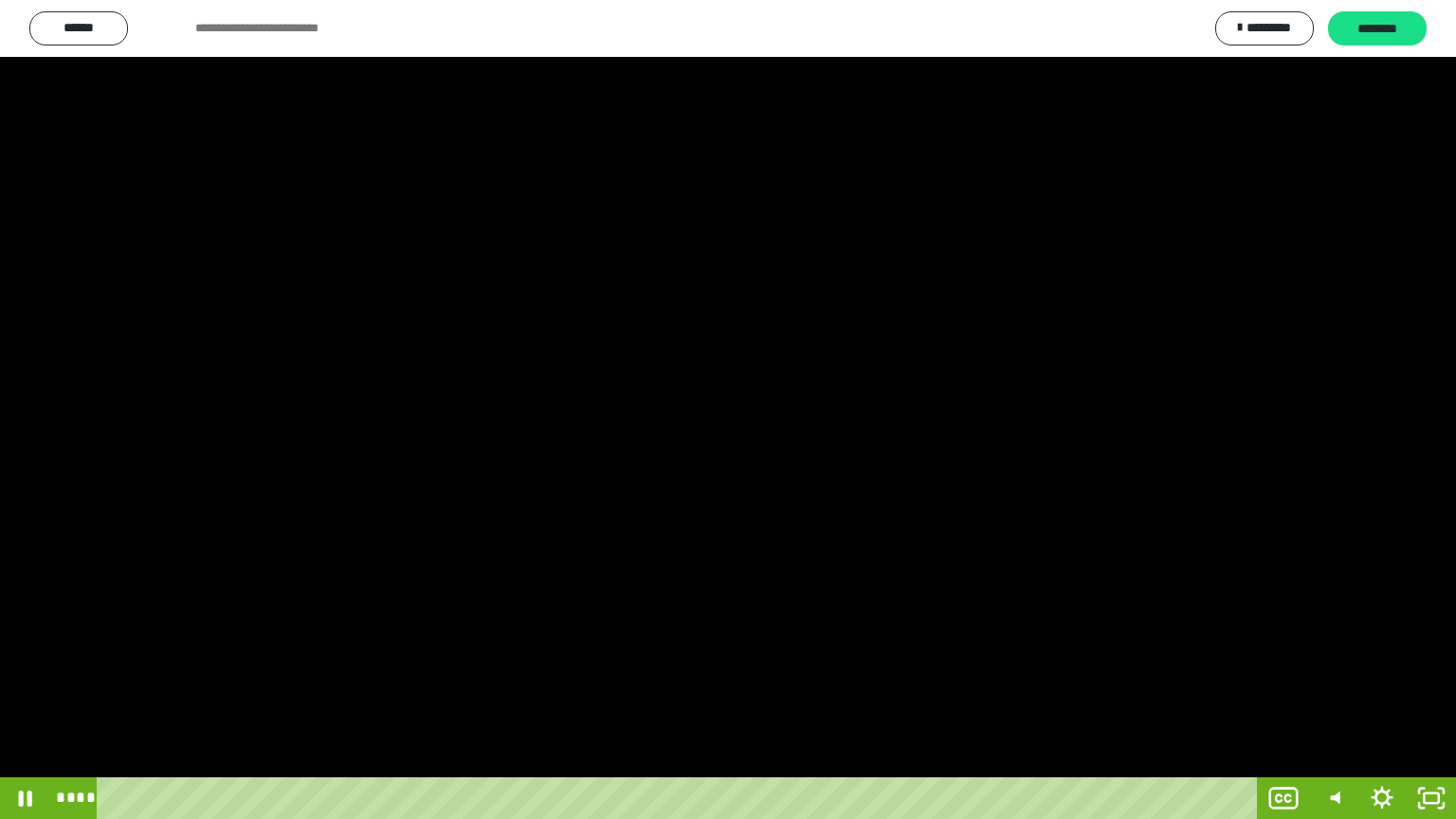 click at bounding box center [728, 410] 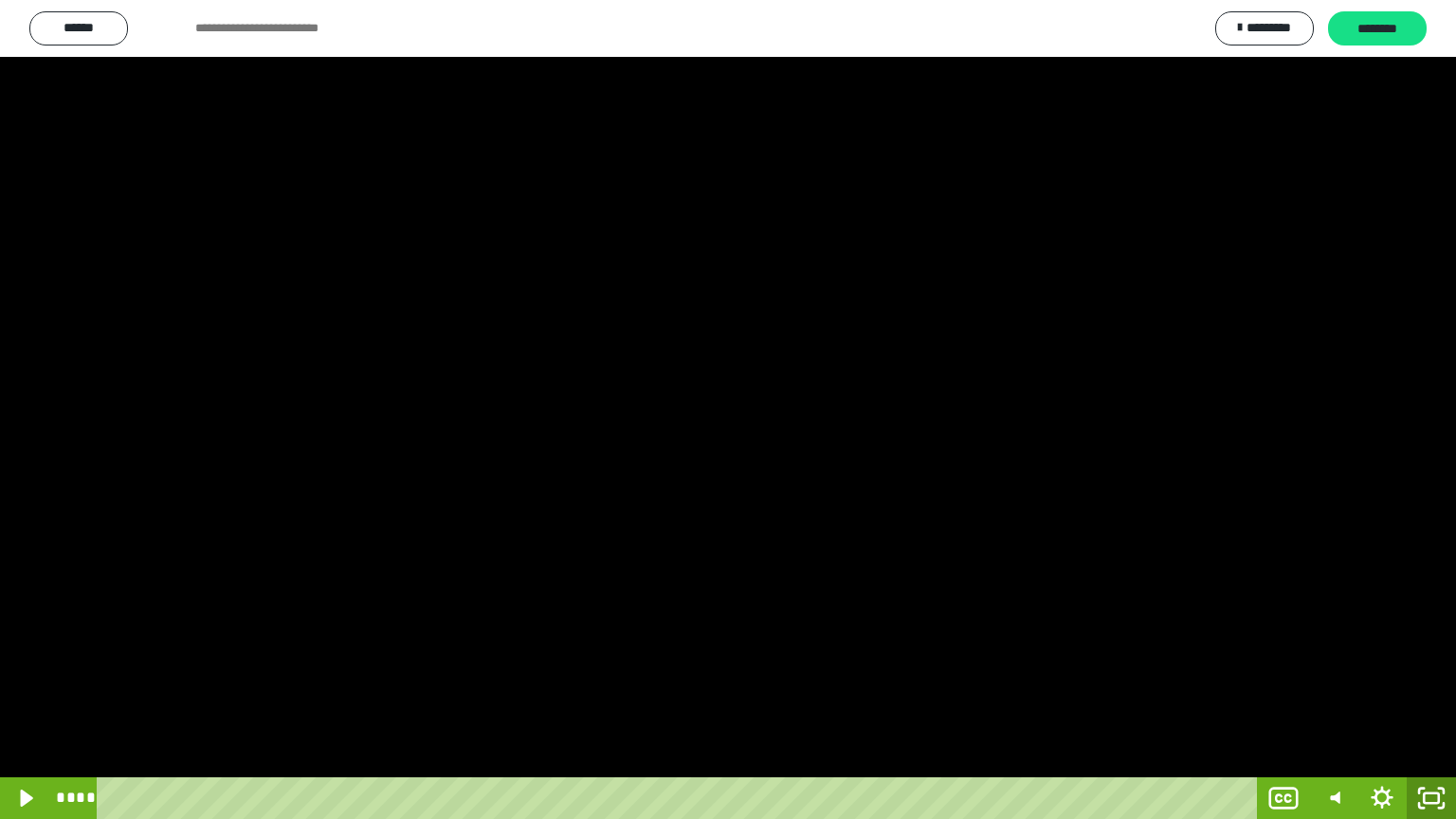 click 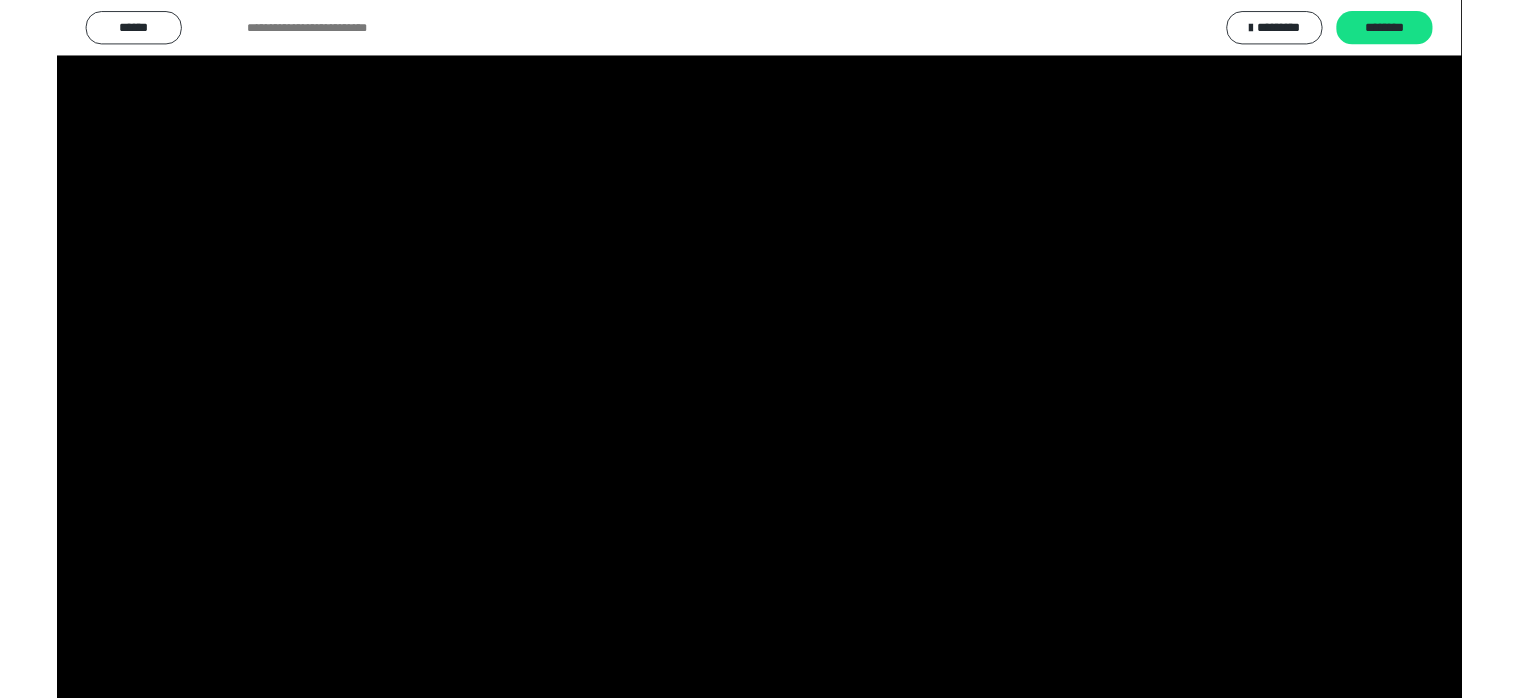 scroll, scrollTop: 3988, scrollLeft: 0, axis: vertical 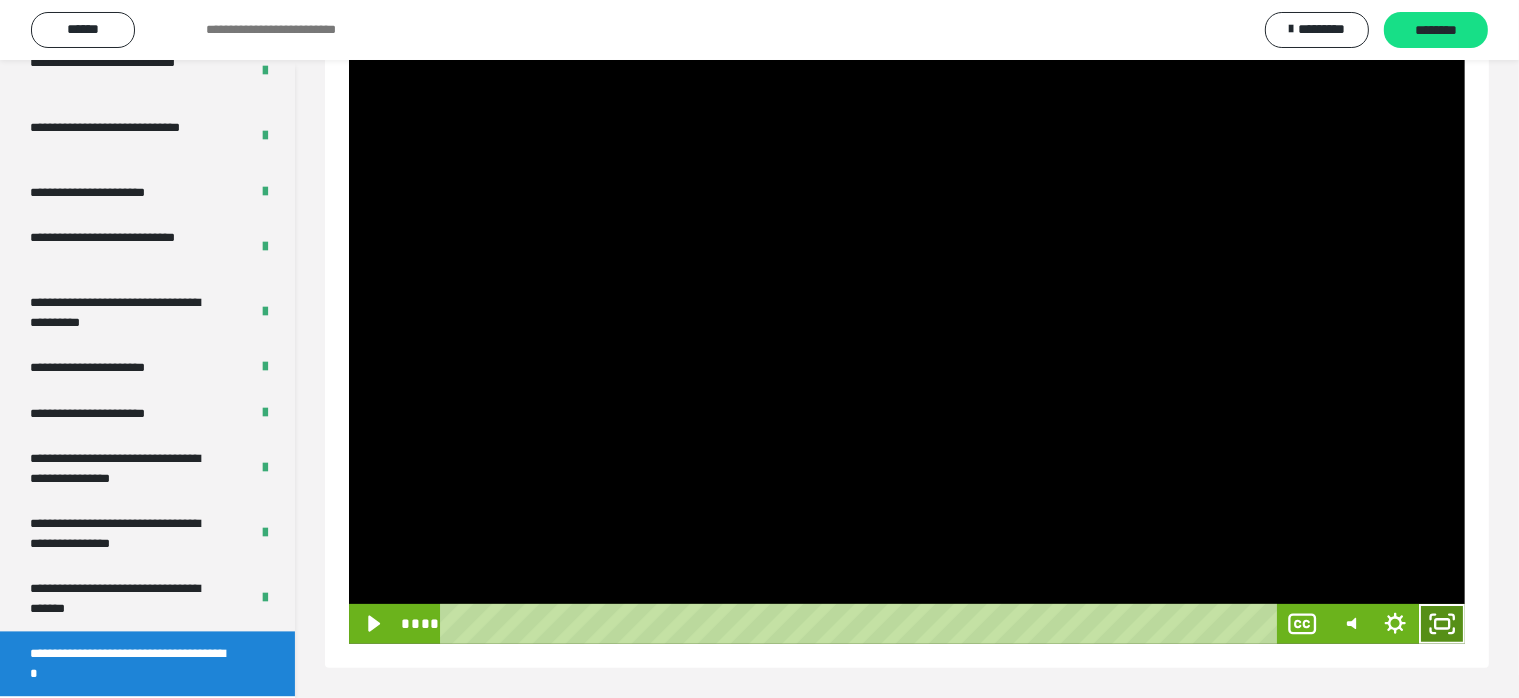 click 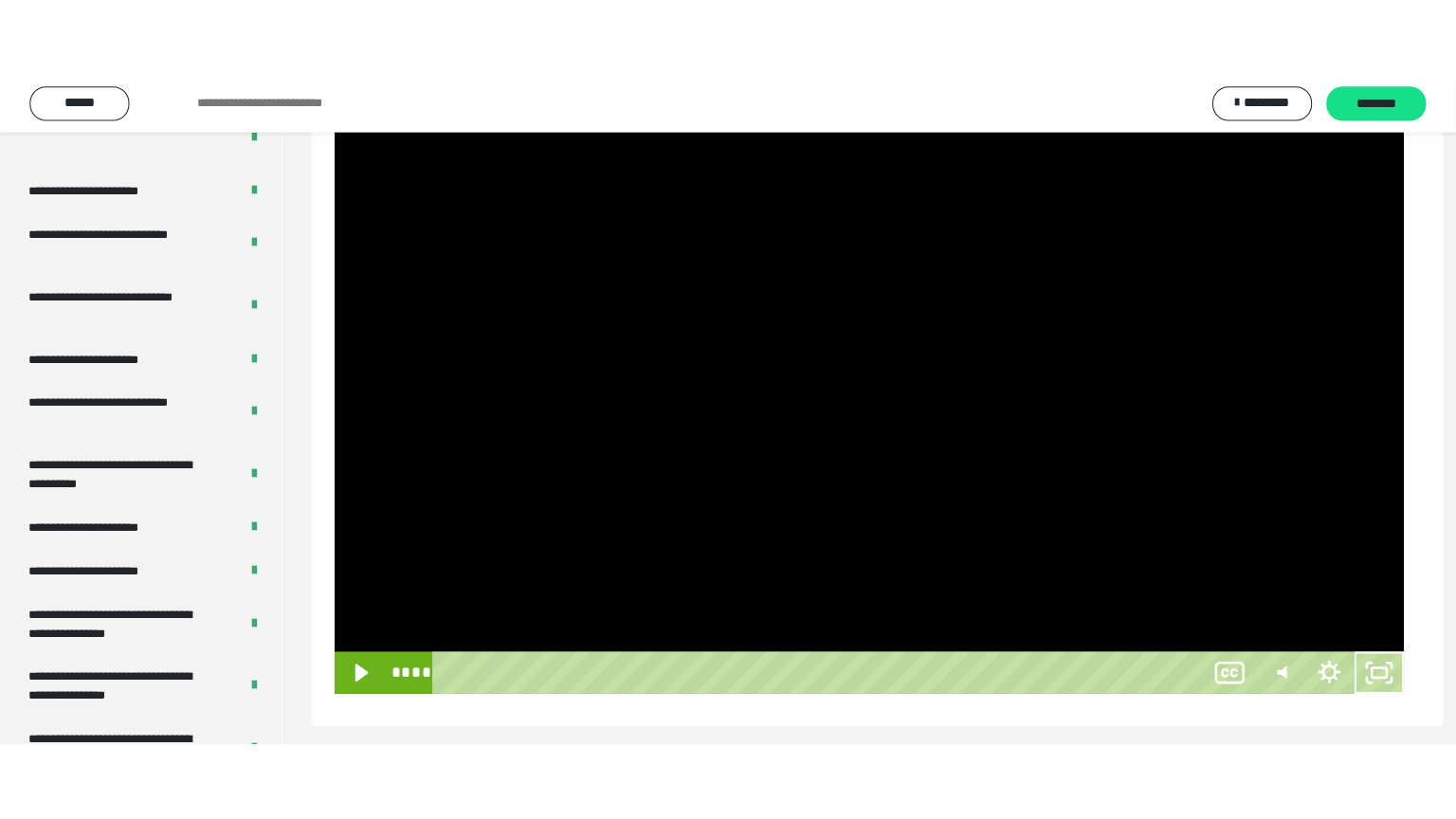 scroll, scrollTop: 178, scrollLeft: 0, axis: vertical 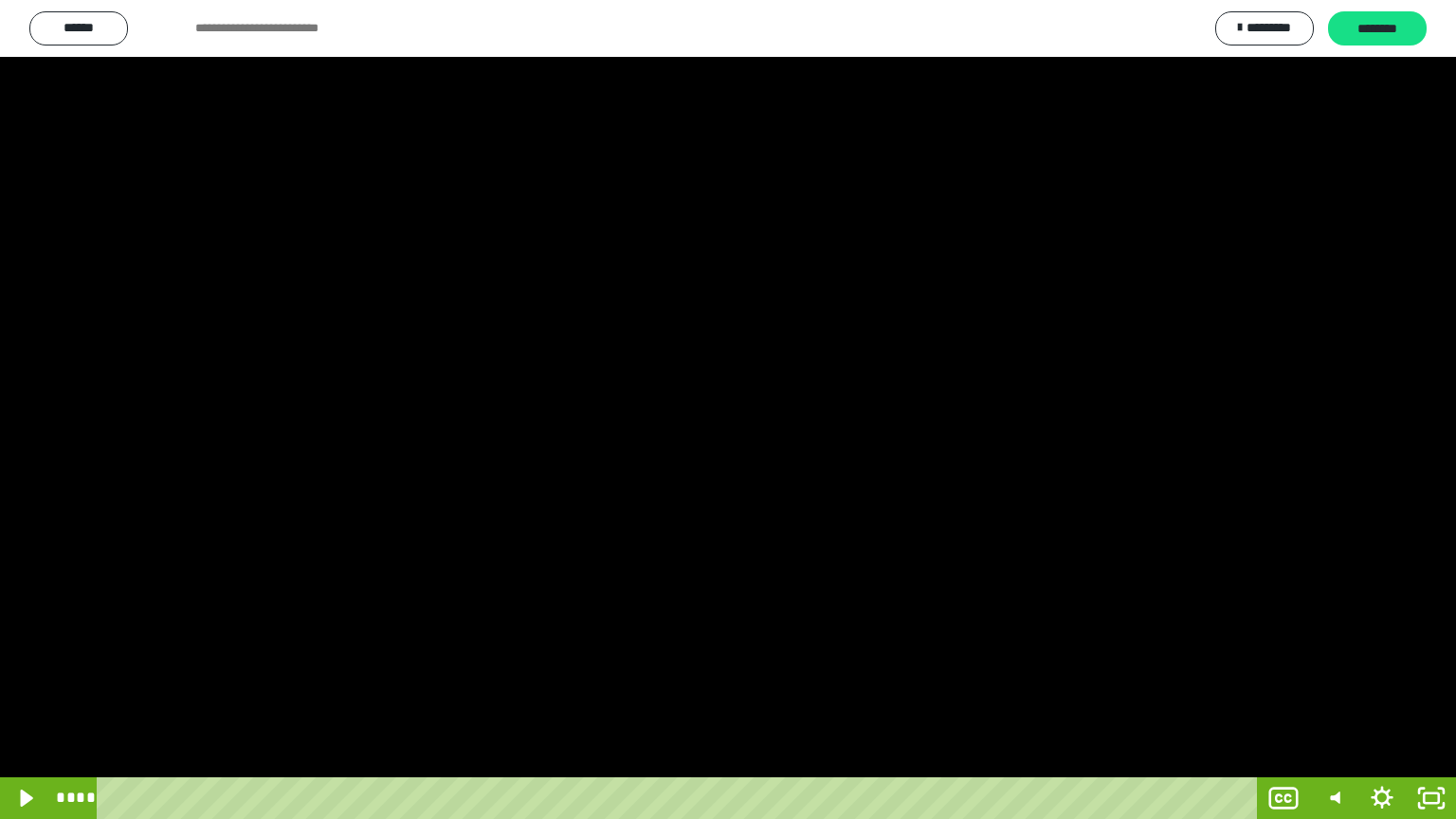 click at bounding box center [728, 410] 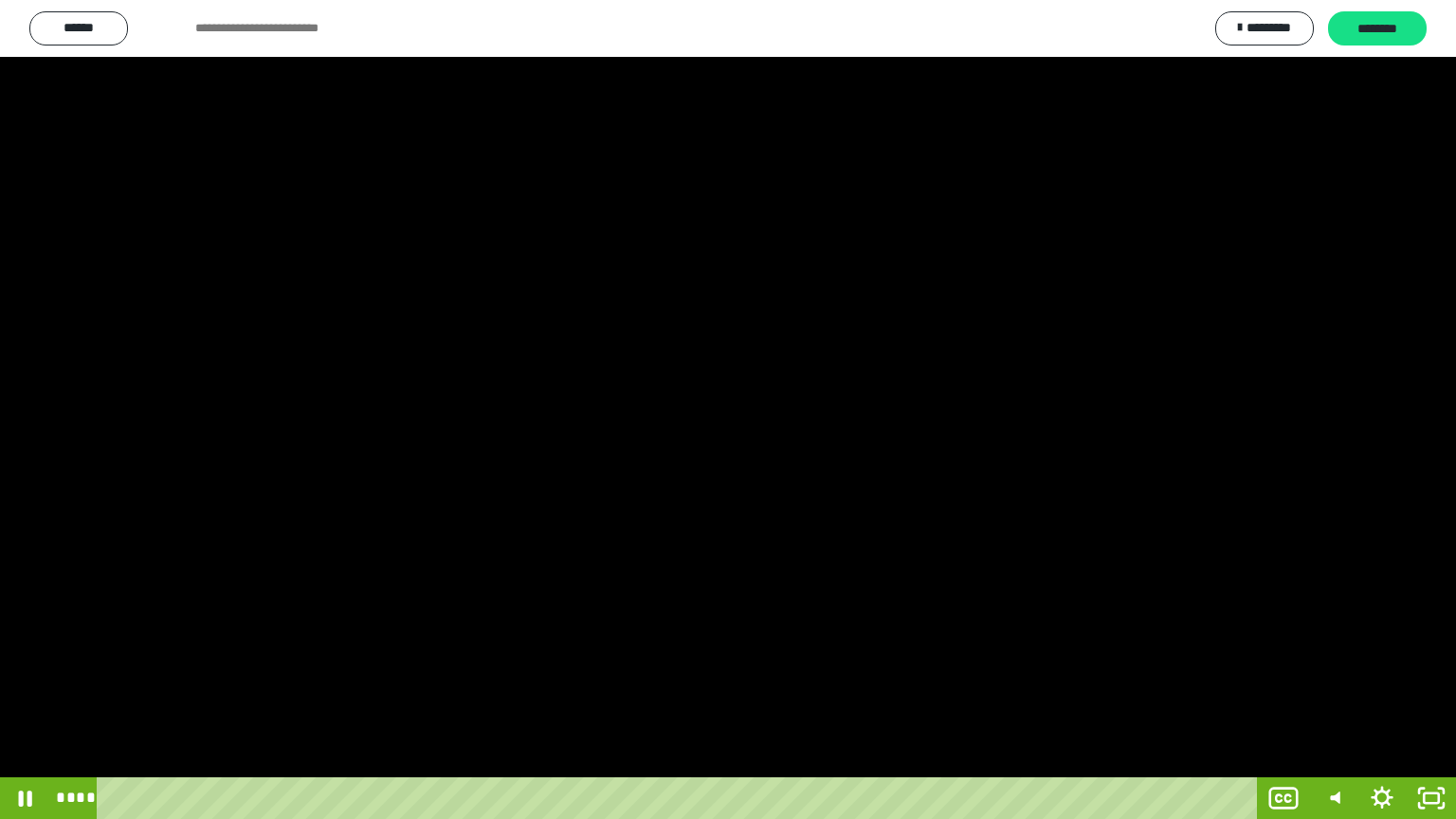 click at bounding box center (728, 410) 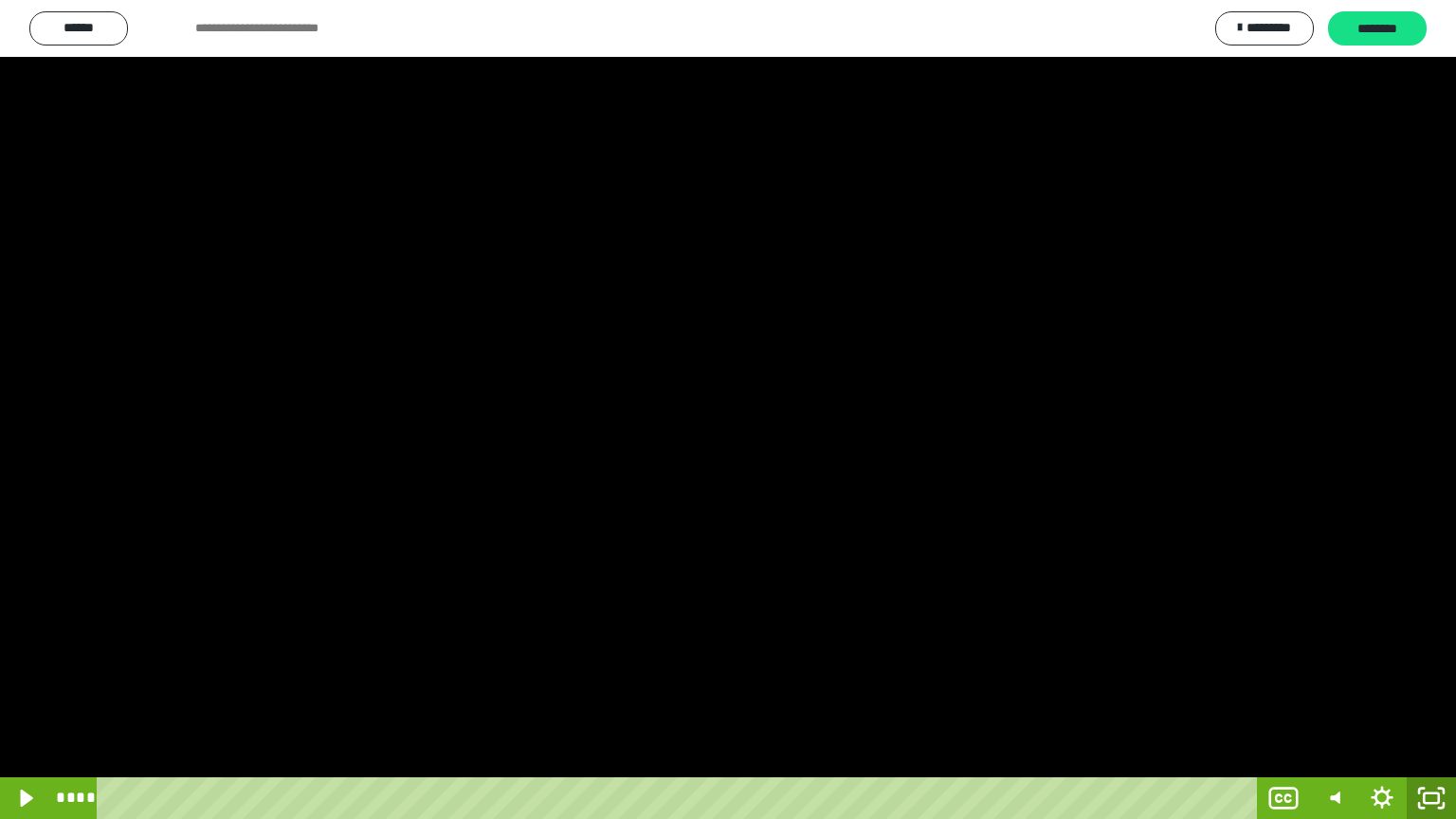 click 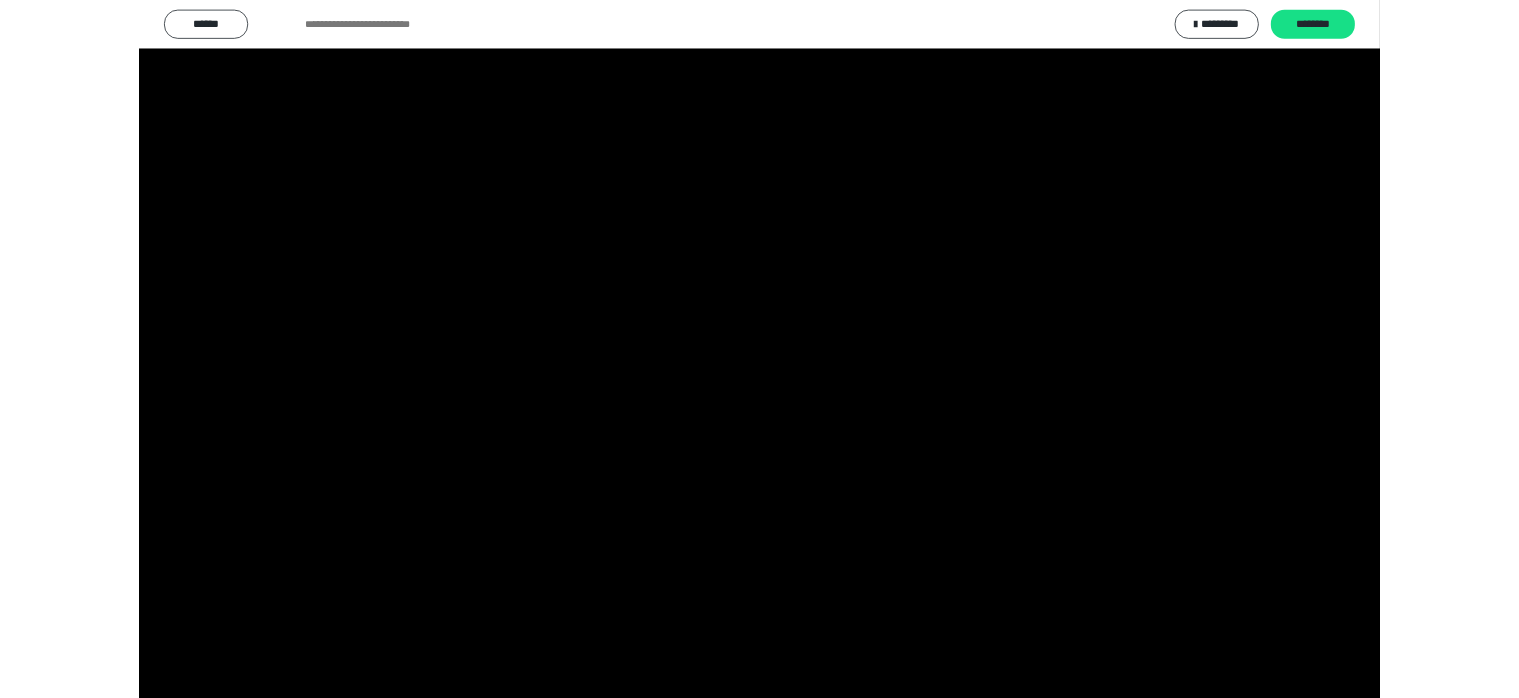 scroll, scrollTop: 3988, scrollLeft: 0, axis: vertical 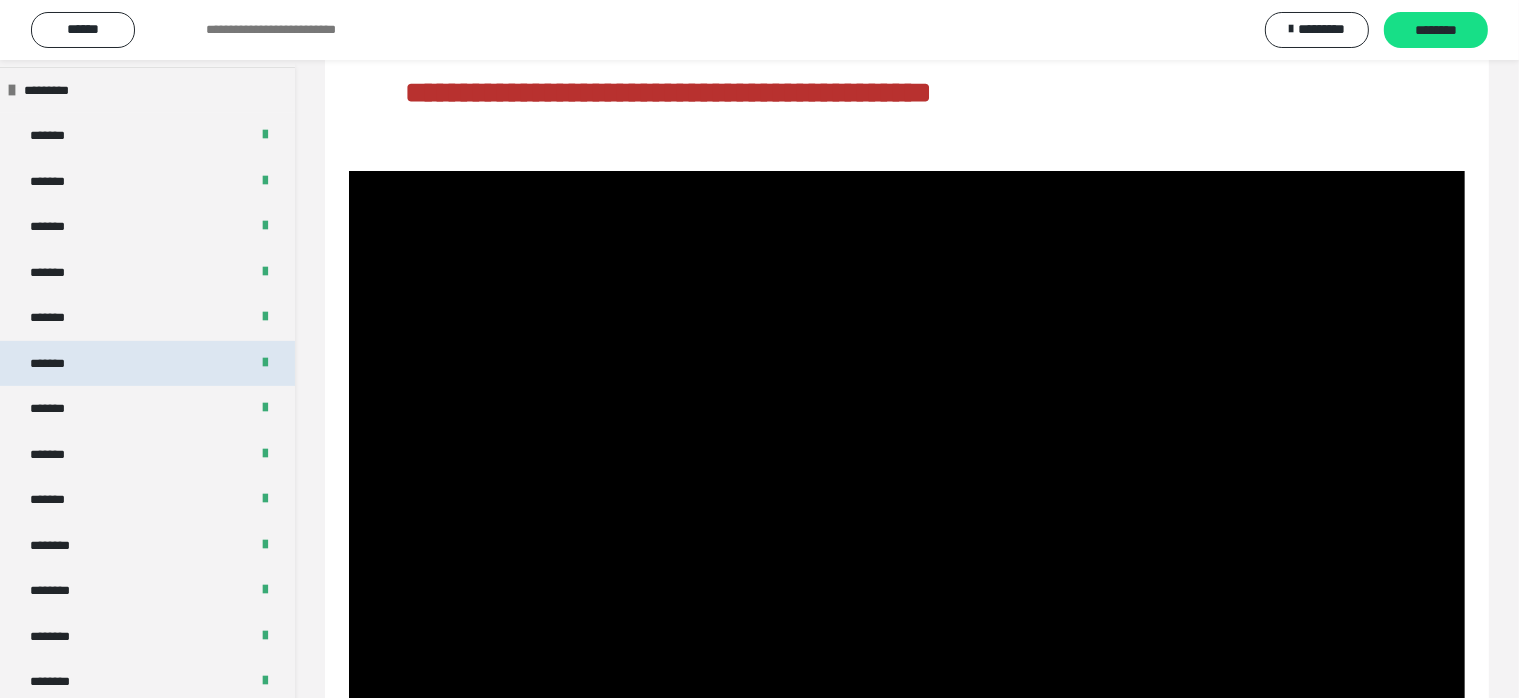 click on "*******" at bounding box center (147, 364) 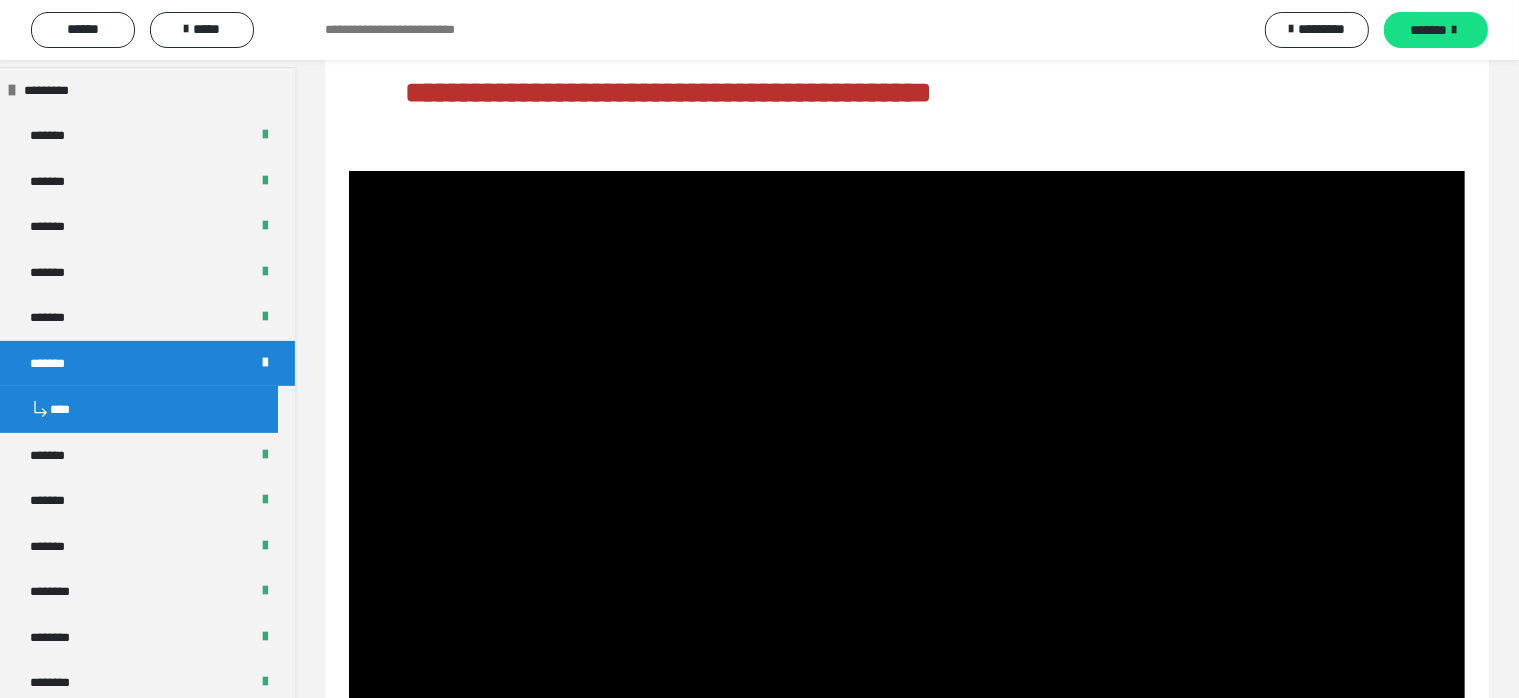 scroll, scrollTop: 723, scrollLeft: 0, axis: vertical 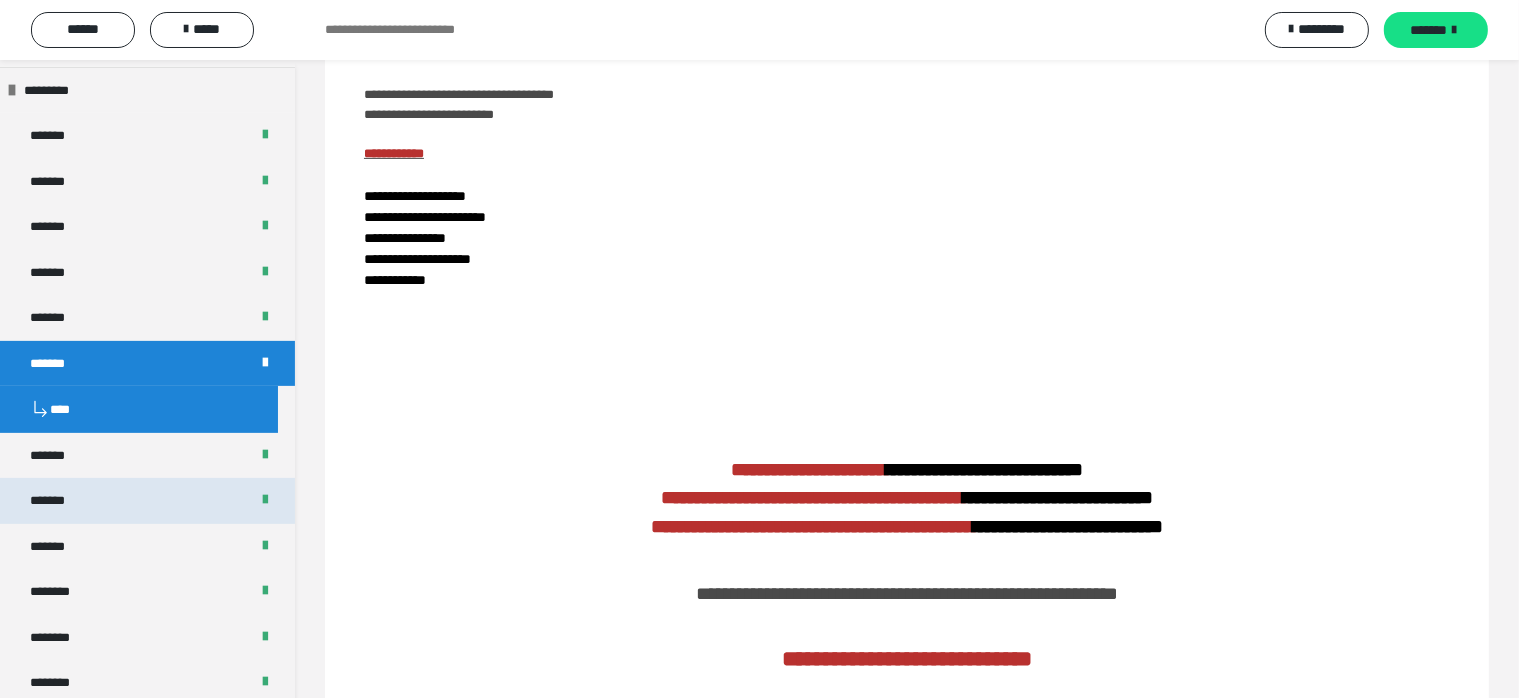 click on "*******" at bounding box center [147, 456] 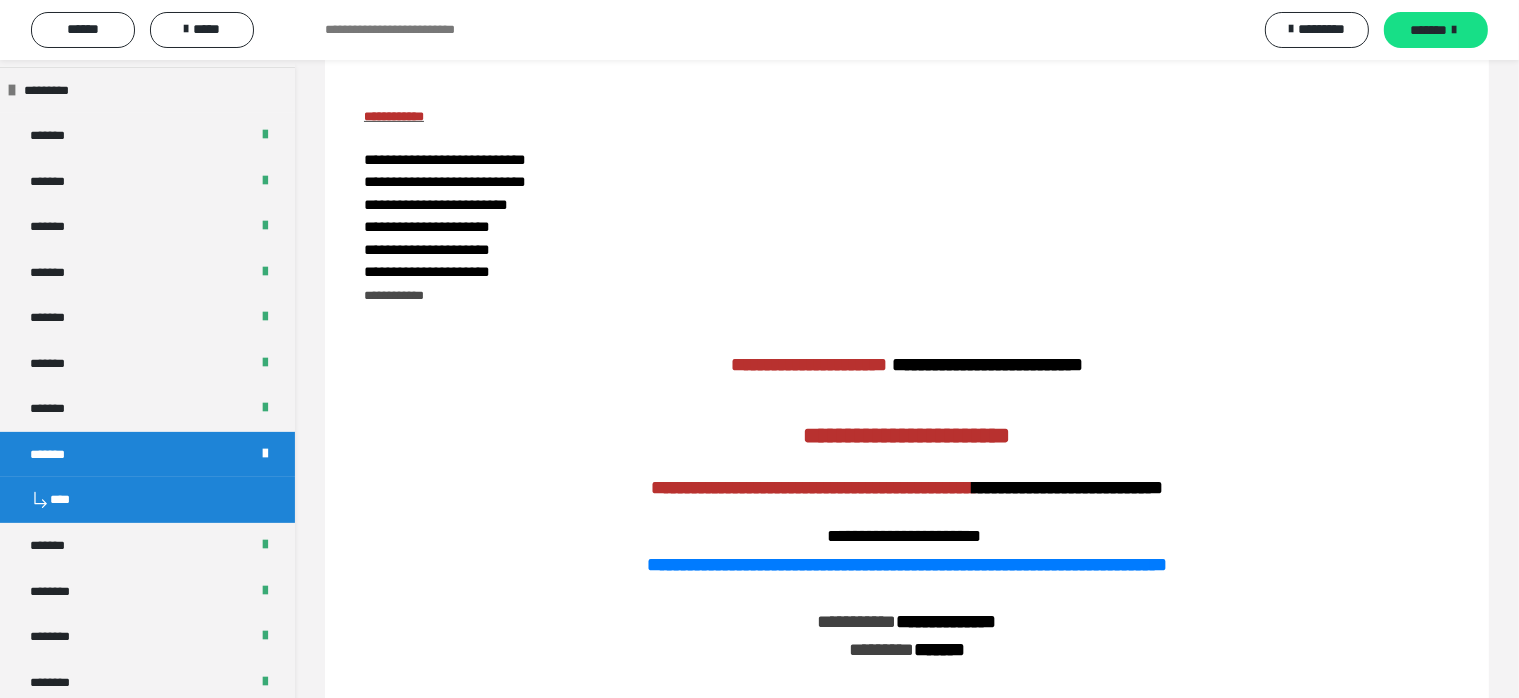 click on "****" at bounding box center (147, 500) 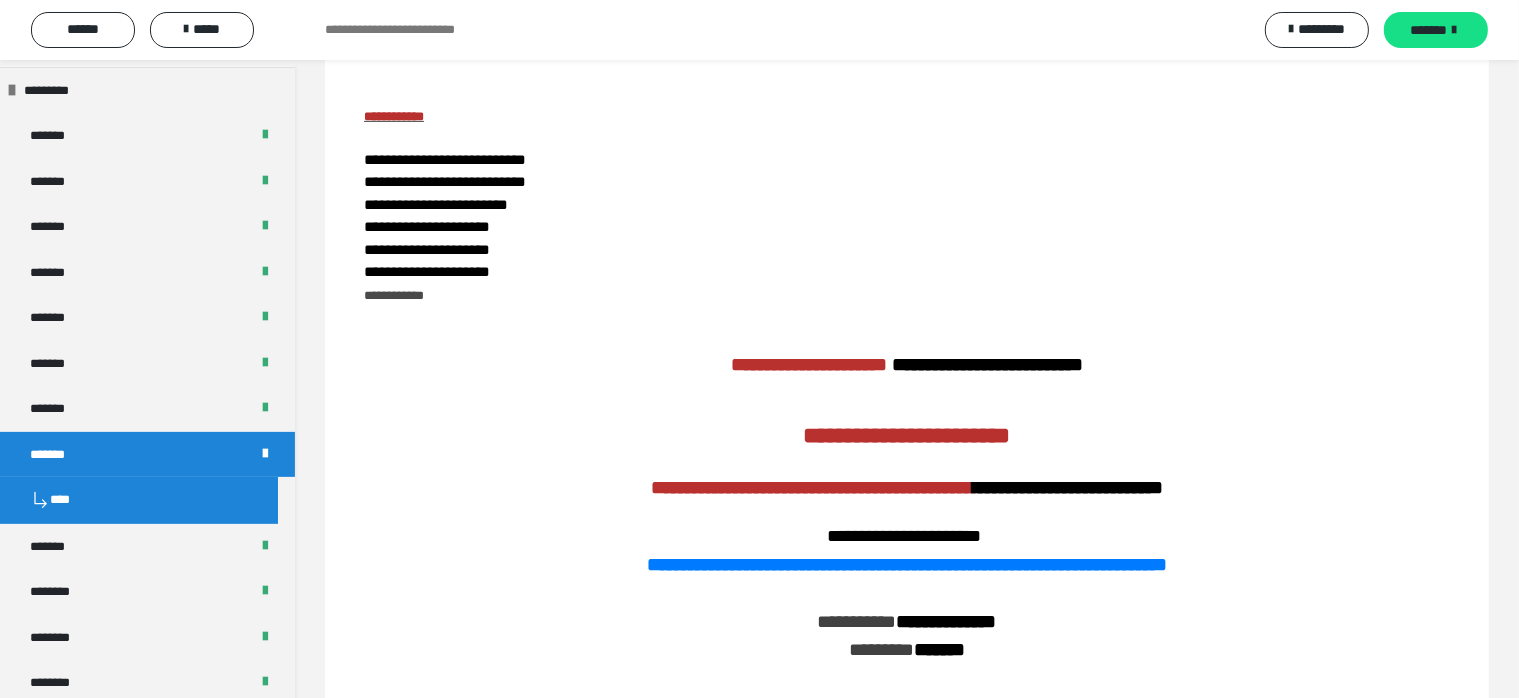 scroll, scrollTop: 486, scrollLeft: 0, axis: vertical 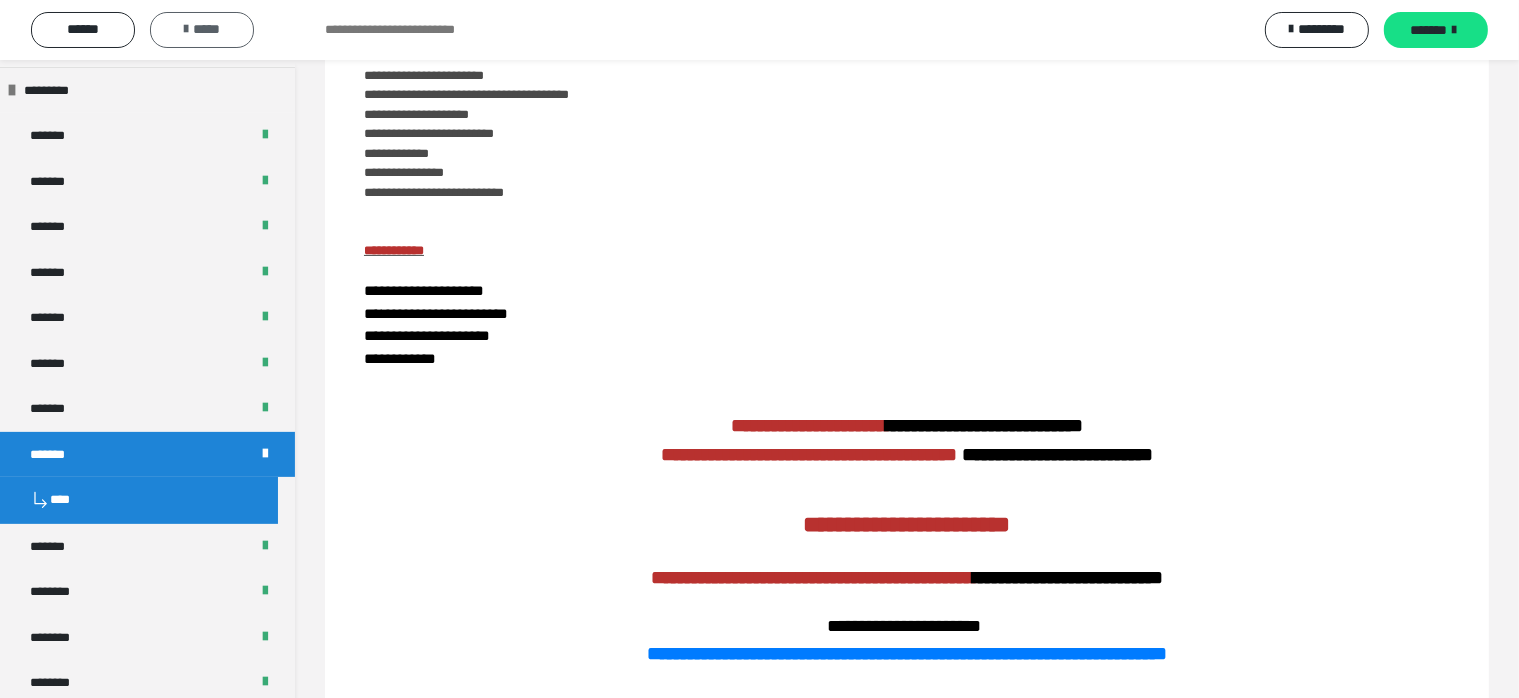 click on "*****" at bounding box center (202, 29) 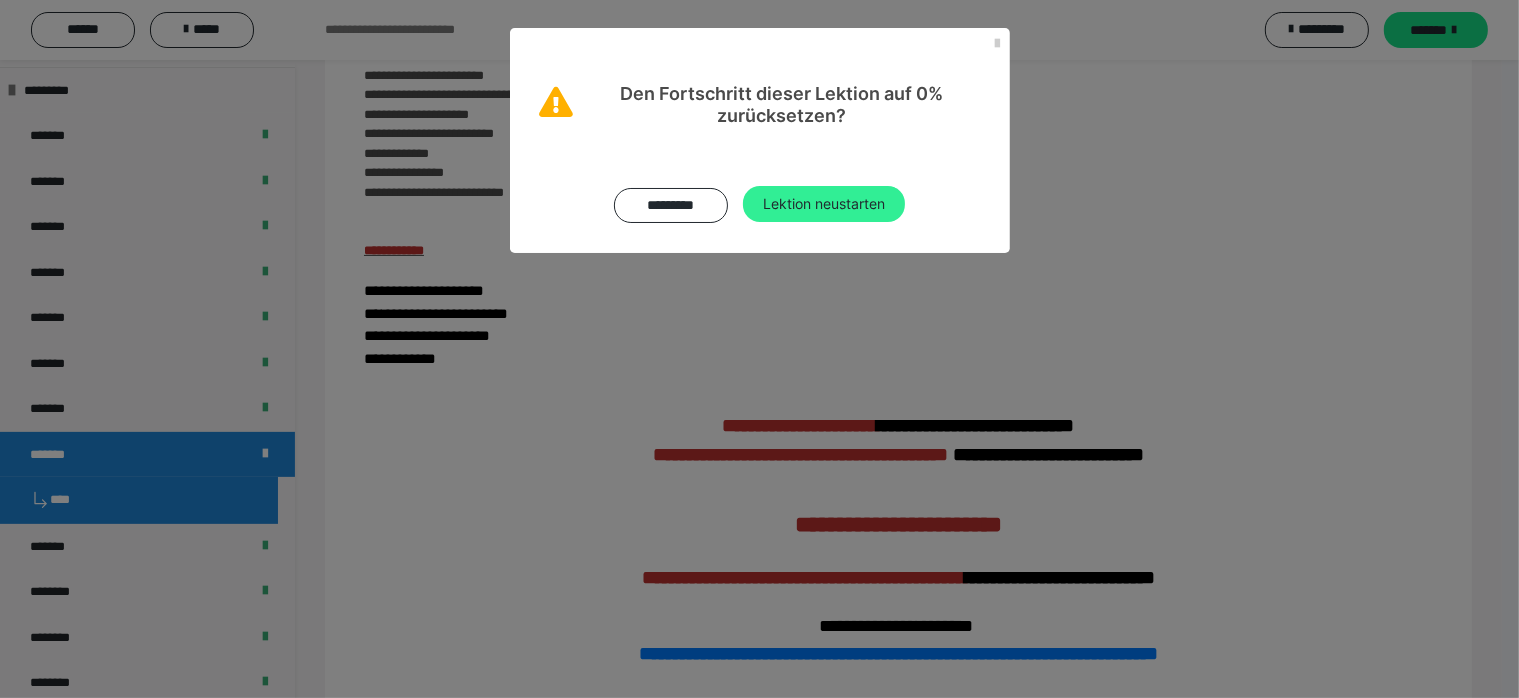 click on "Lektion neustarten" at bounding box center [824, 204] 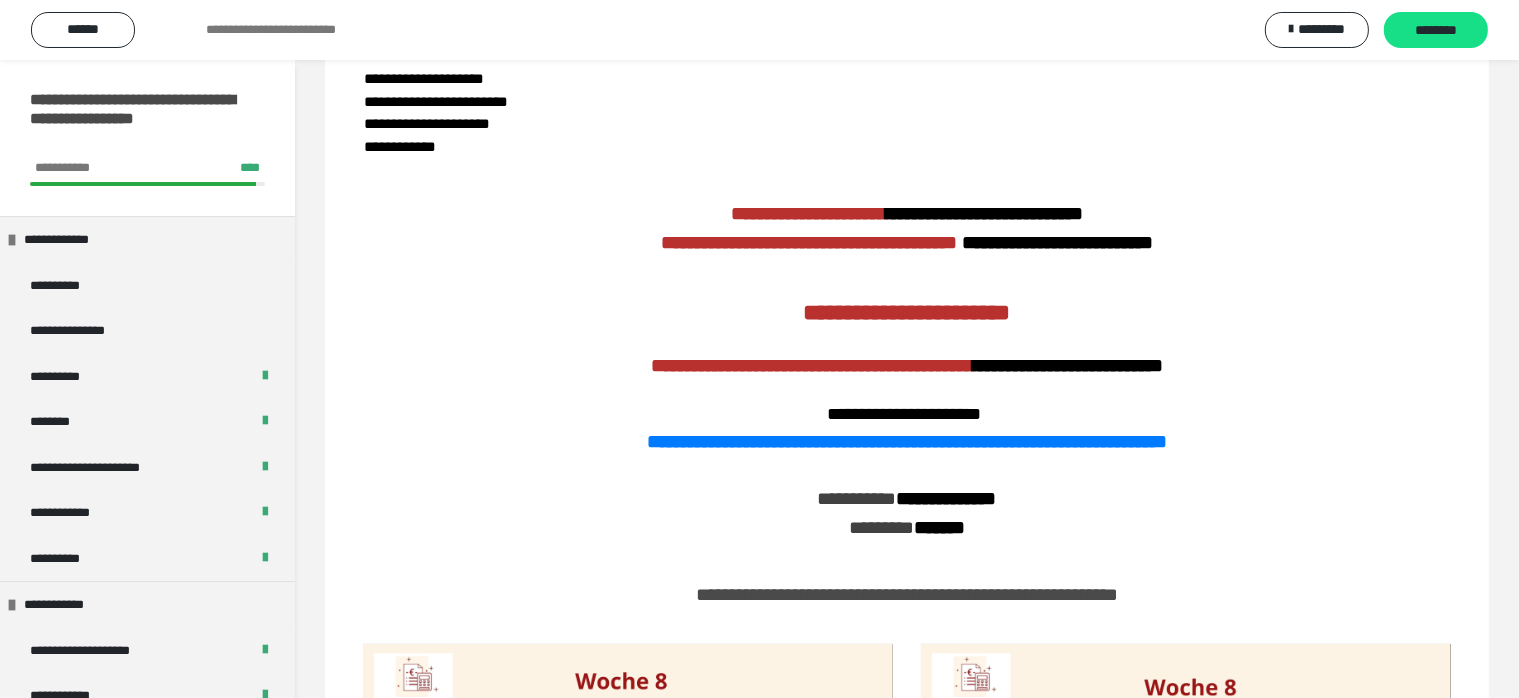 scroll, scrollTop: 200, scrollLeft: 0, axis: vertical 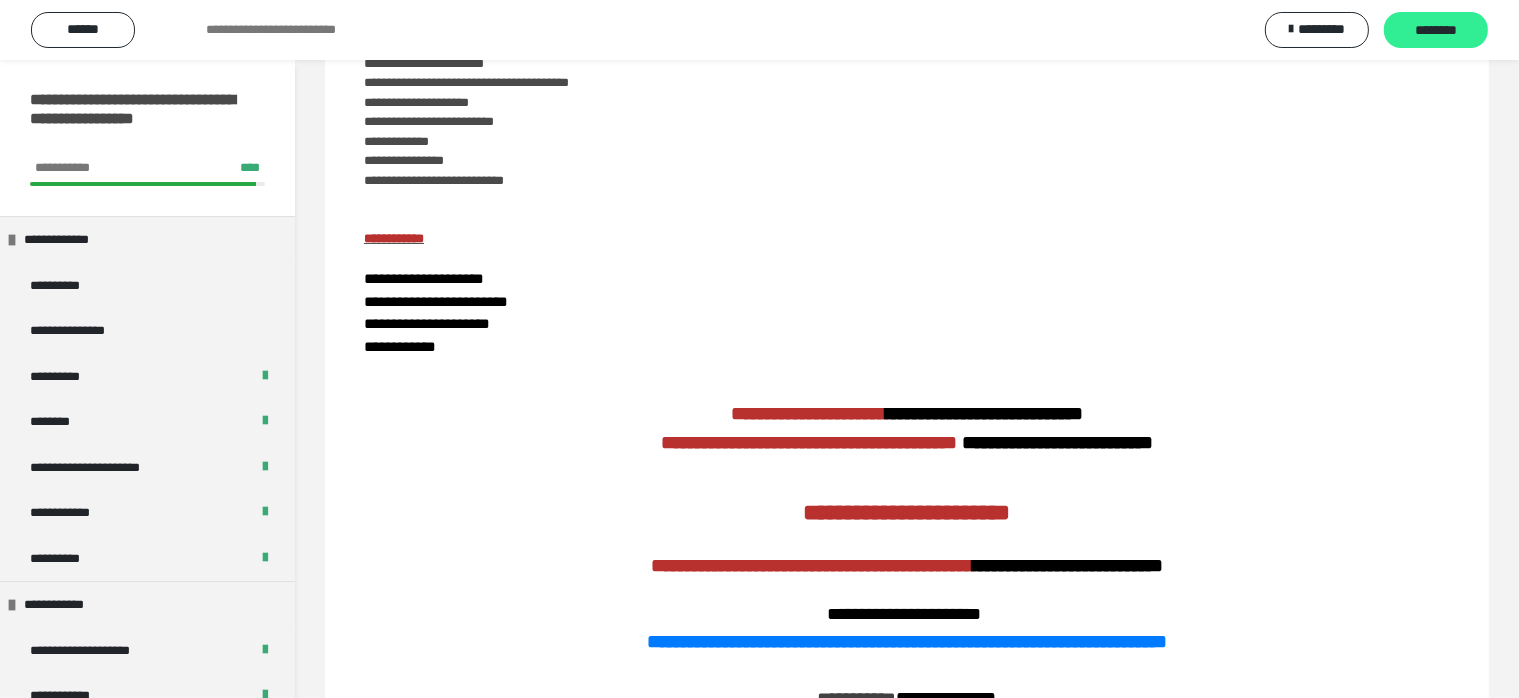 click on "********" at bounding box center (1436, 31) 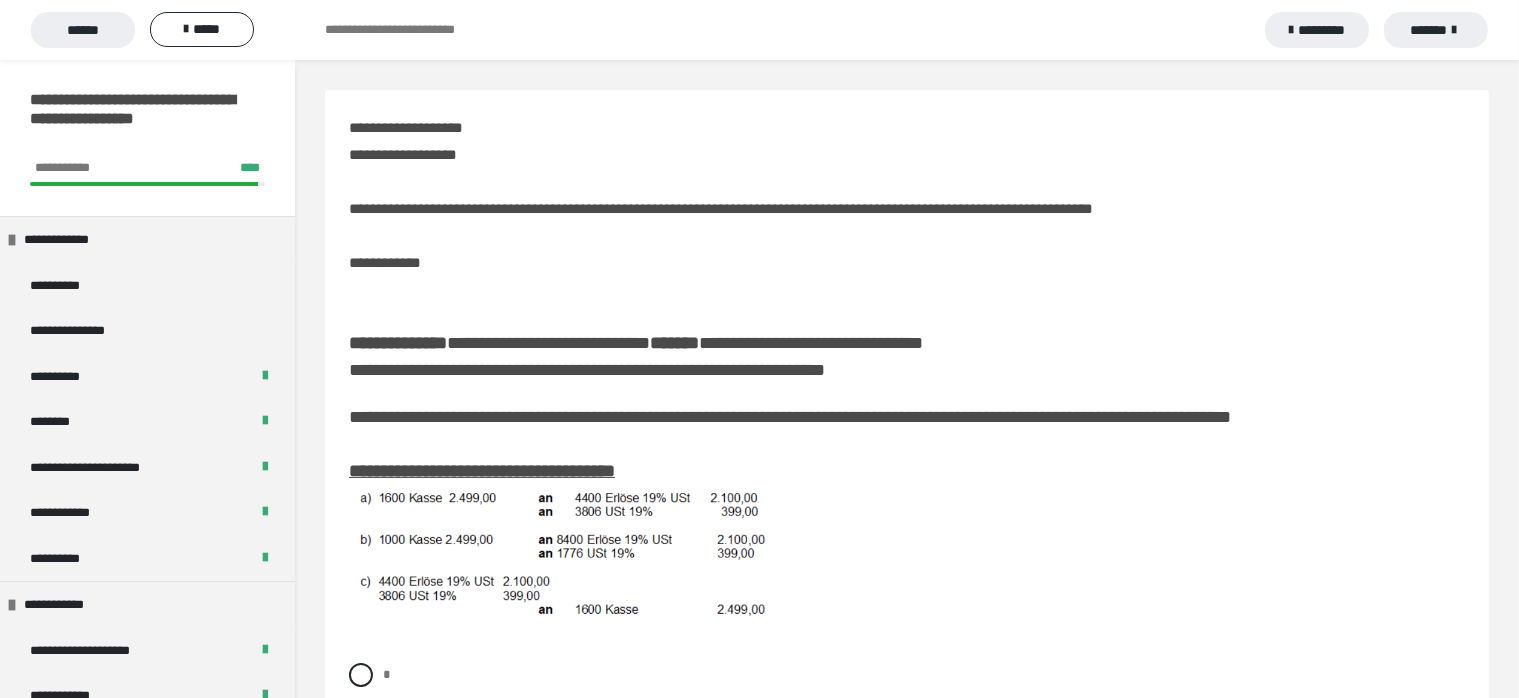 scroll, scrollTop: 100, scrollLeft: 0, axis: vertical 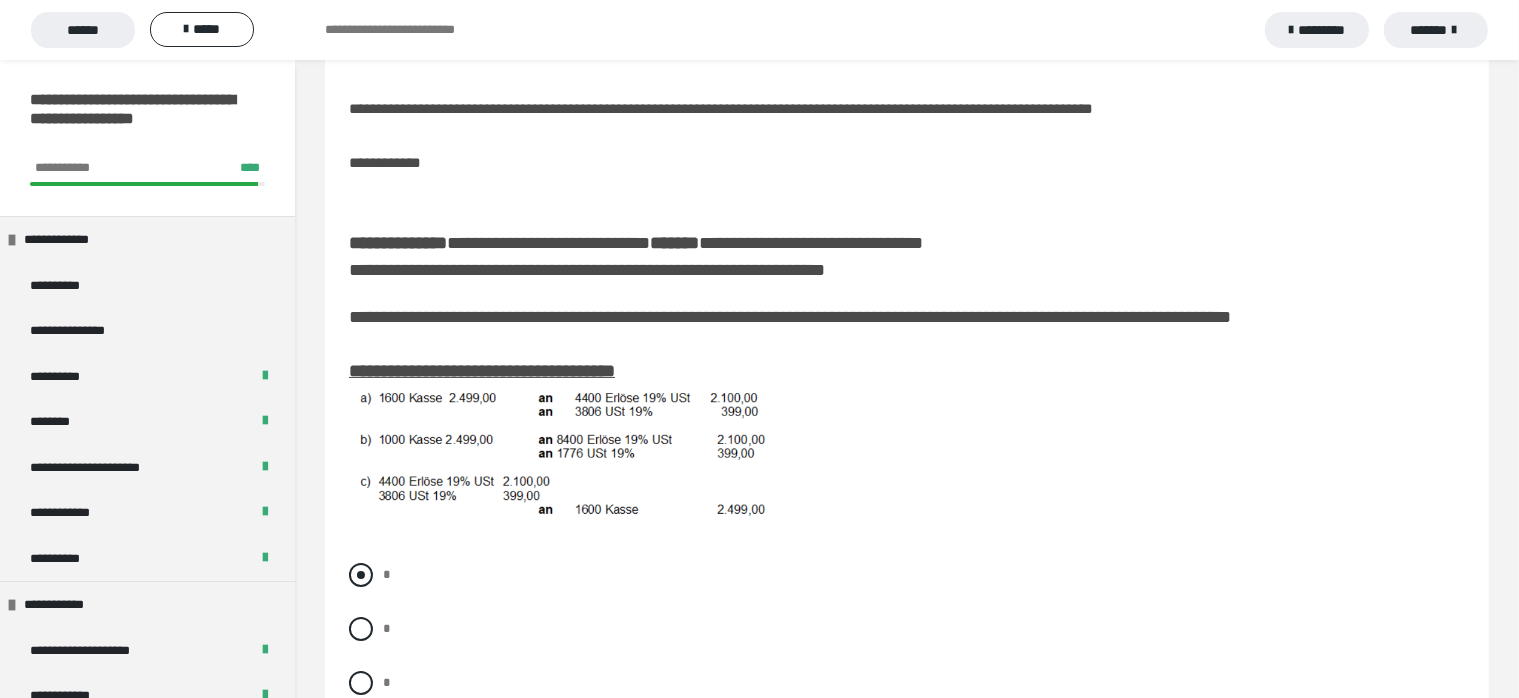 click at bounding box center [361, 575] 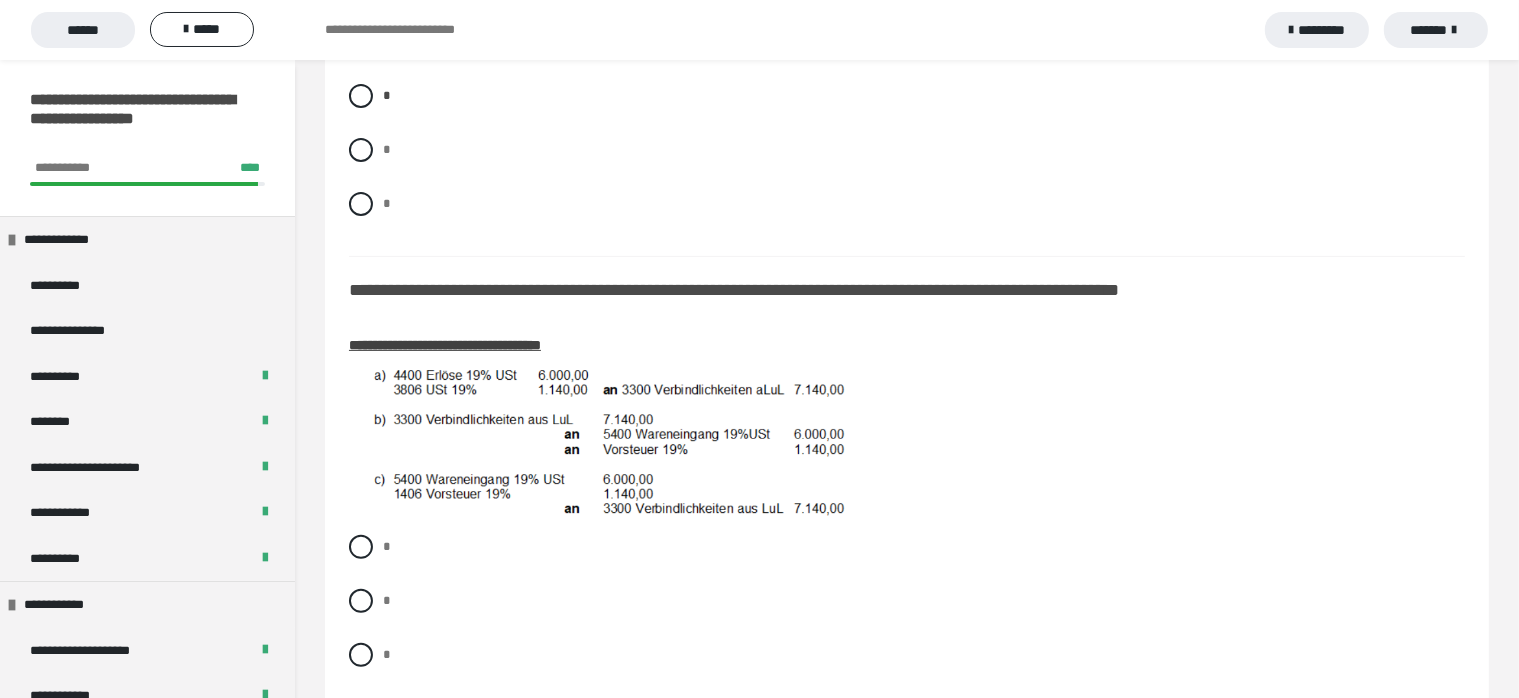 scroll, scrollTop: 600, scrollLeft: 0, axis: vertical 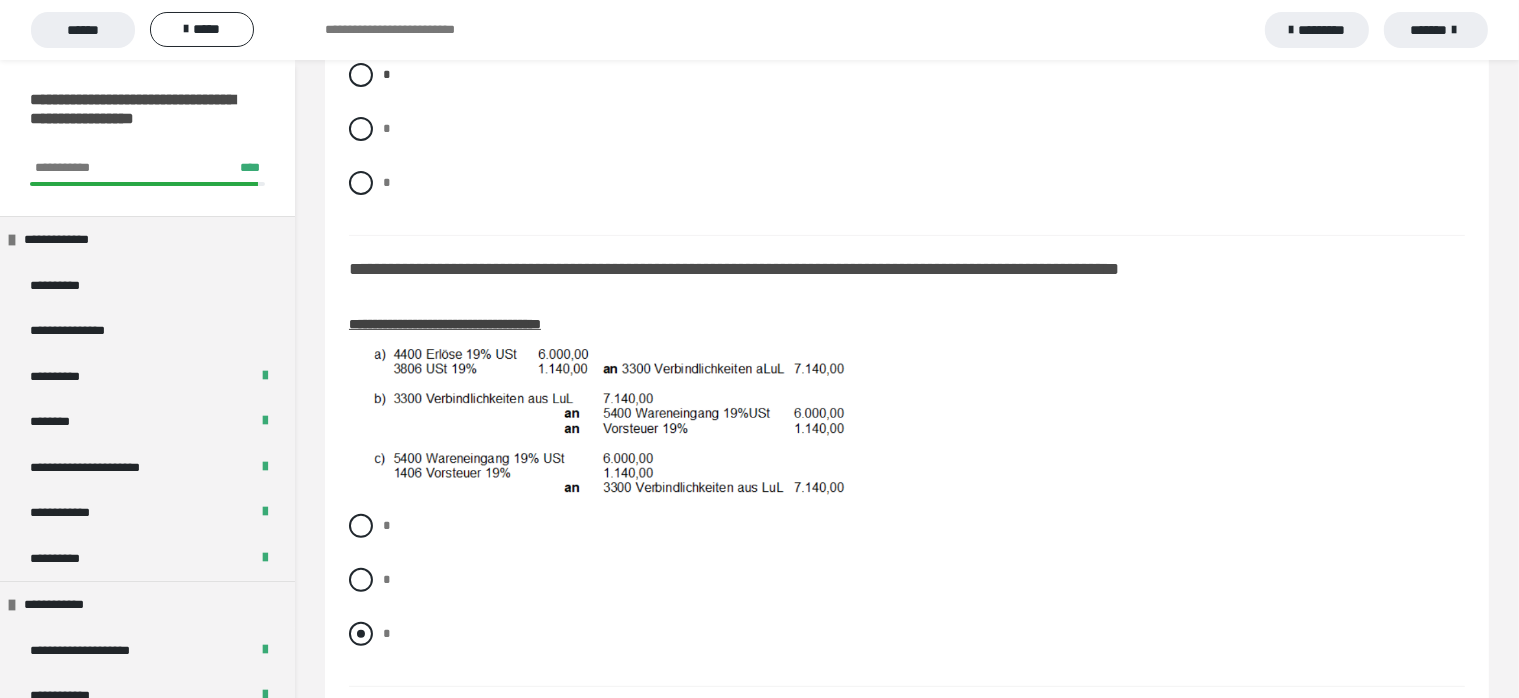 click at bounding box center [361, 634] 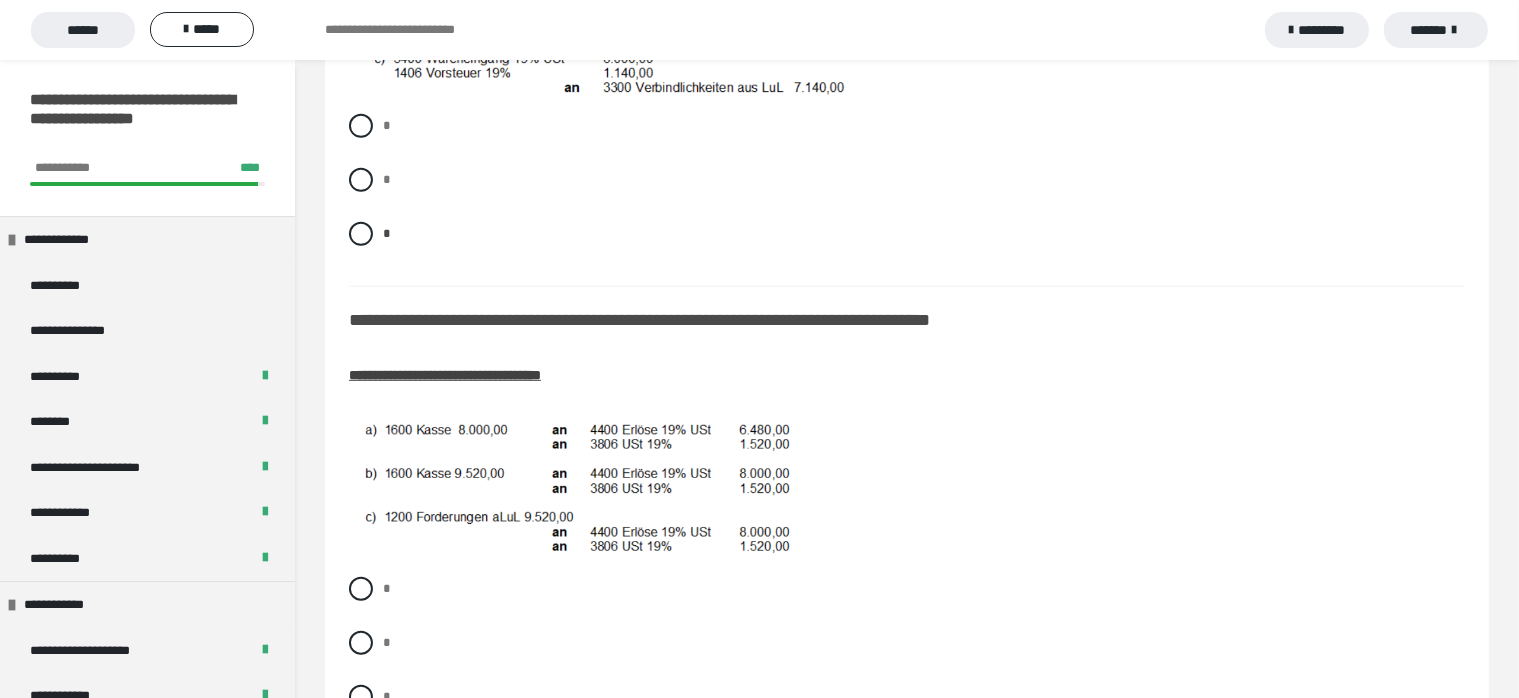 scroll, scrollTop: 1100, scrollLeft: 0, axis: vertical 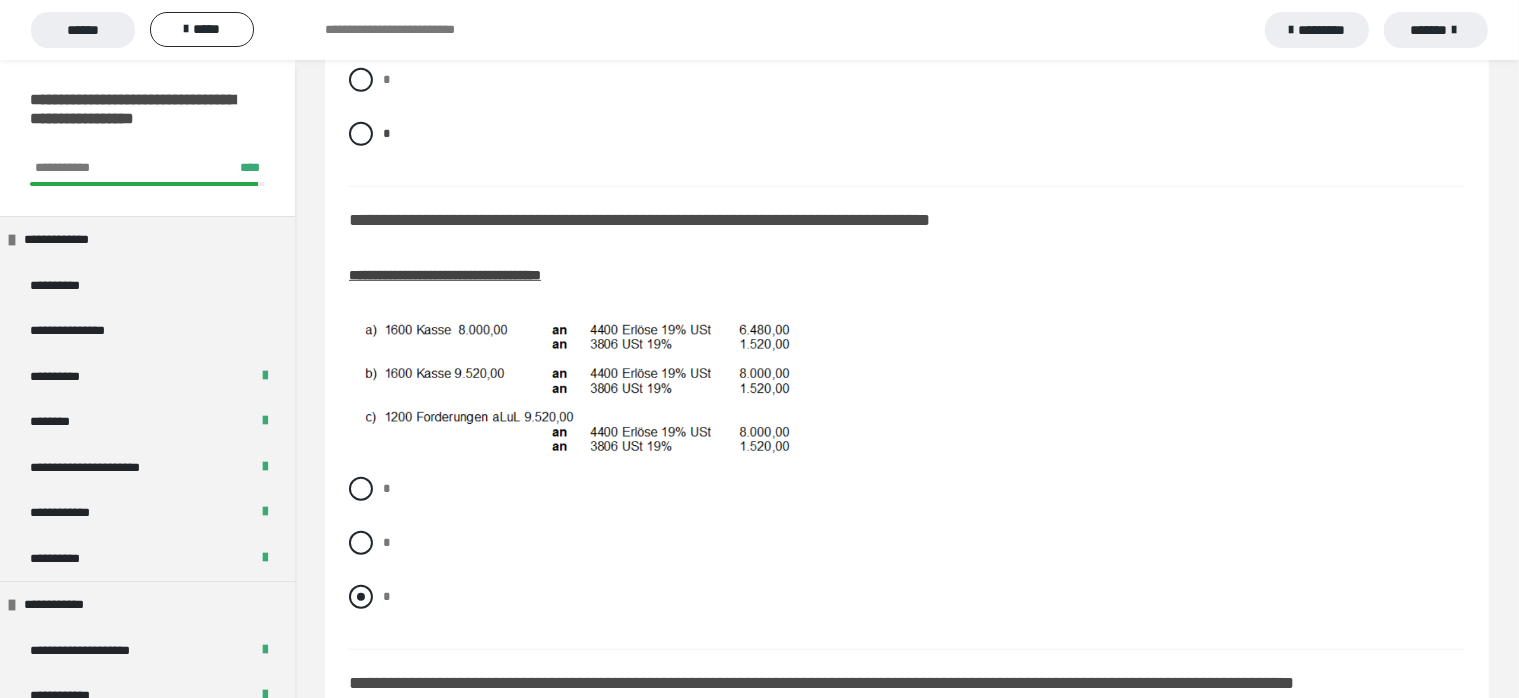 click at bounding box center [361, 597] 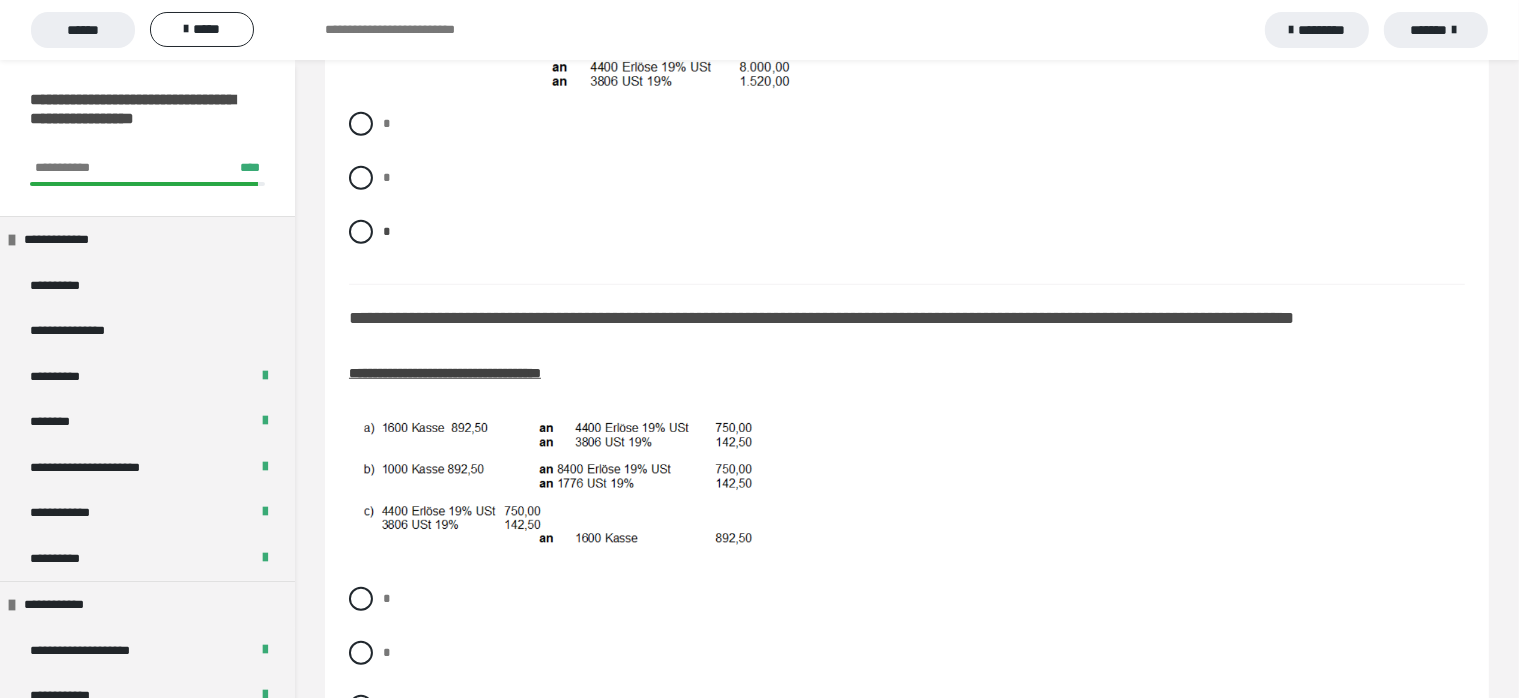 scroll, scrollTop: 1500, scrollLeft: 0, axis: vertical 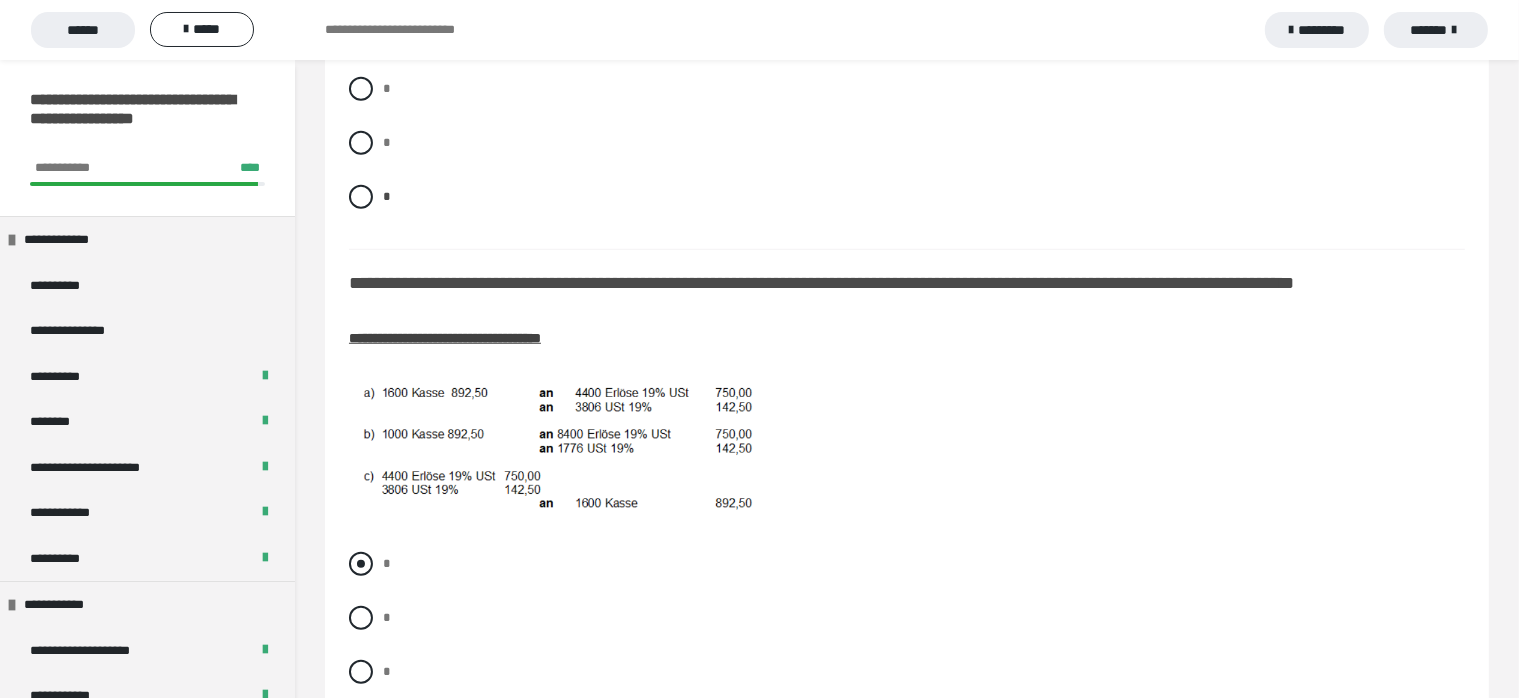 drag, startPoint x: 361, startPoint y: 580, endPoint x: 363, endPoint y: 566, distance: 14.142136 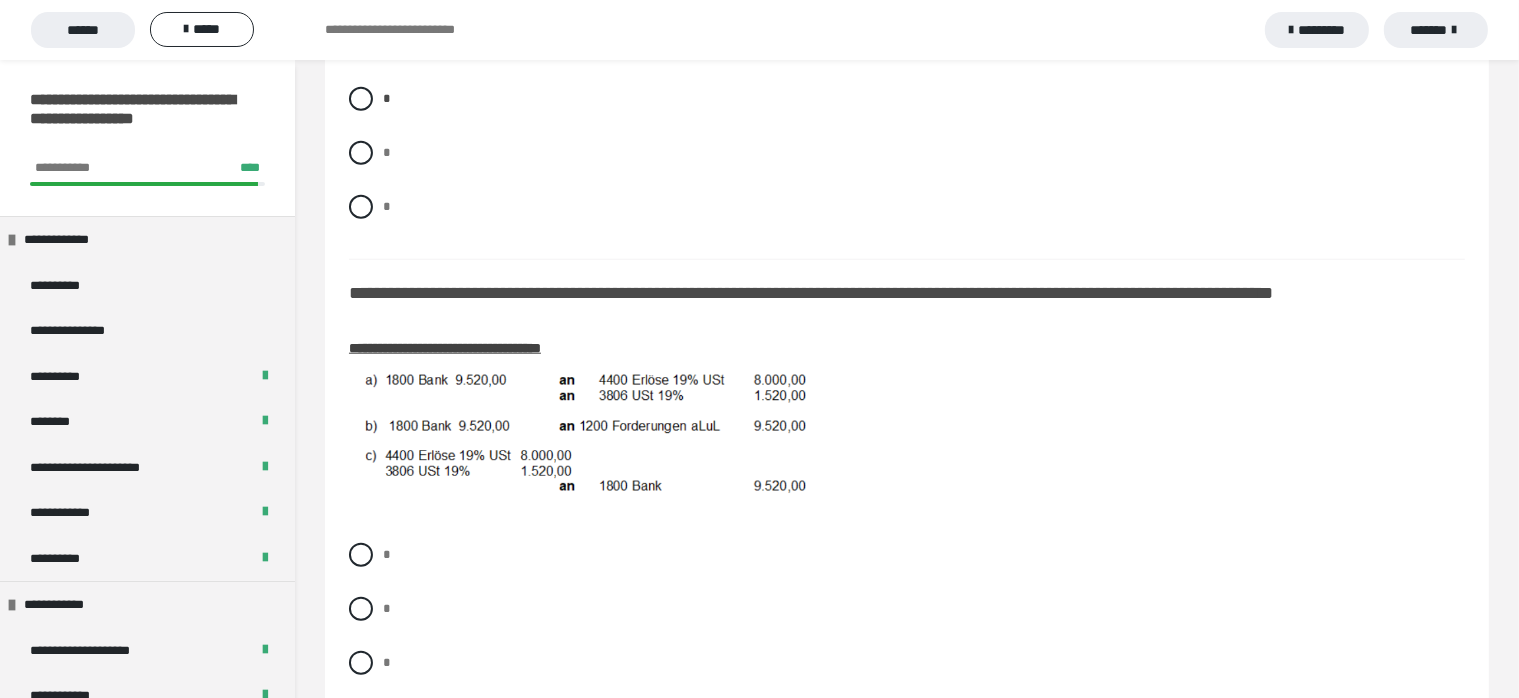 scroll, scrollTop: 2000, scrollLeft: 0, axis: vertical 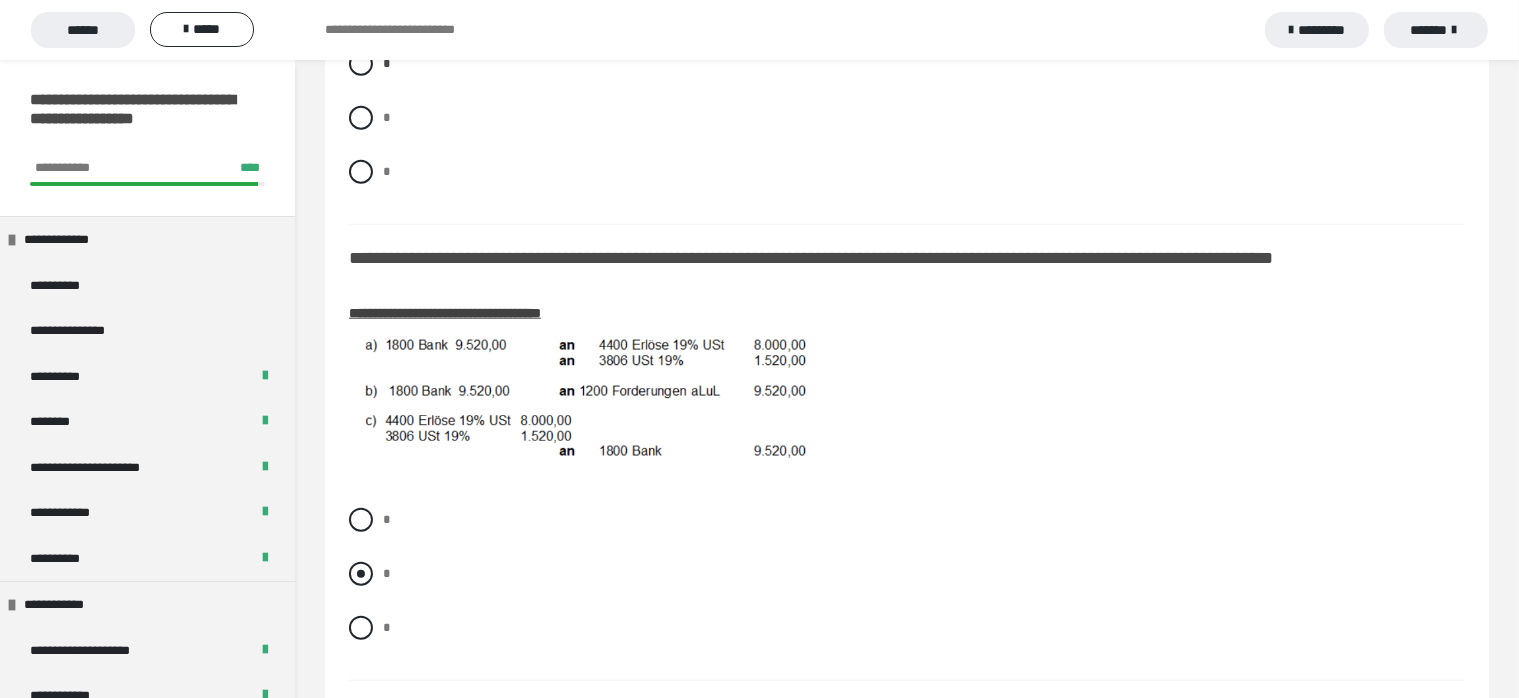 click at bounding box center (361, 574) 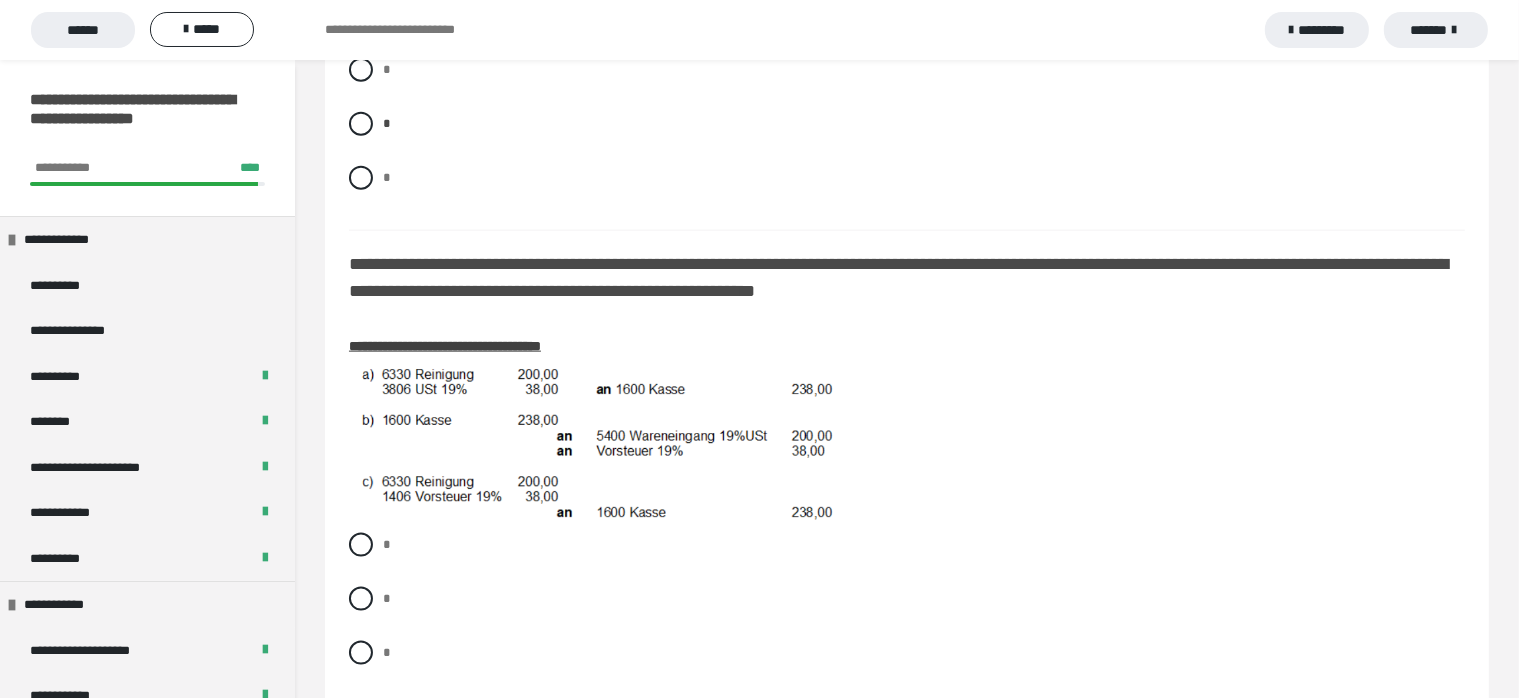 scroll, scrollTop: 2550, scrollLeft: 0, axis: vertical 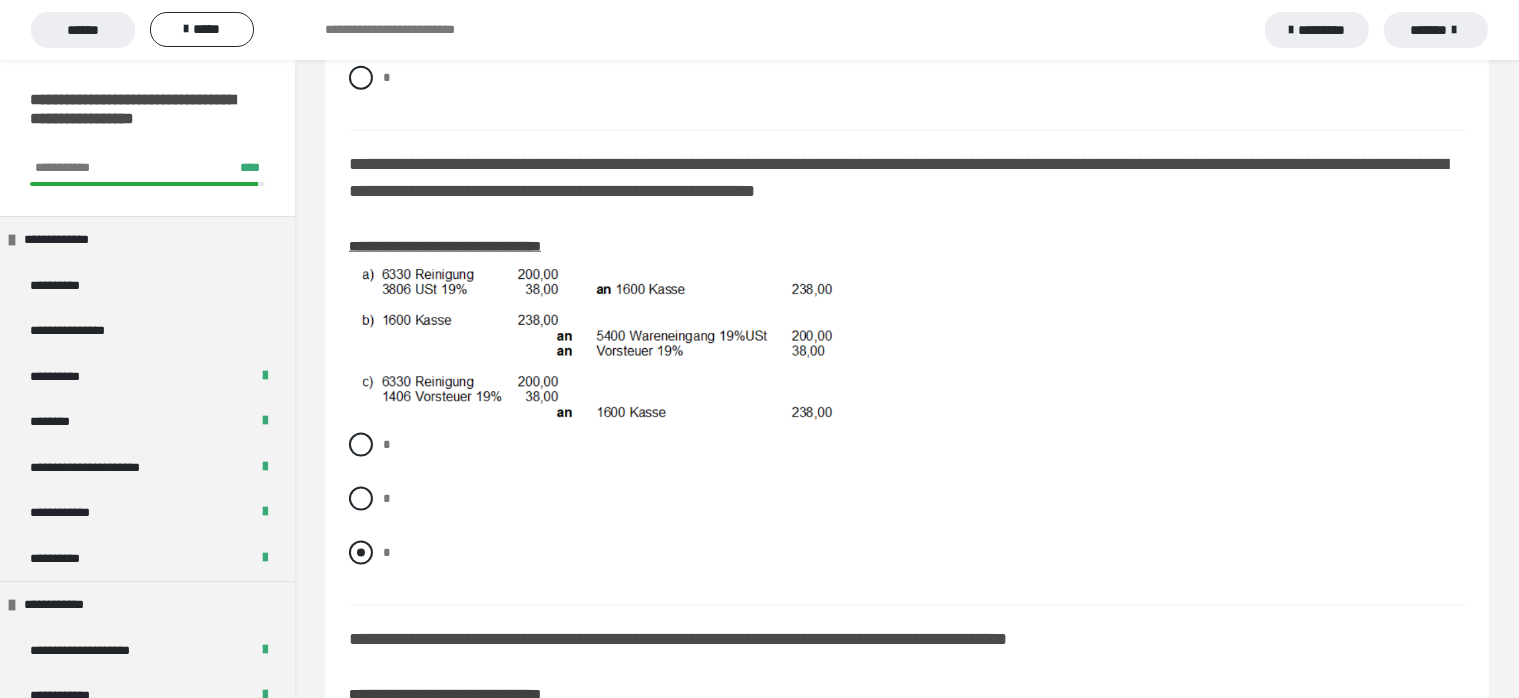 click at bounding box center [361, 553] 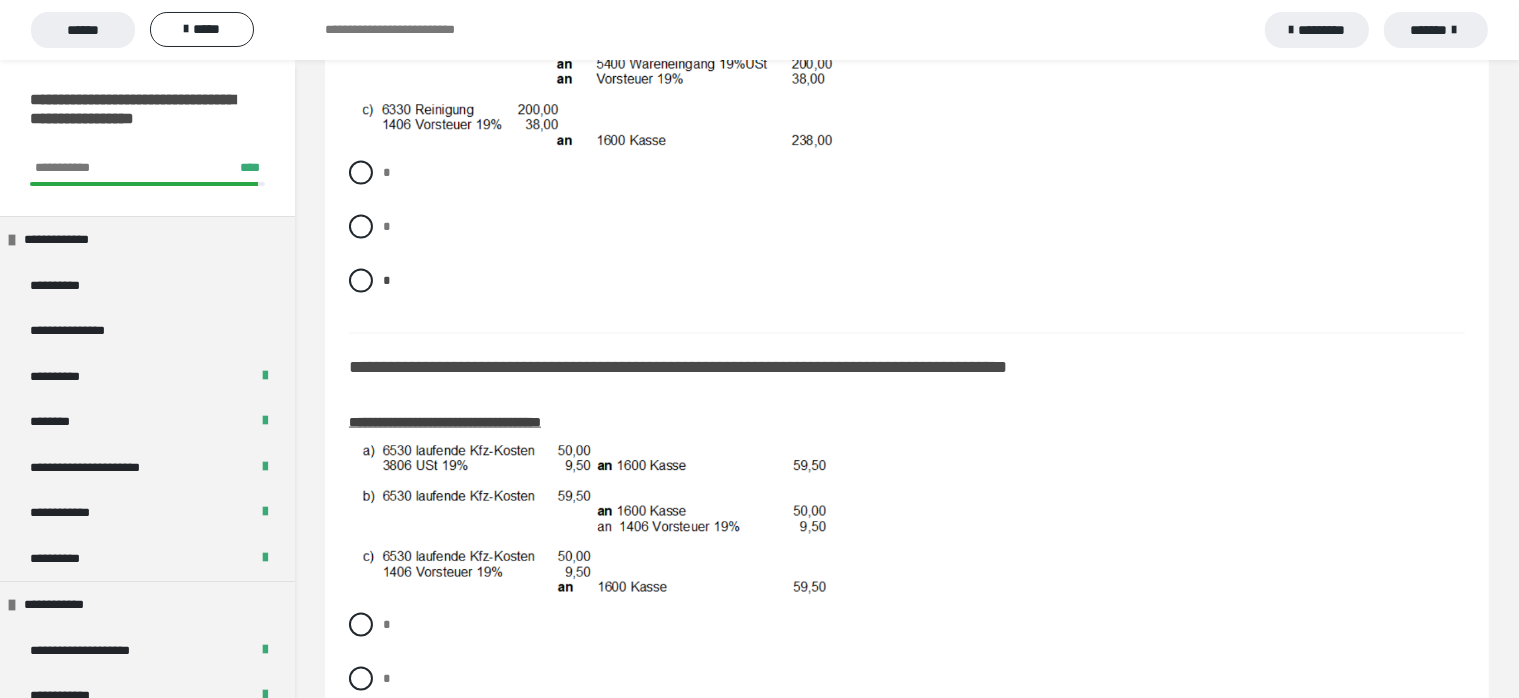 scroll, scrollTop: 2850, scrollLeft: 0, axis: vertical 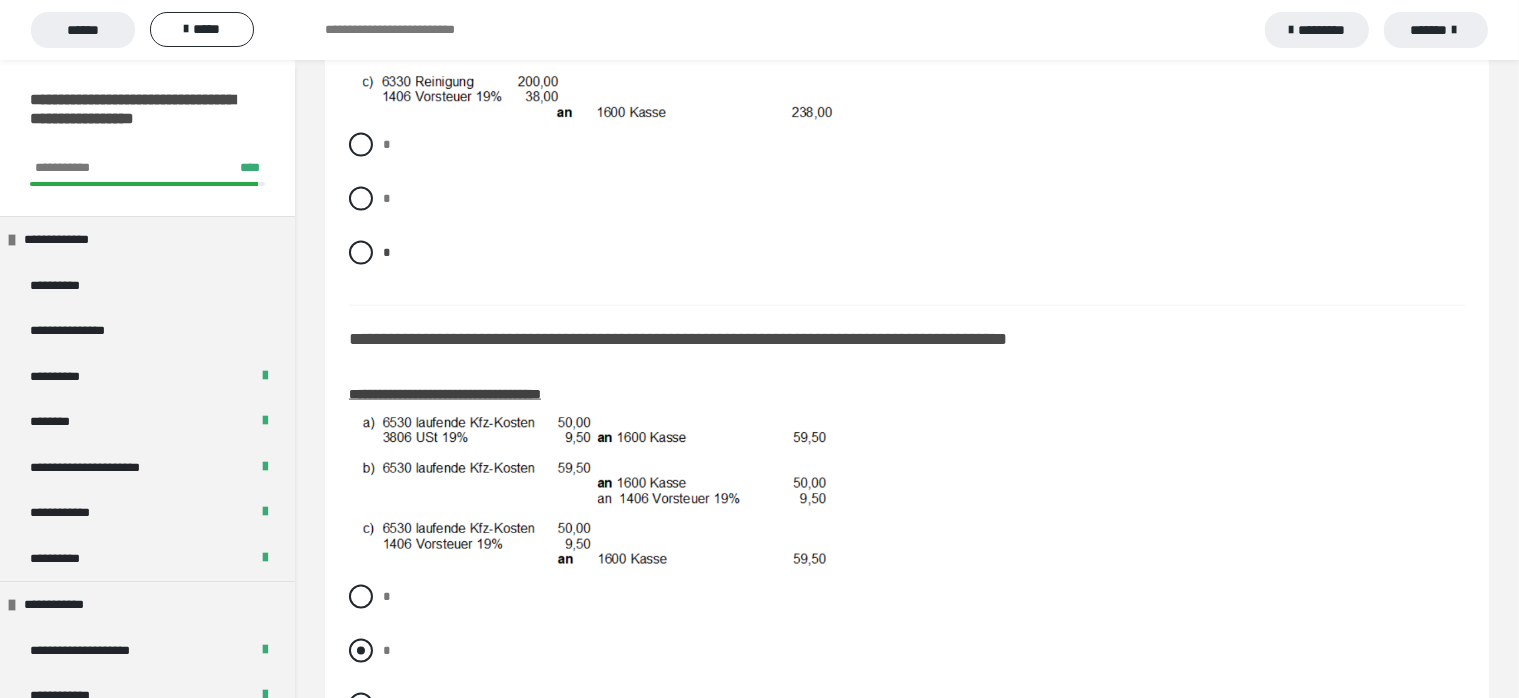 click at bounding box center [361, 651] 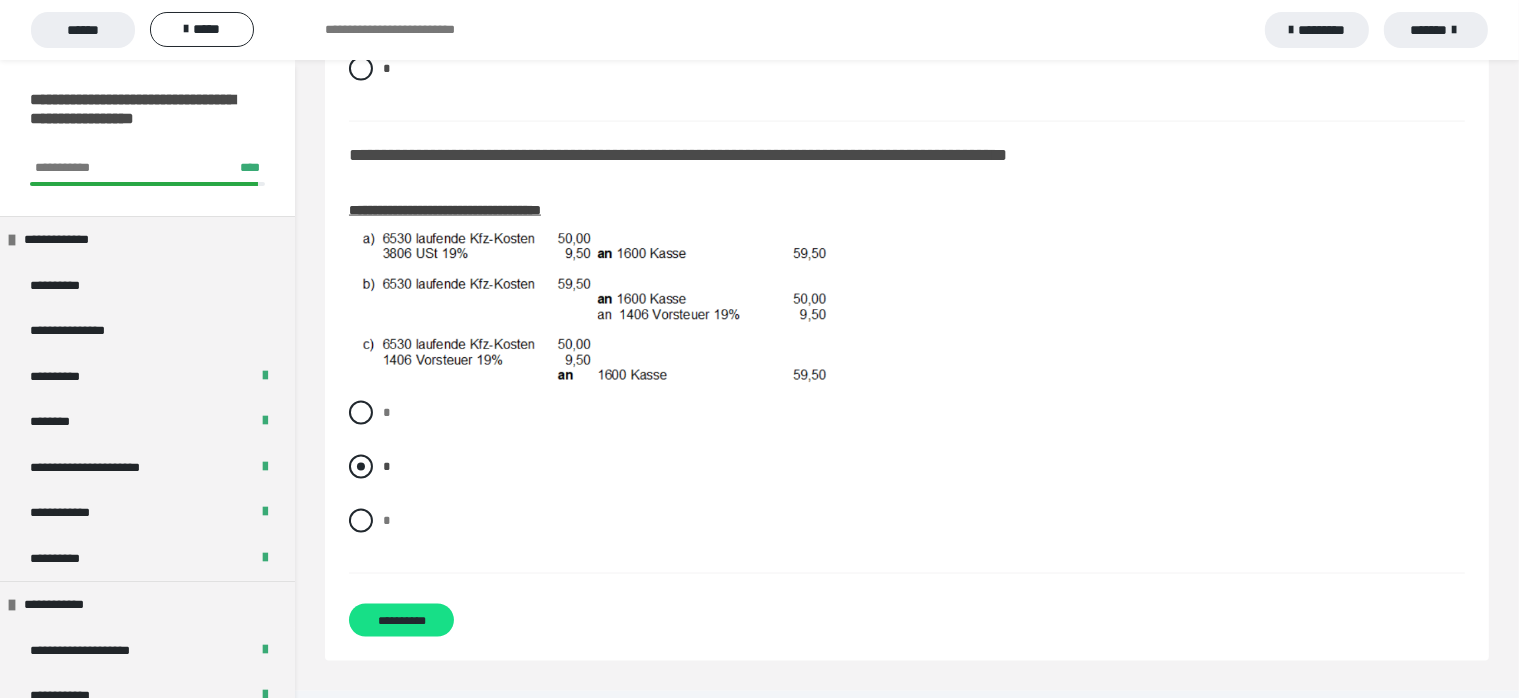 scroll, scrollTop: 3050, scrollLeft: 0, axis: vertical 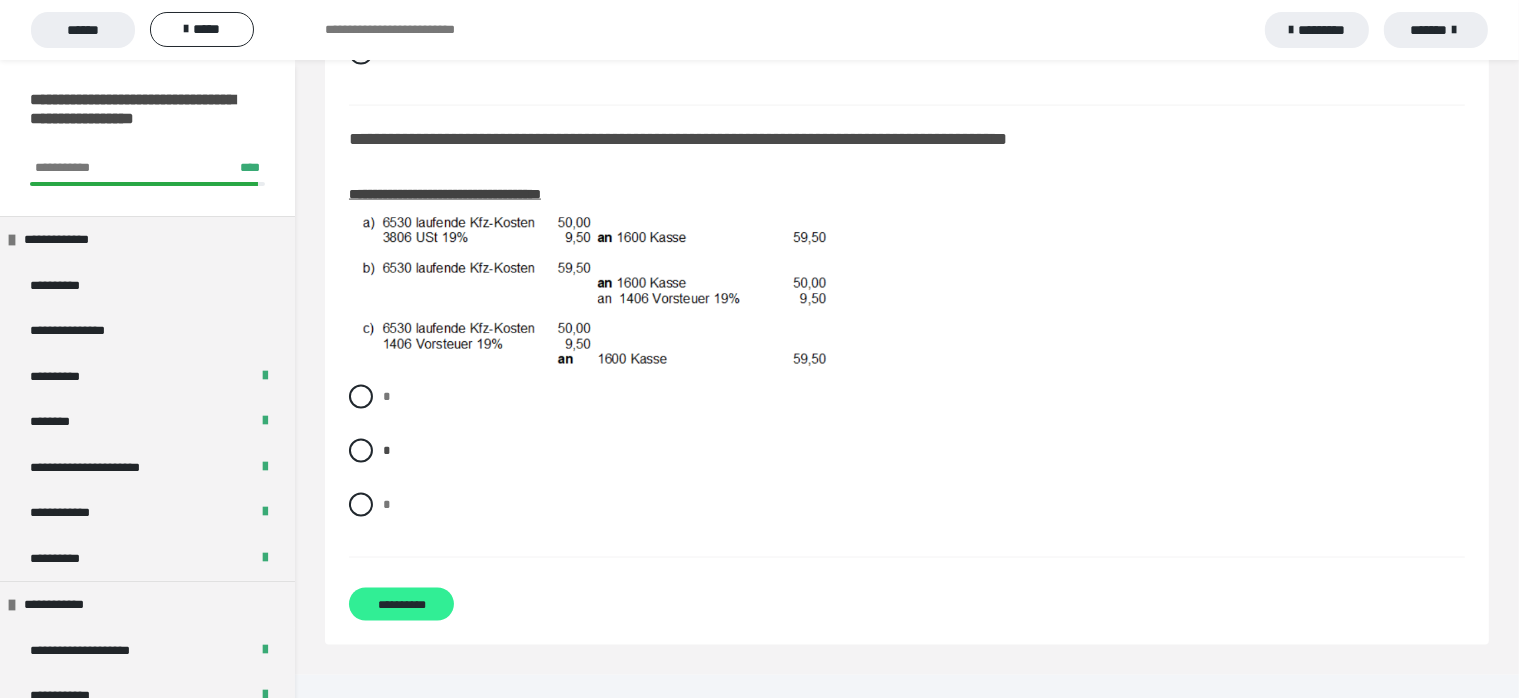 click on "**********" at bounding box center [401, 604] 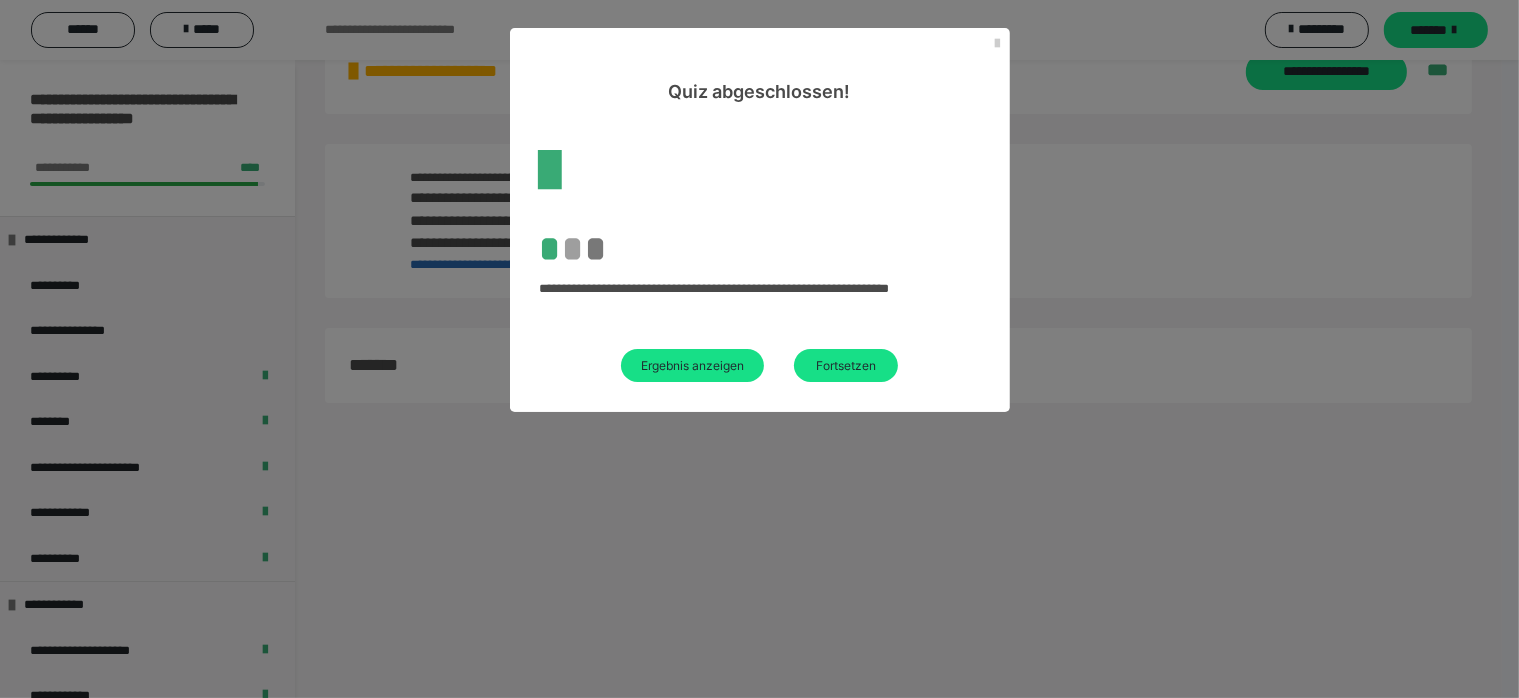 scroll, scrollTop: 60, scrollLeft: 0, axis: vertical 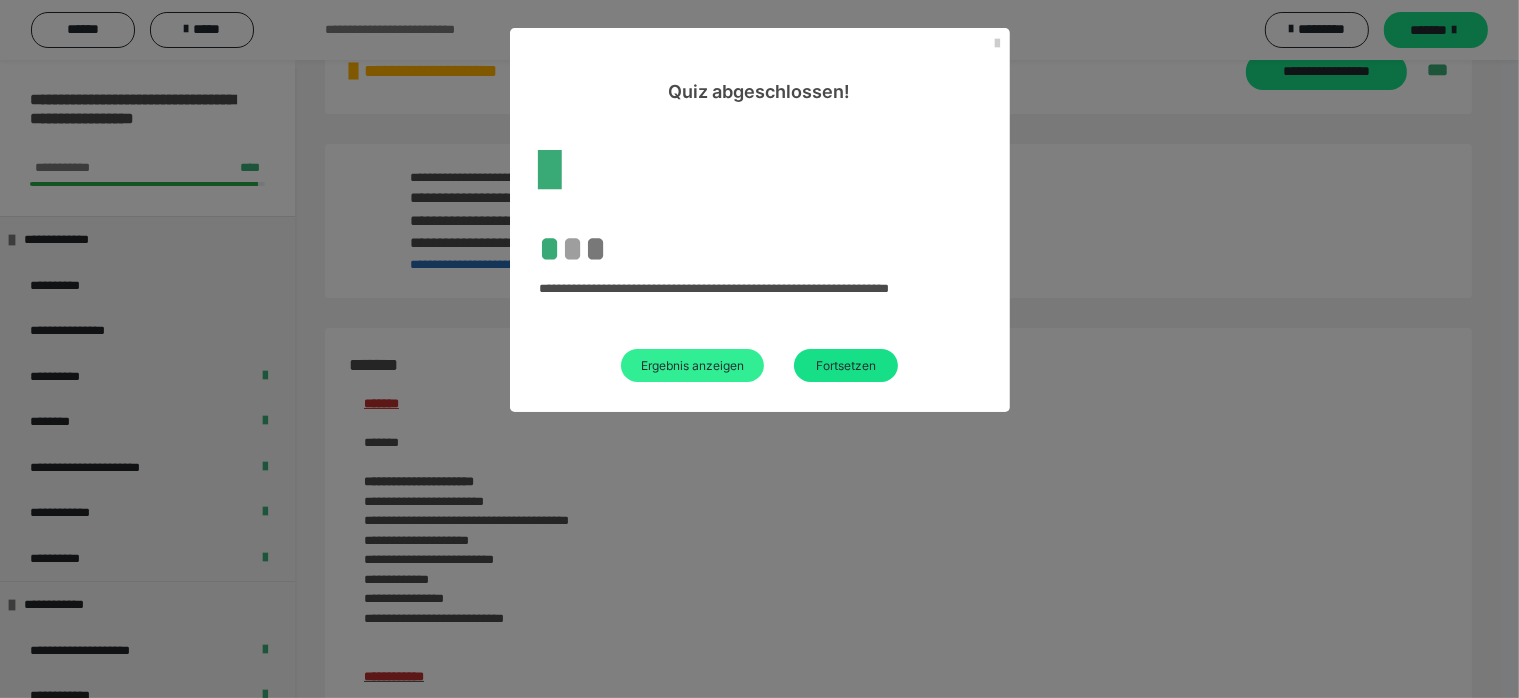 click on "Ergebnis anzeigen" at bounding box center (692, 365) 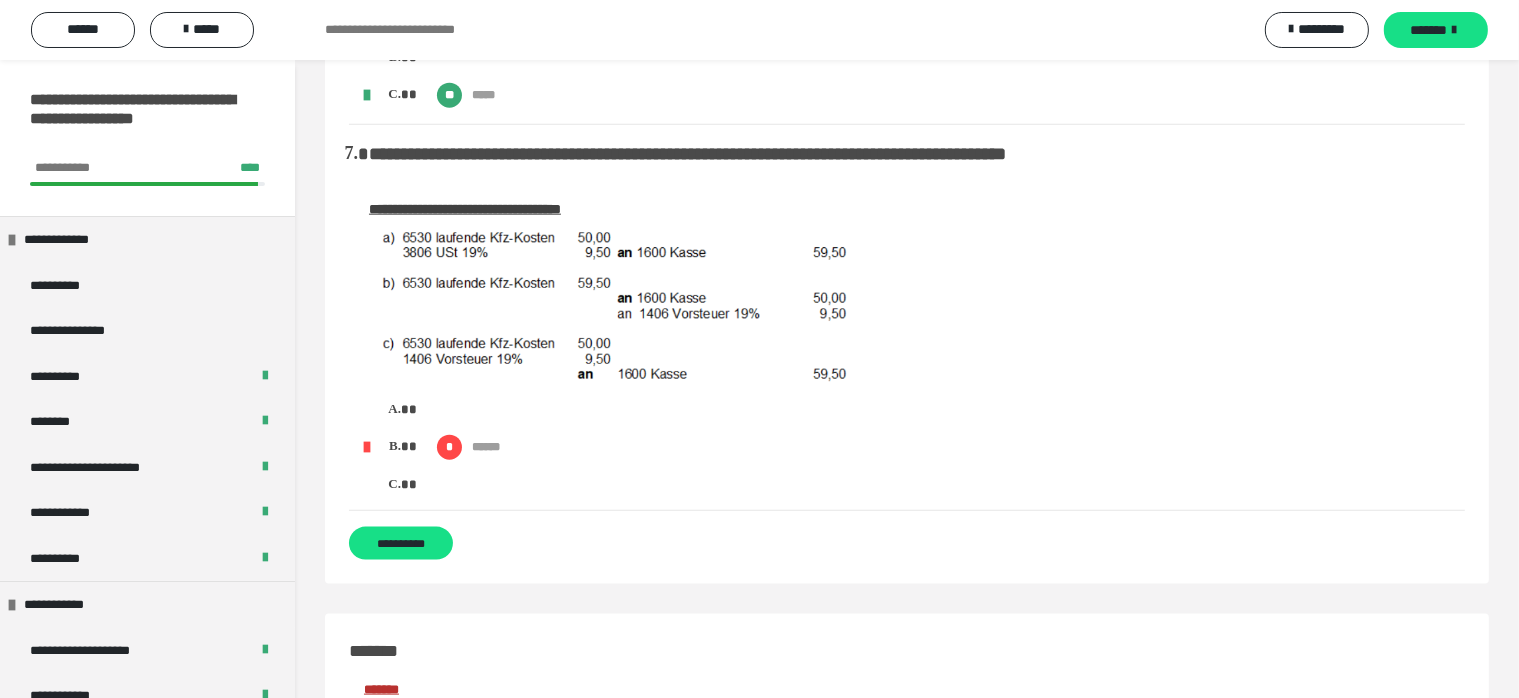 scroll, scrollTop: 2300, scrollLeft: 0, axis: vertical 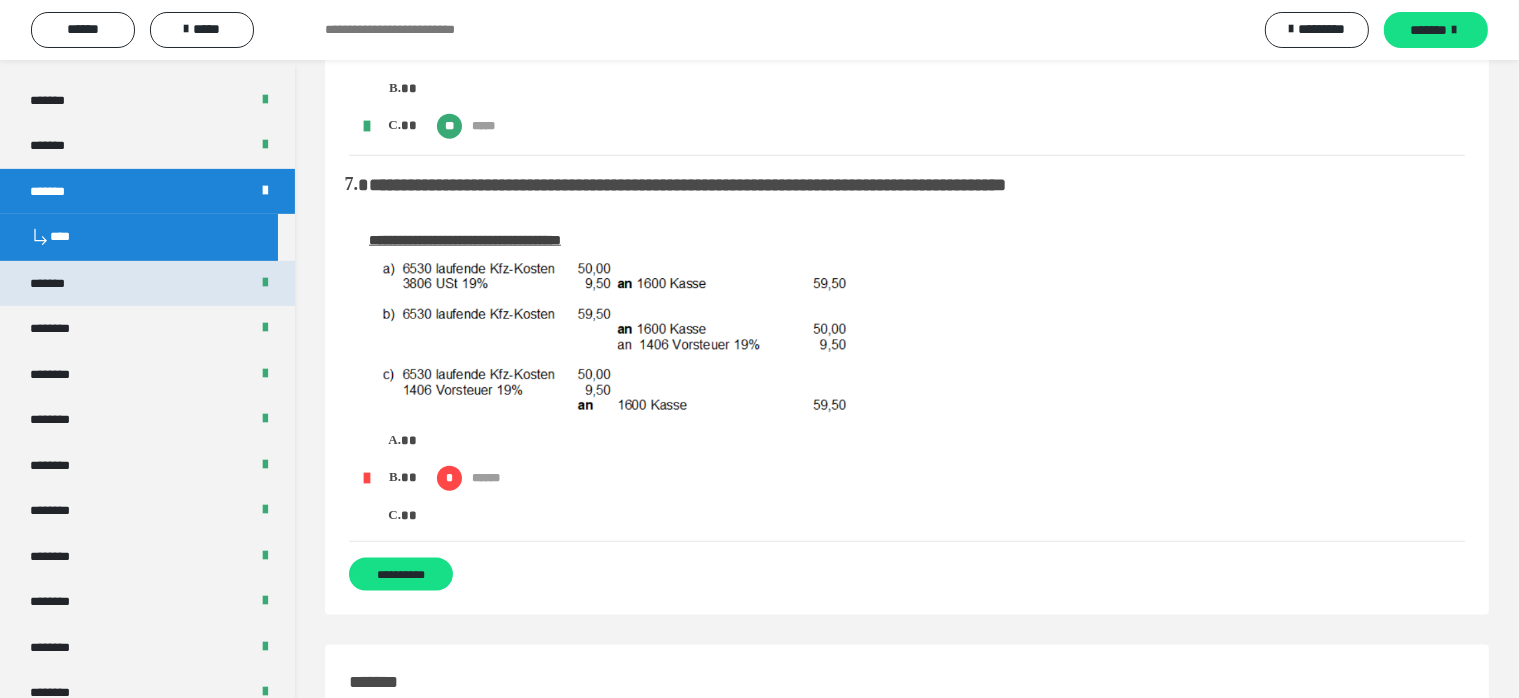 click at bounding box center (265, 284) 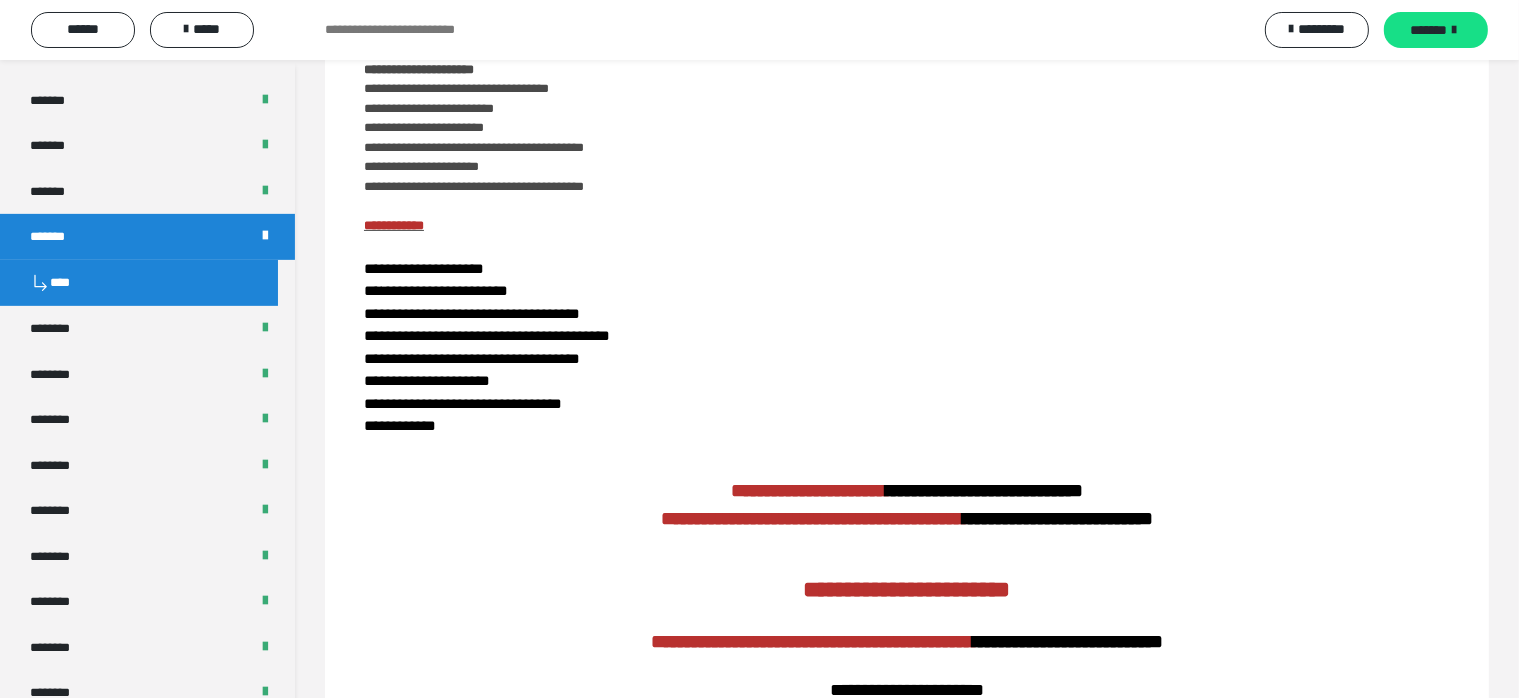 scroll, scrollTop: 200, scrollLeft: 0, axis: vertical 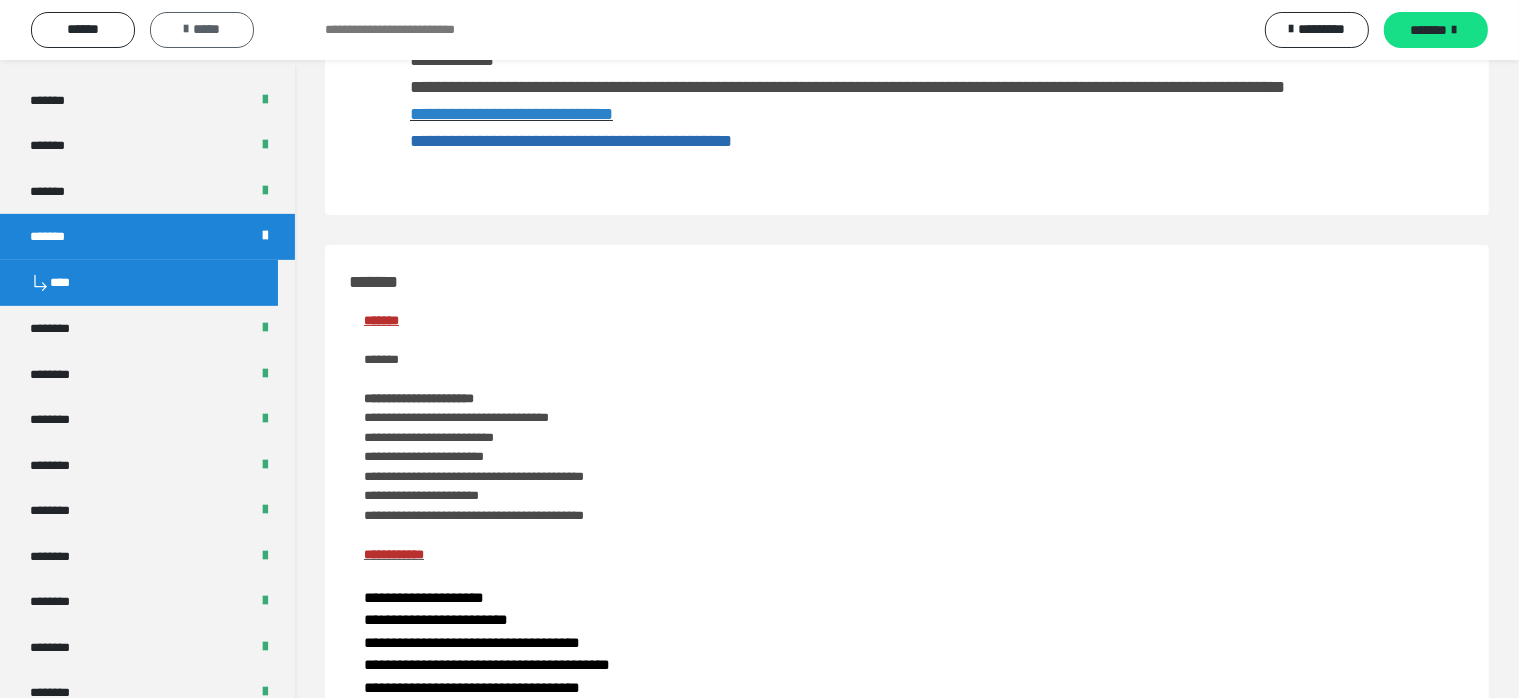 click on "*****" at bounding box center [202, 29] 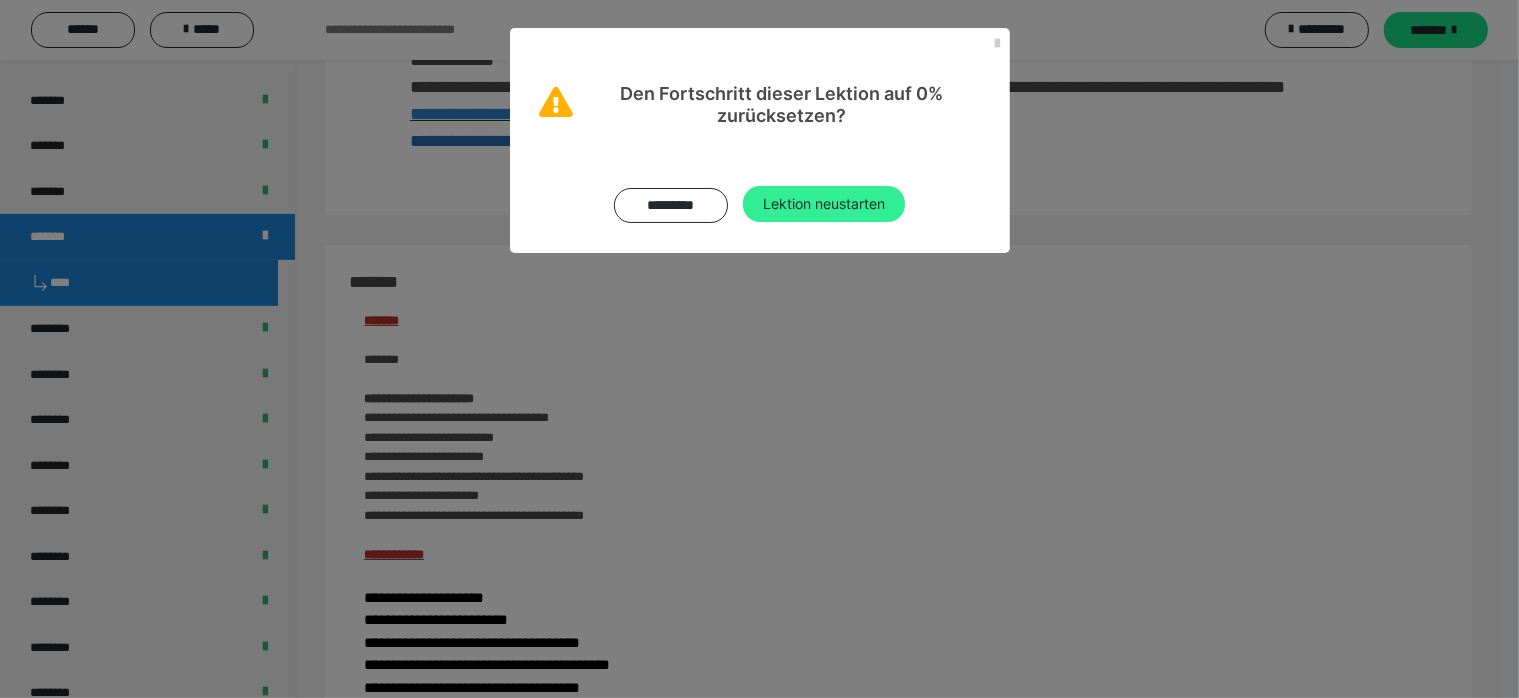 click on "Lektion neustarten" at bounding box center [824, 204] 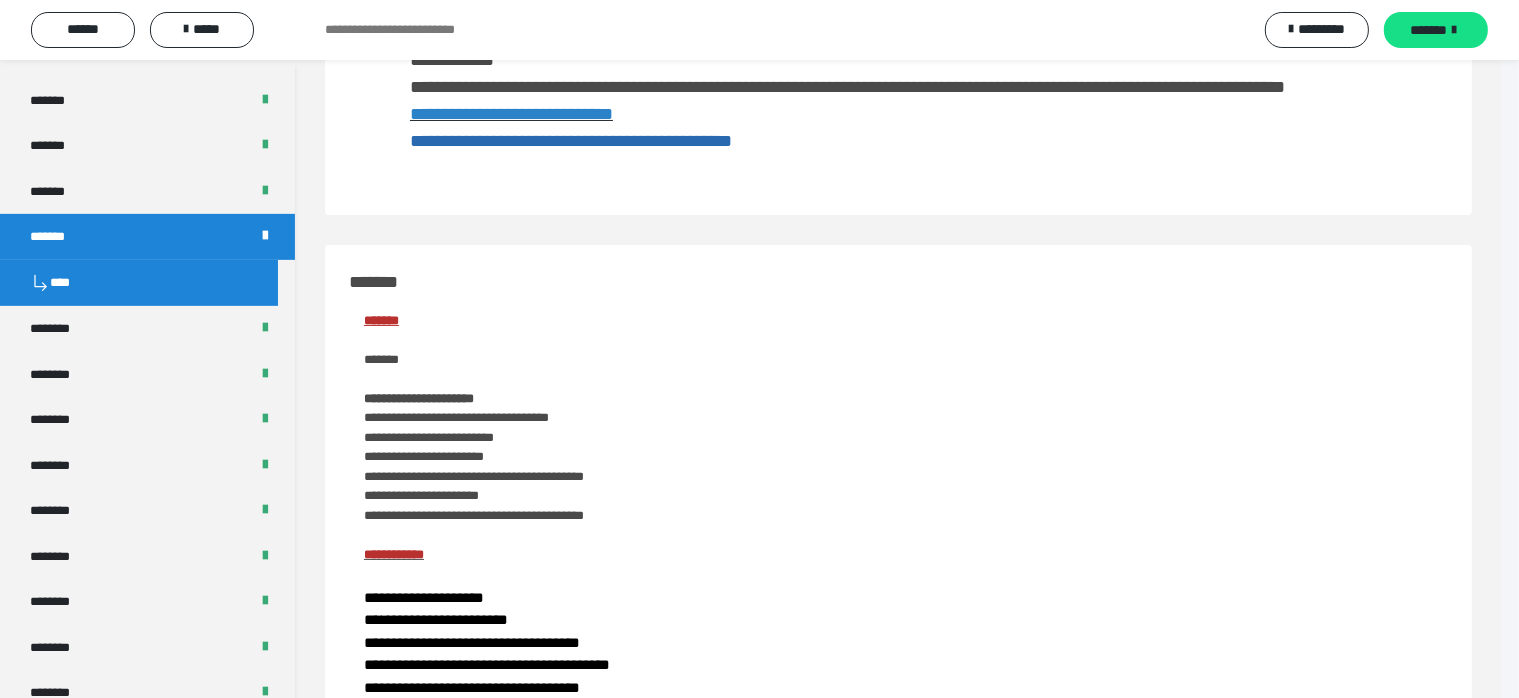 scroll, scrollTop: 0, scrollLeft: 0, axis: both 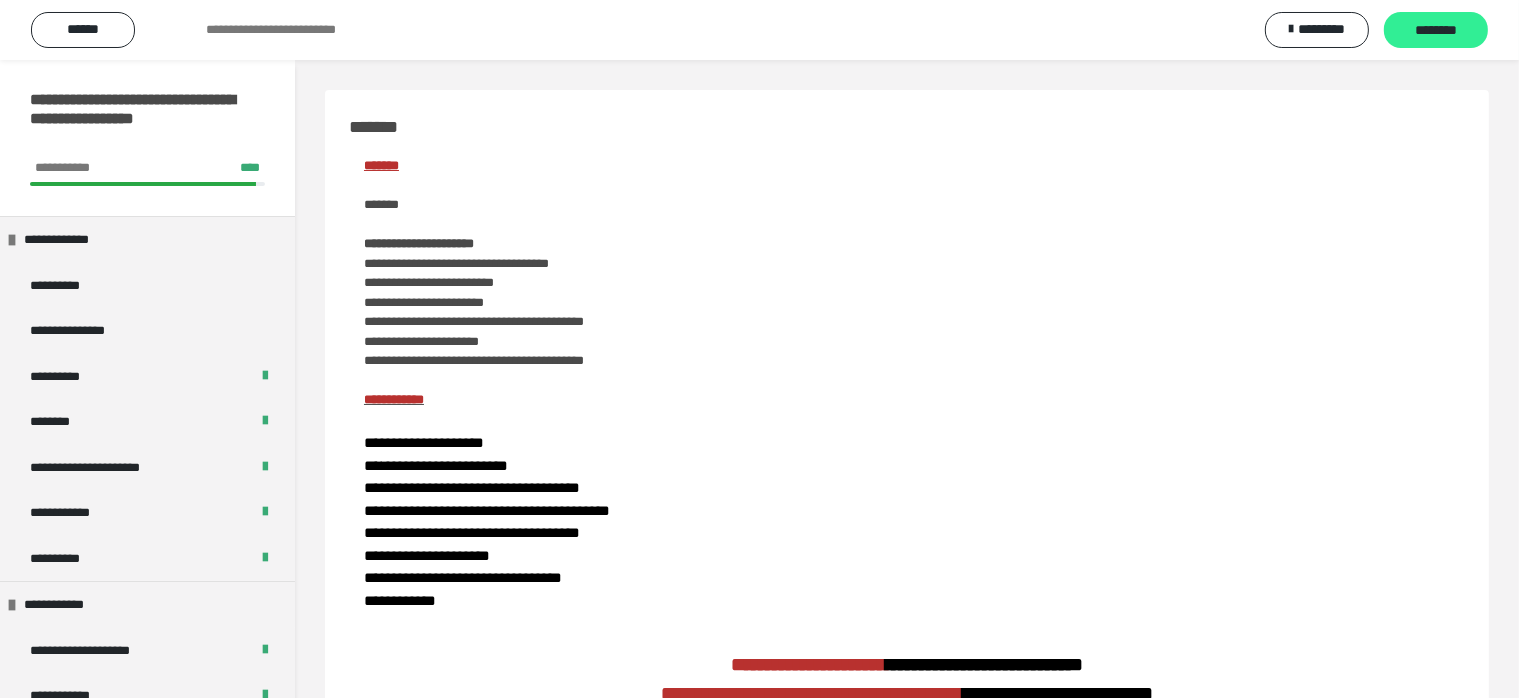 click on "********" at bounding box center (1436, 31) 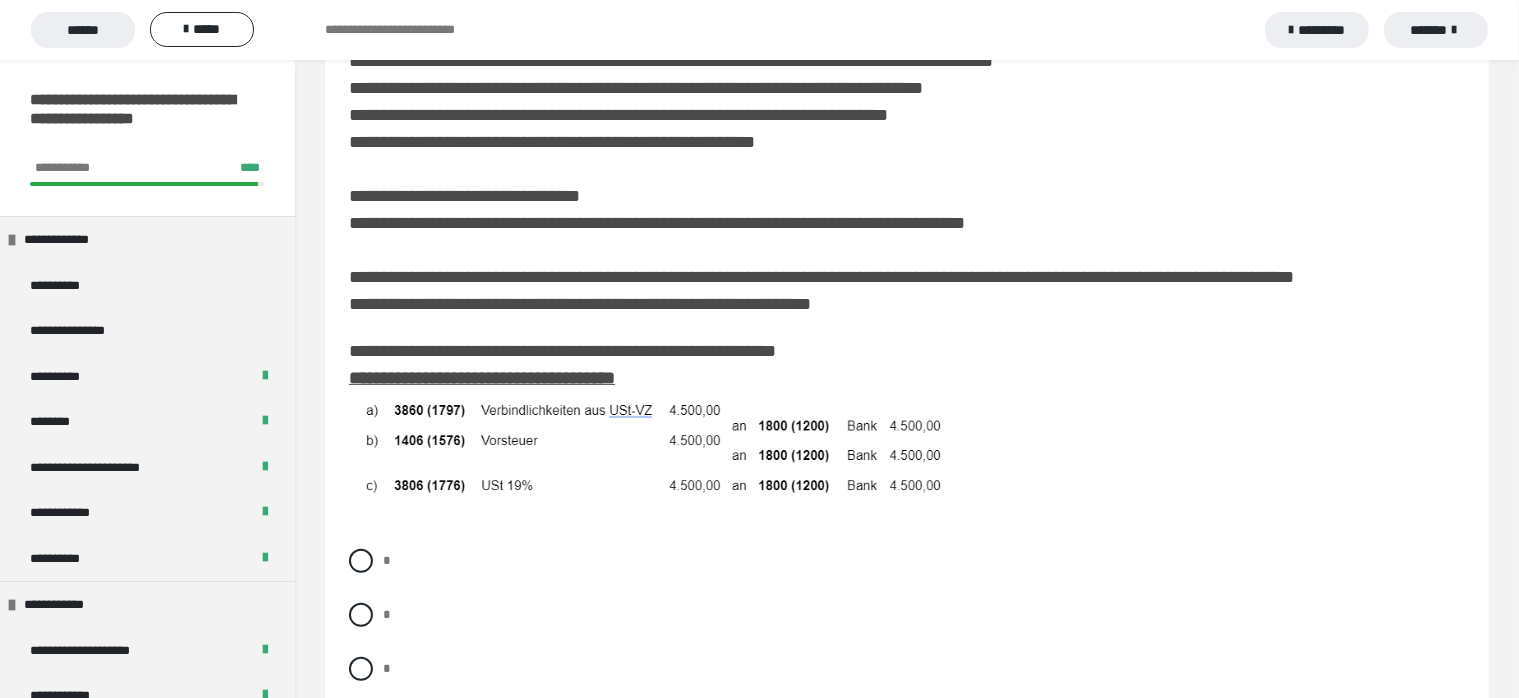 scroll, scrollTop: 600, scrollLeft: 0, axis: vertical 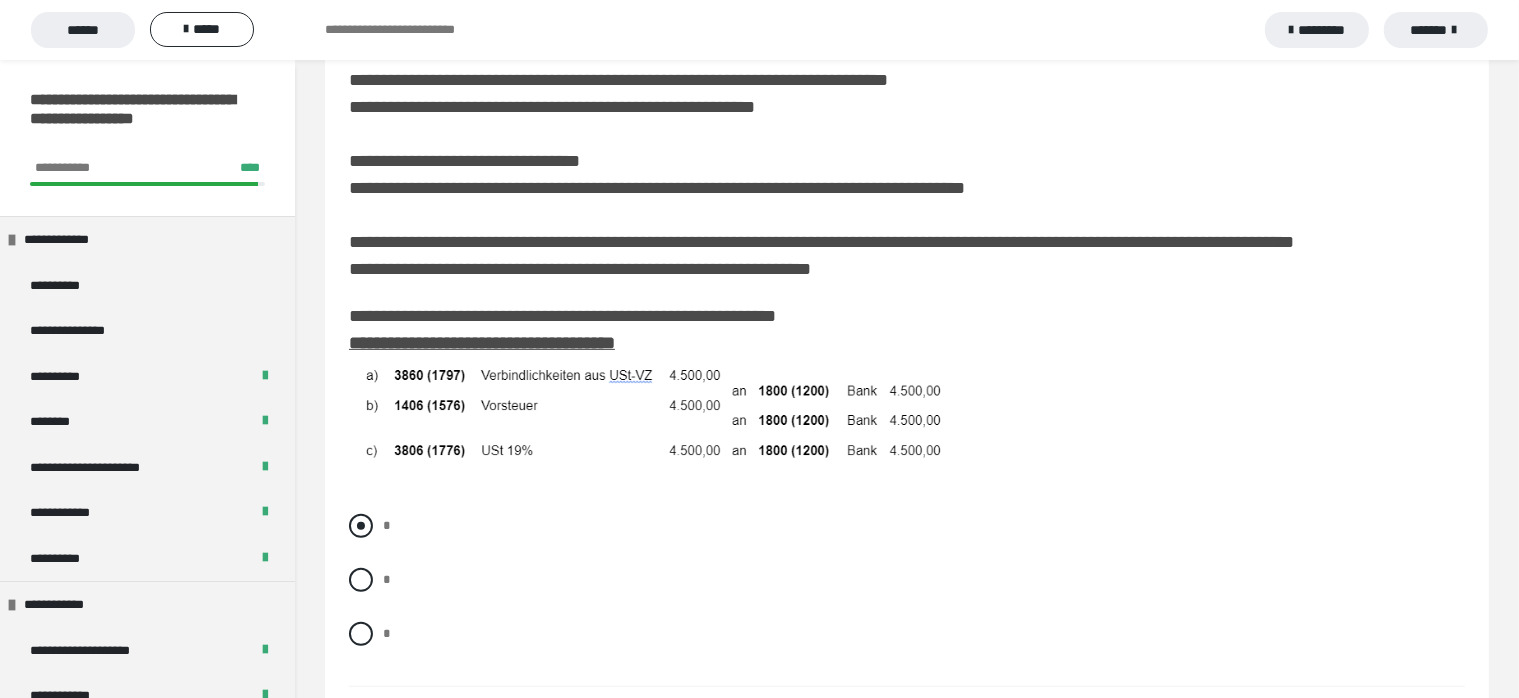 click at bounding box center (361, 526) 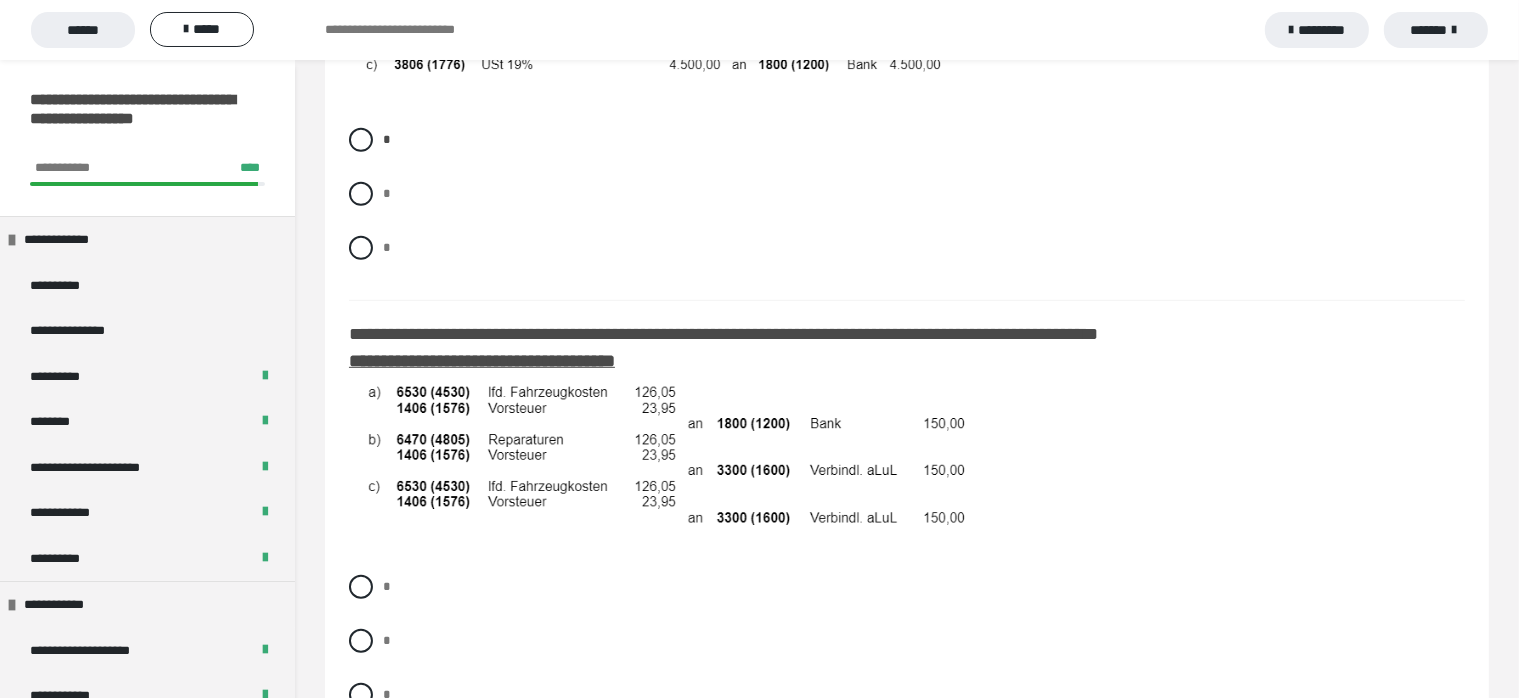 scroll, scrollTop: 1000, scrollLeft: 0, axis: vertical 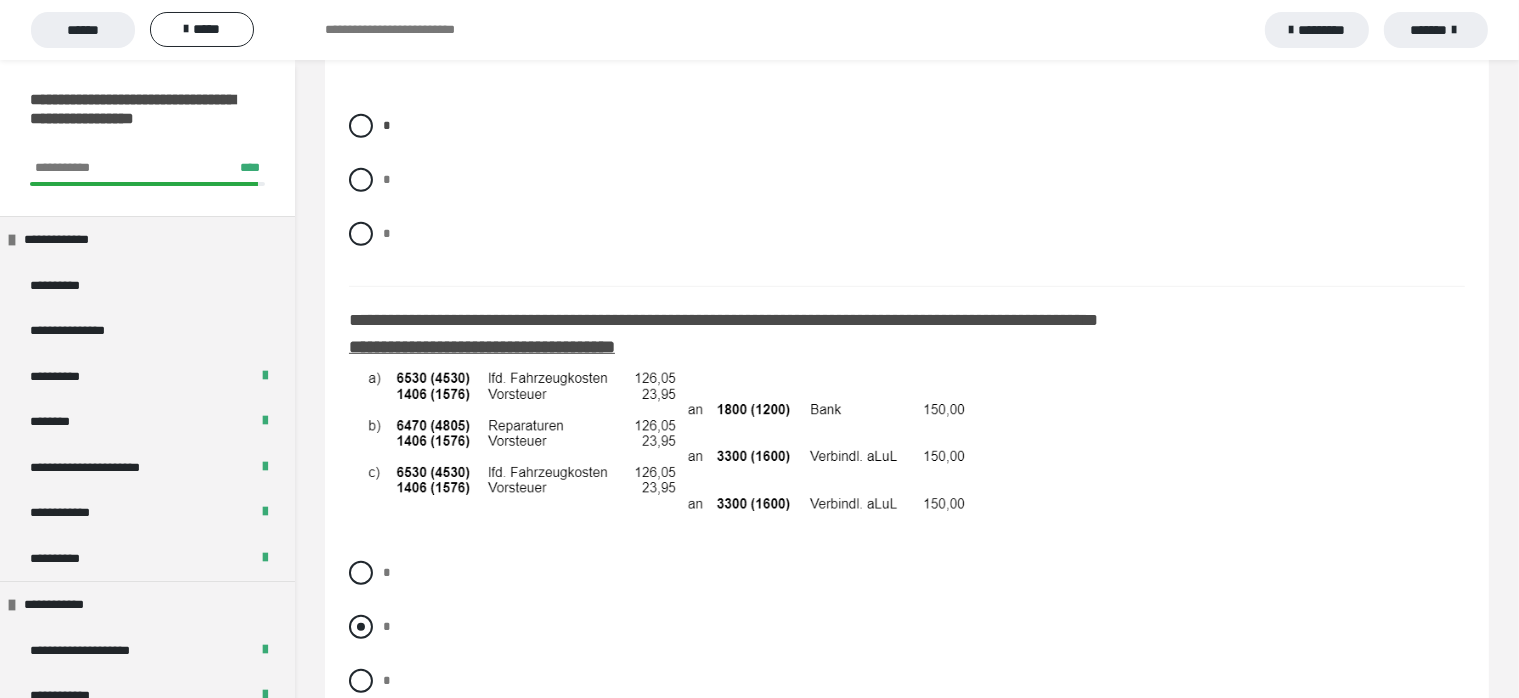 click at bounding box center (361, 627) 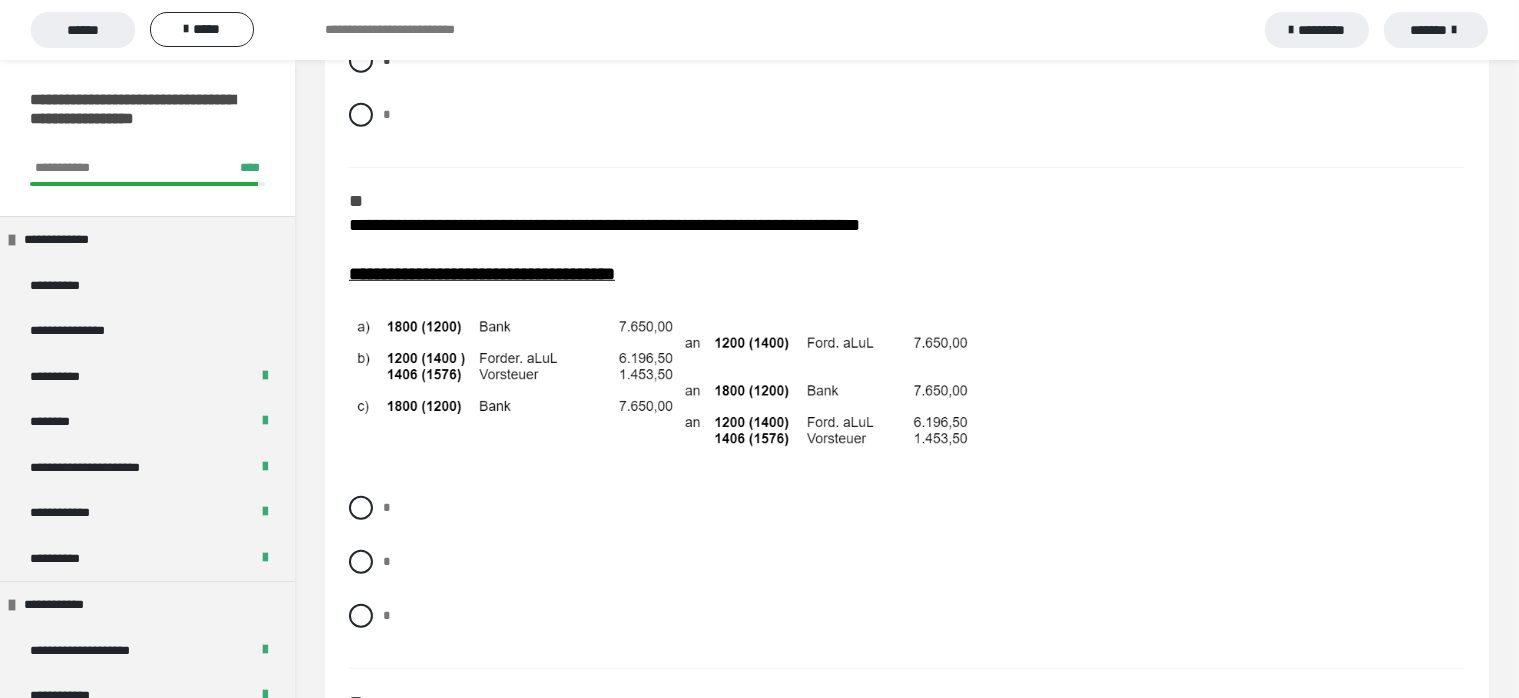 scroll, scrollTop: 1600, scrollLeft: 0, axis: vertical 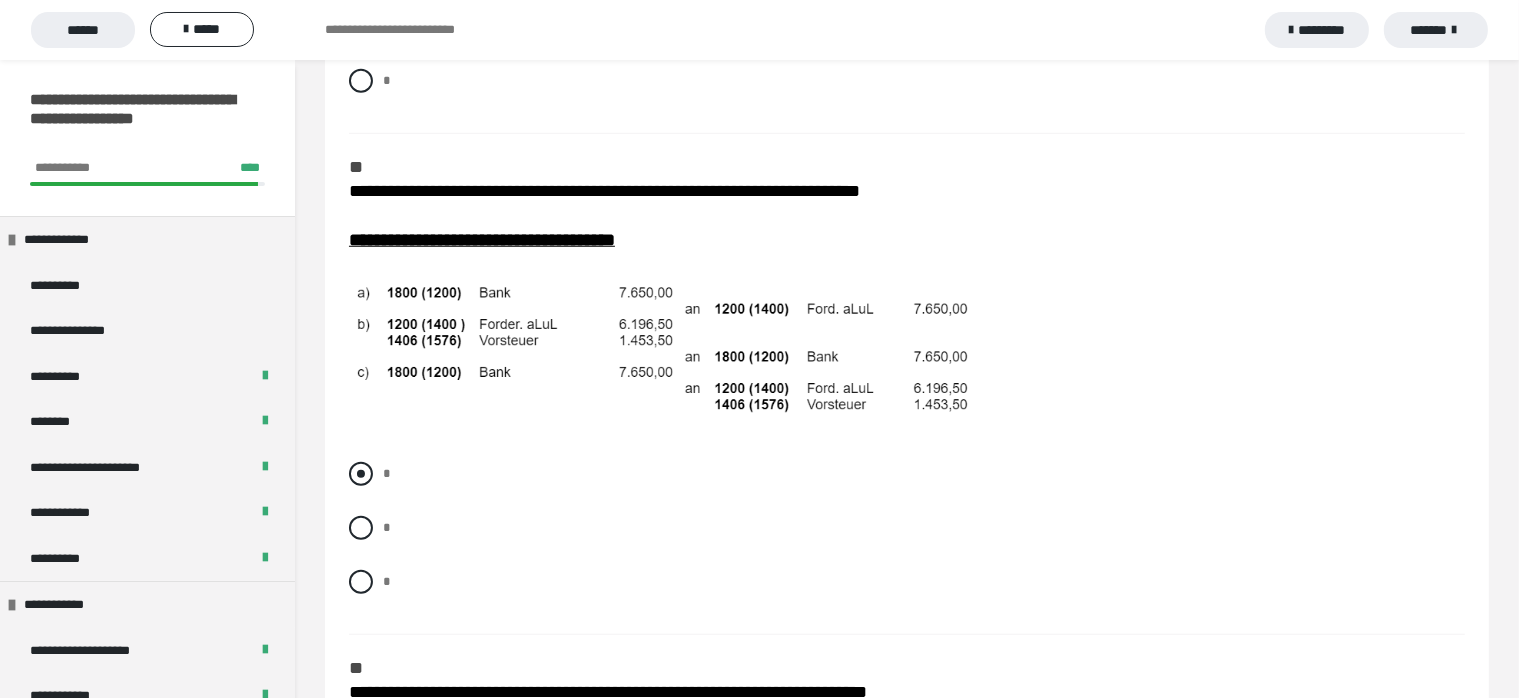 click at bounding box center (361, 474) 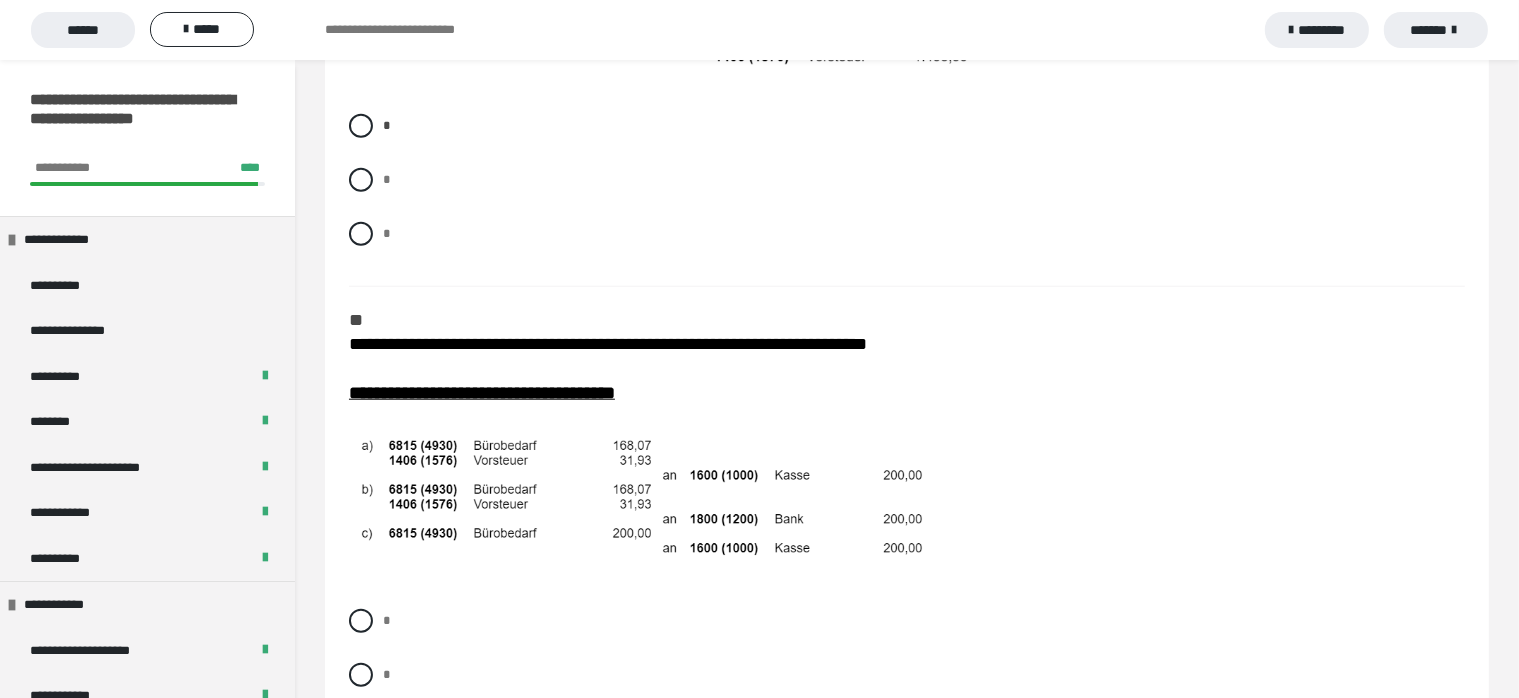 scroll, scrollTop: 2000, scrollLeft: 0, axis: vertical 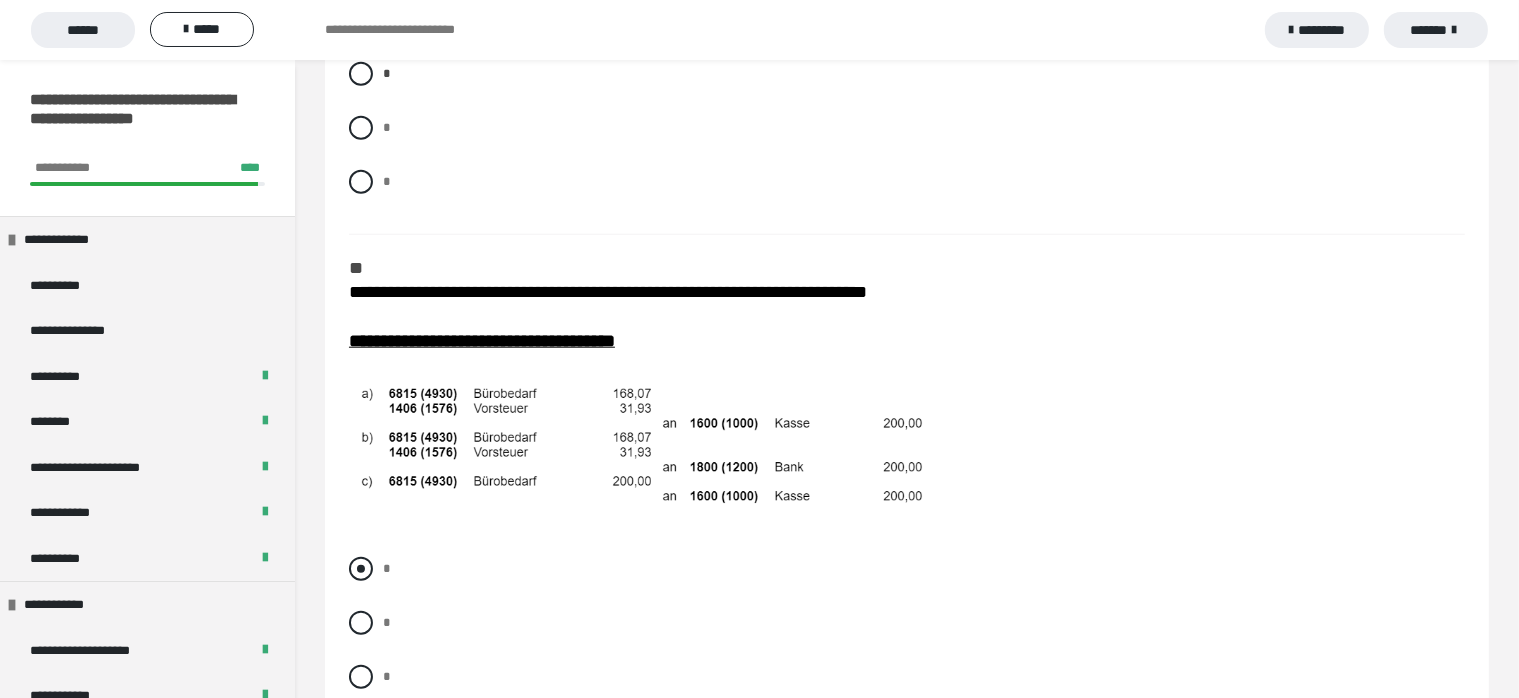 click at bounding box center [361, 569] 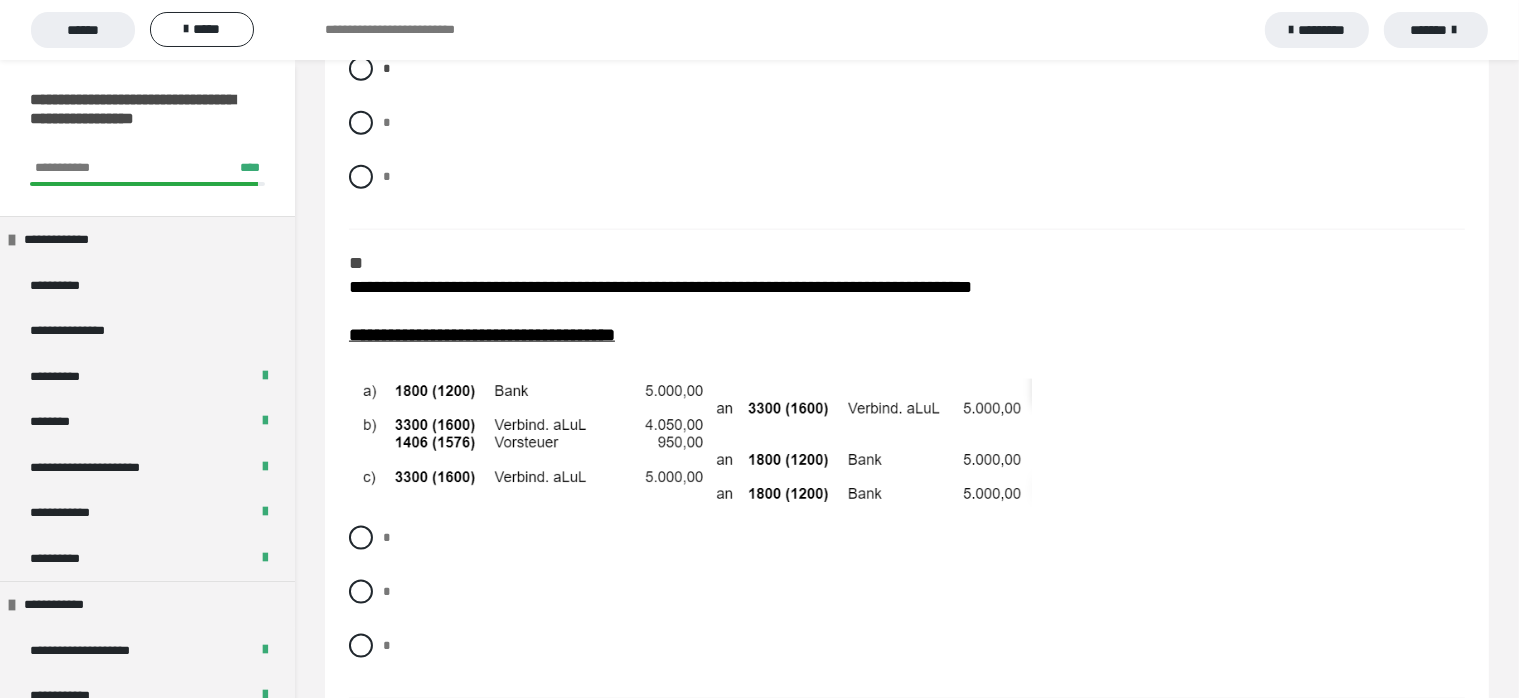 scroll, scrollTop: 2600, scrollLeft: 0, axis: vertical 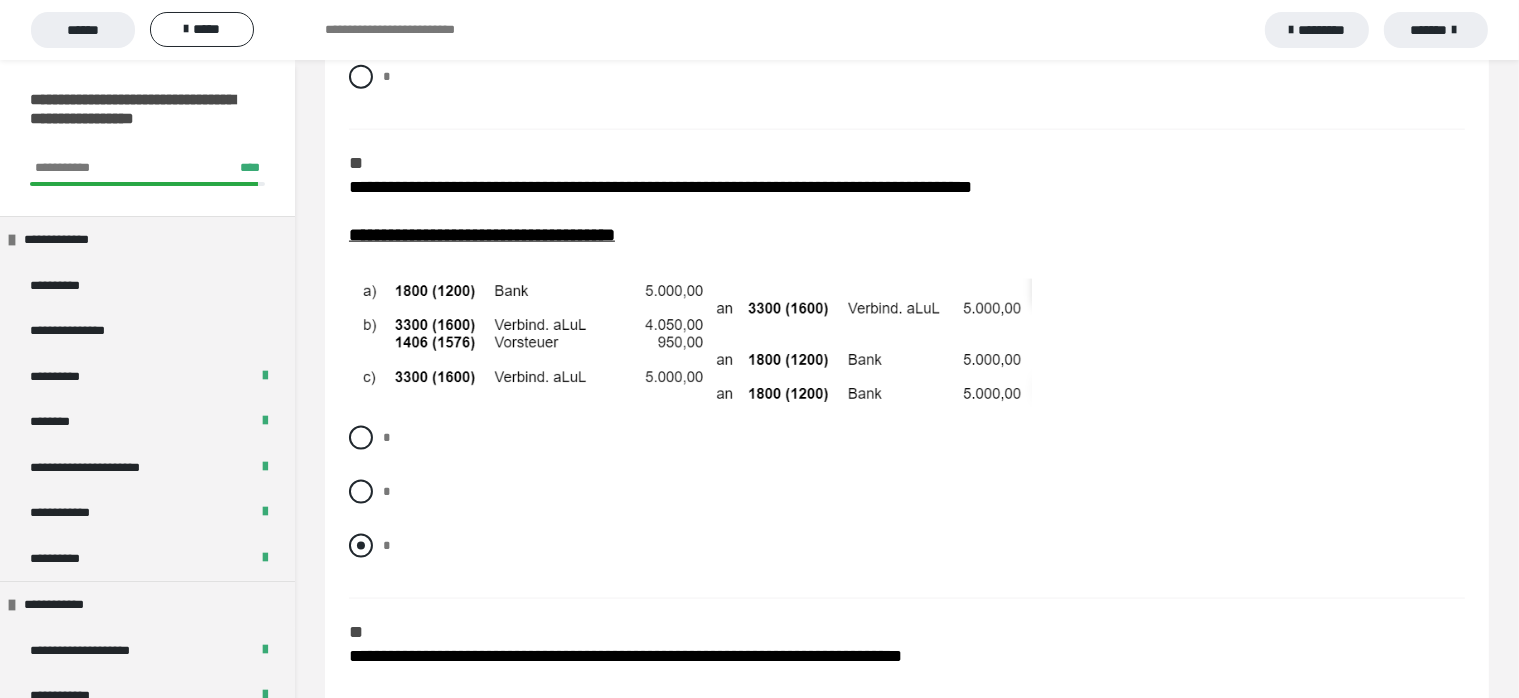 click at bounding box center (361, 546) 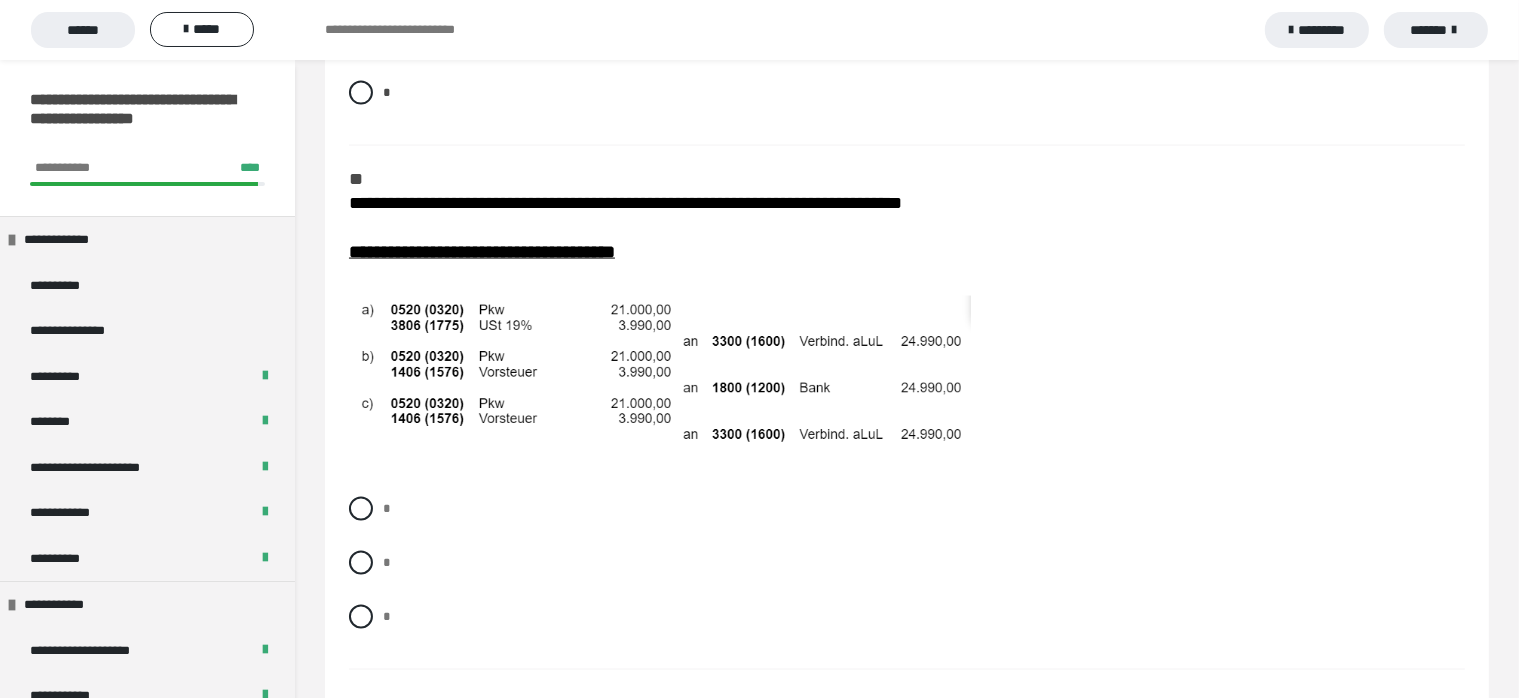 scroll, scrollTop: 3100, scrollLeft: 0, axis: vertical 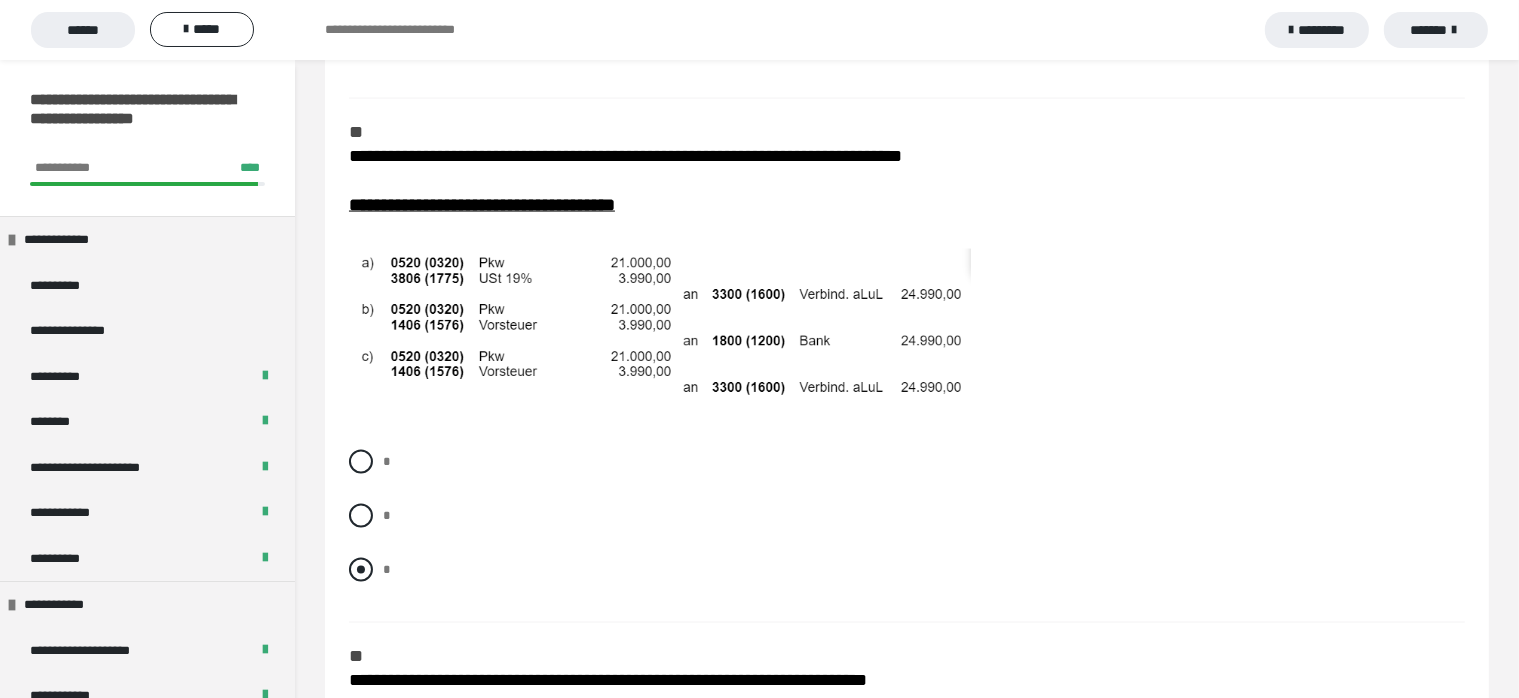 click at bounding box center (361, 570) 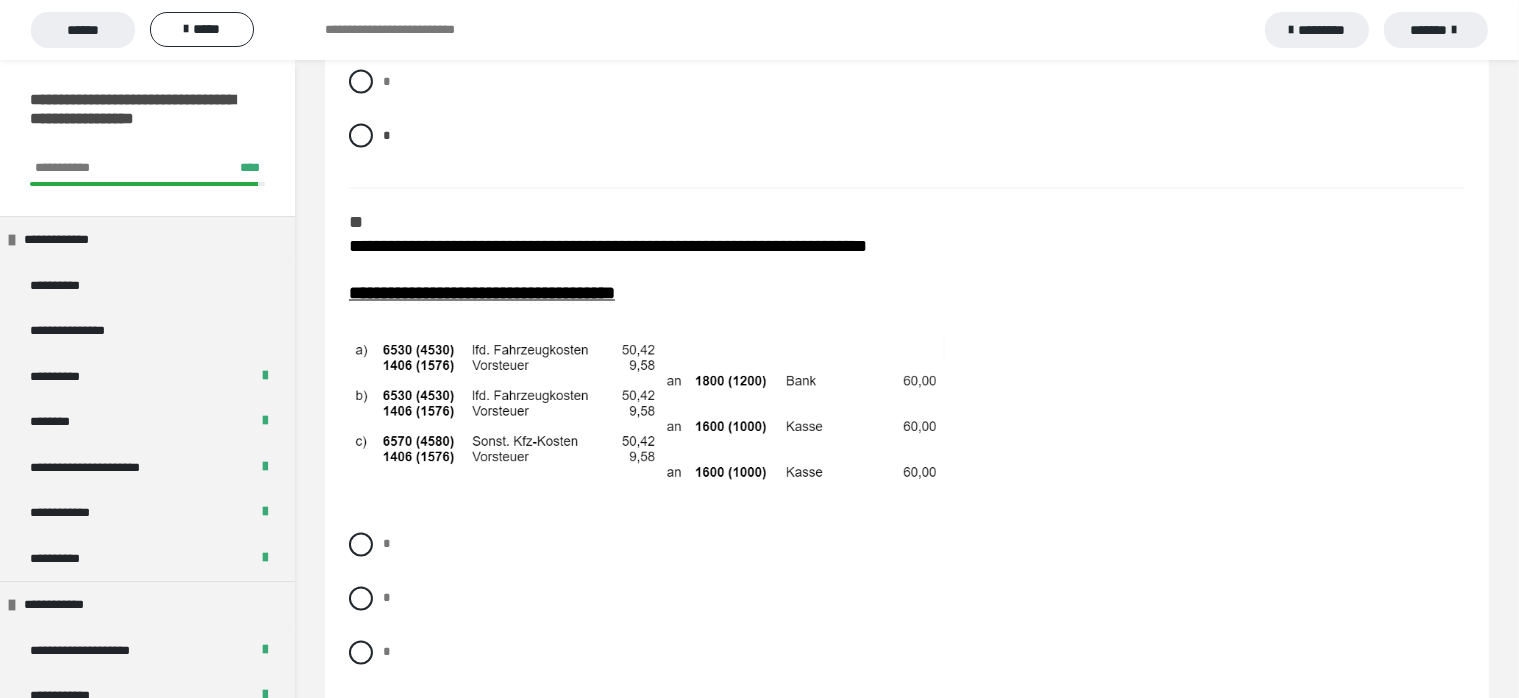 scroll, scrollTop: 3600, scrollLeft: 0, axis: vertical 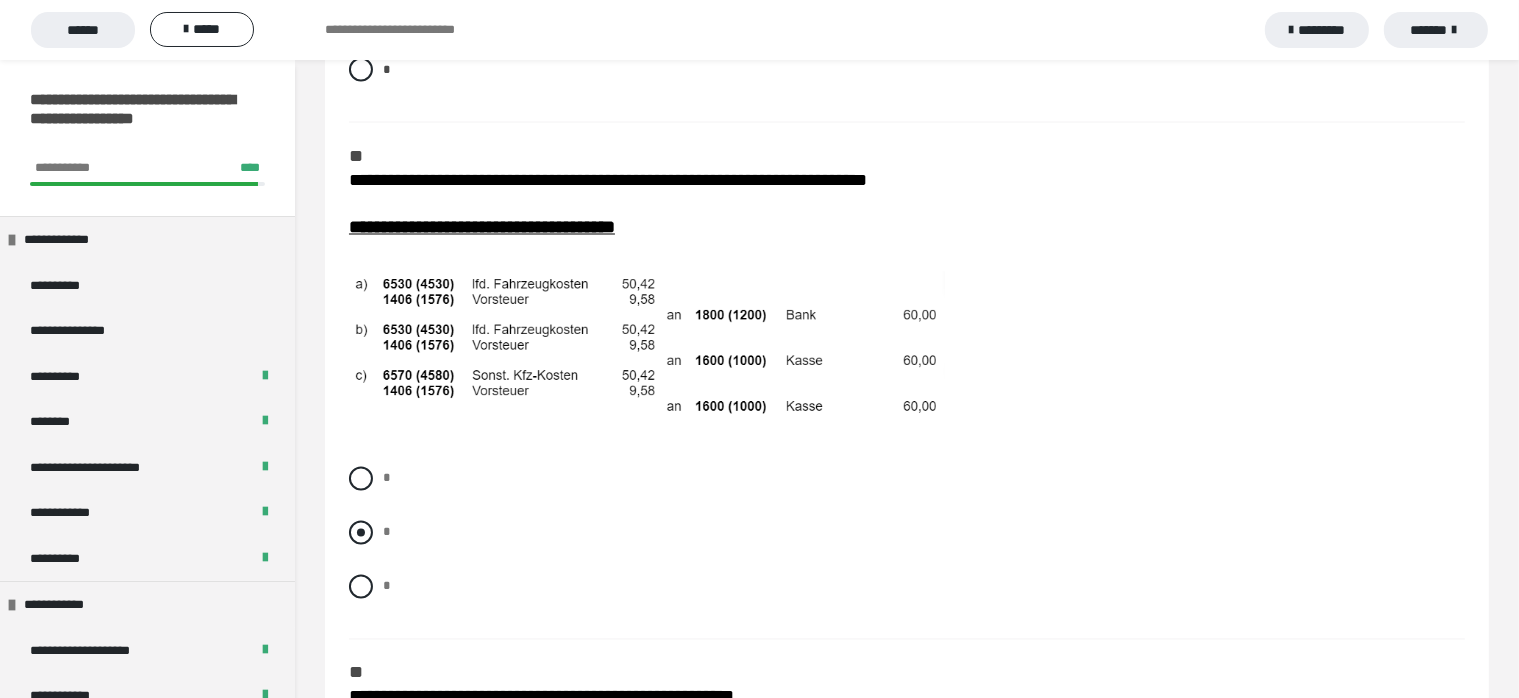 click at bounding box center [361, 533] 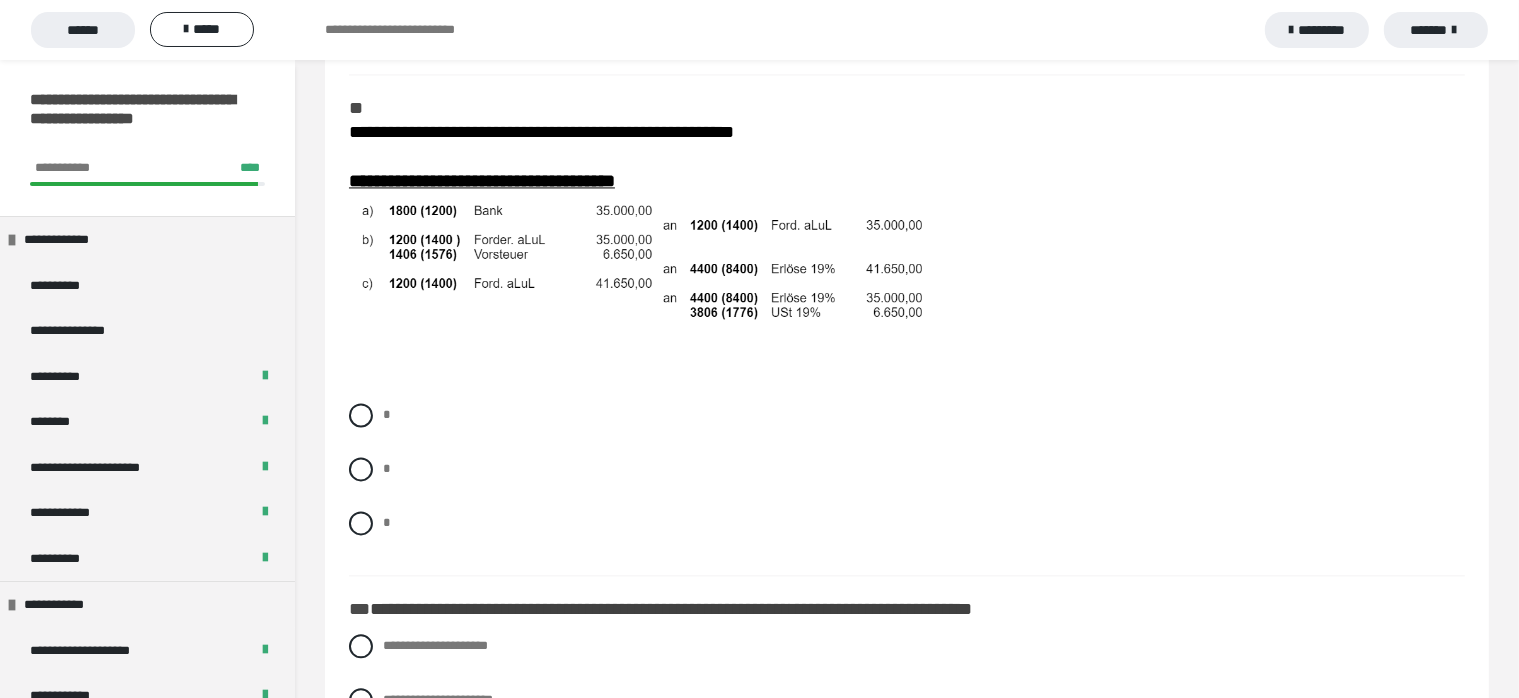 scroll, scrollTop: 4200, scrollLeft: 0, axis: vertical 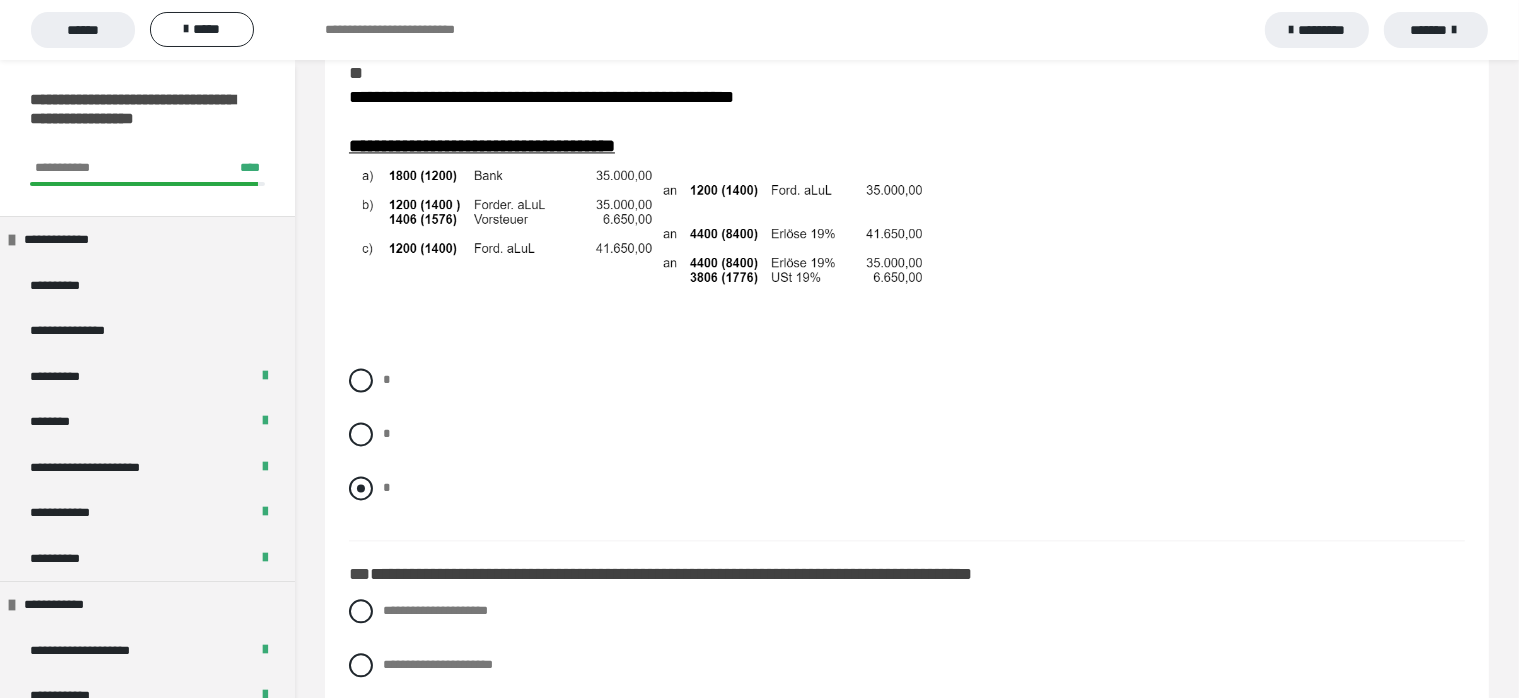drag, startPoint x: 356, startPoint y: 535, endPoint x: 366, endPoint y: 530, distance: 11.18034 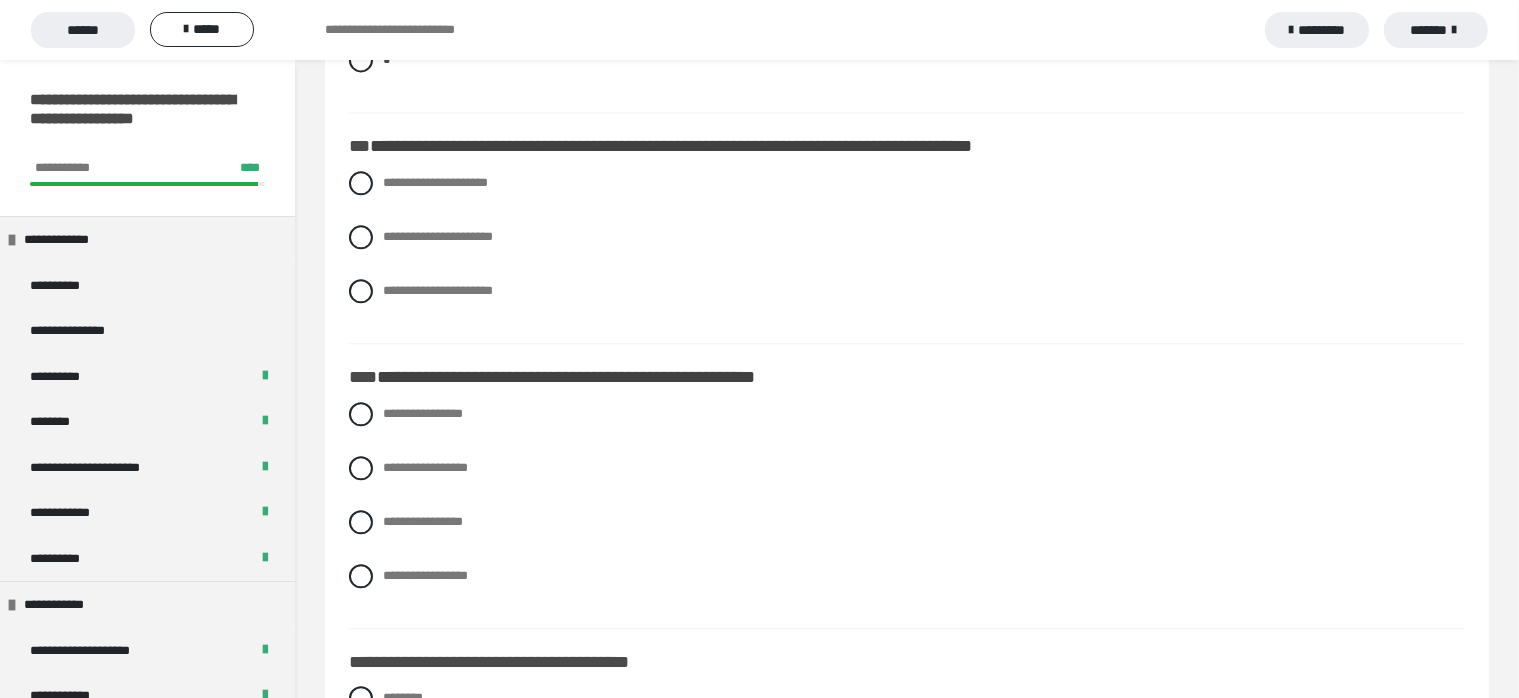 scroll, scrollTop: 4676, scrollLeft: 0, axis: vertical 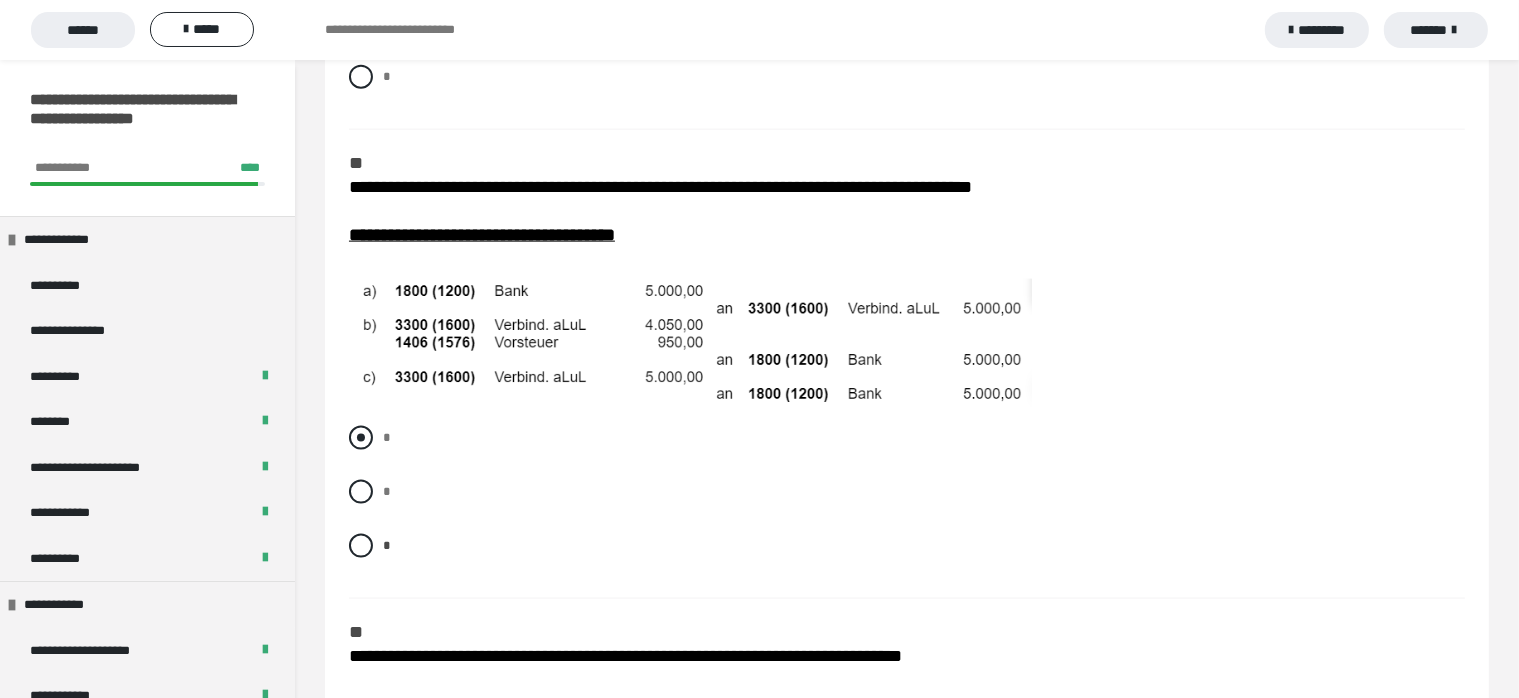 drag, startPoint x: 866, startPoint y: 432, endPoint x: 1355, endPoint y: 497, distance: 493.30112 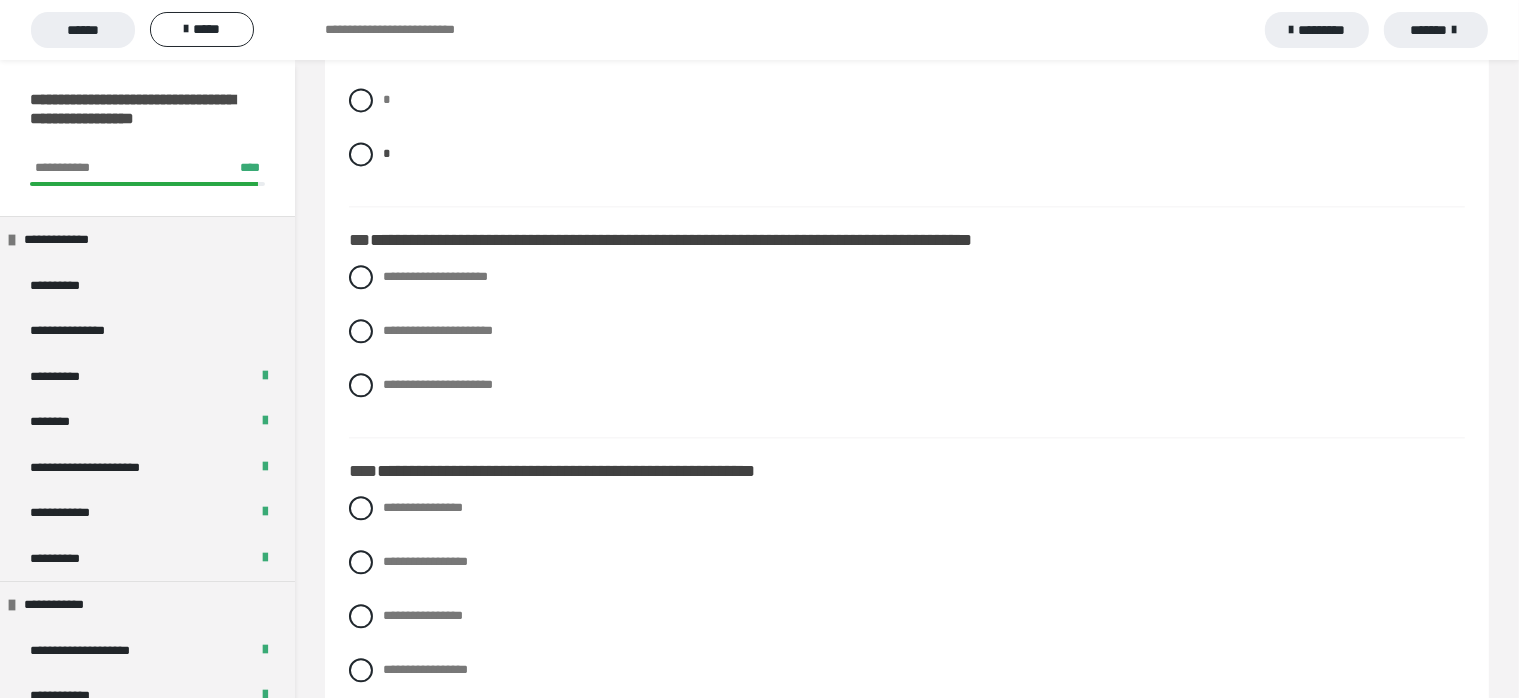 scroll, scrollTop: 4500, scrollLeft: 0, axis: vertical 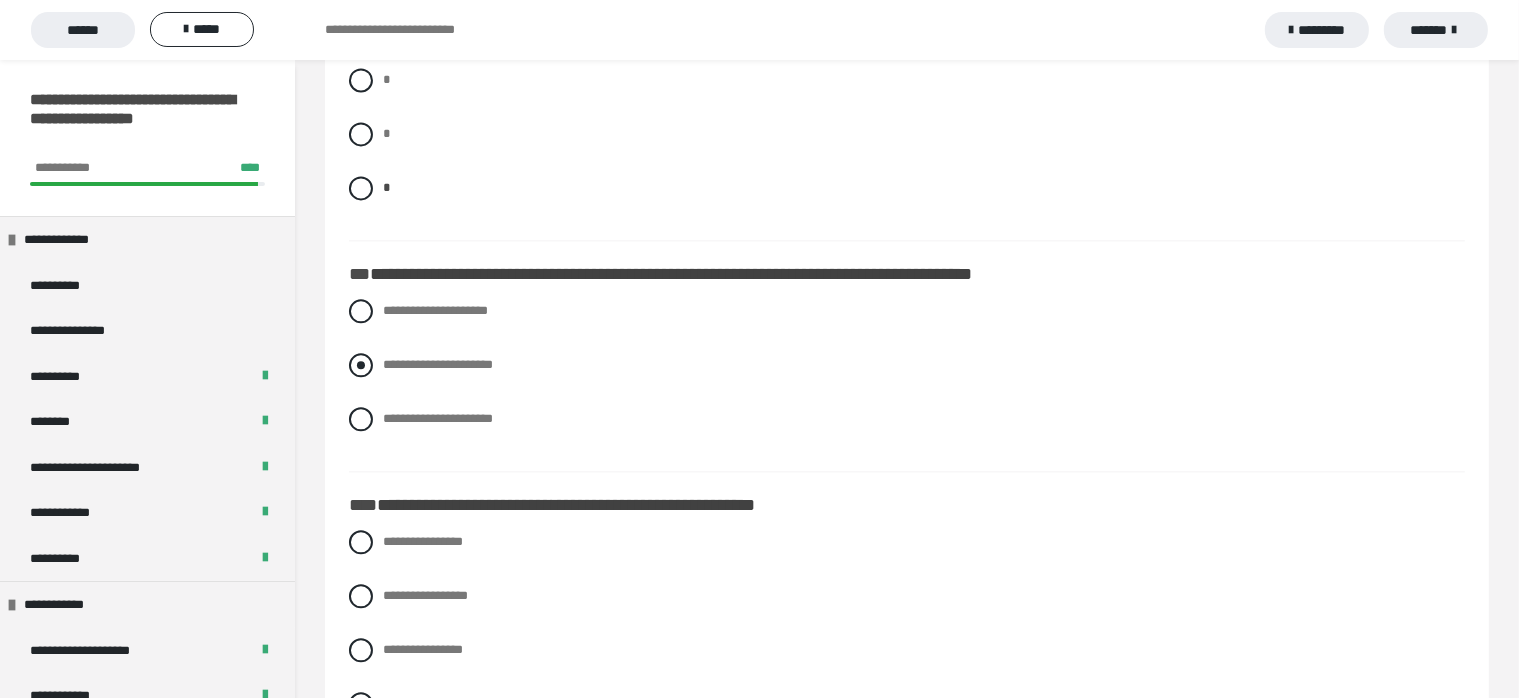 click at bounding box center [361, 365] 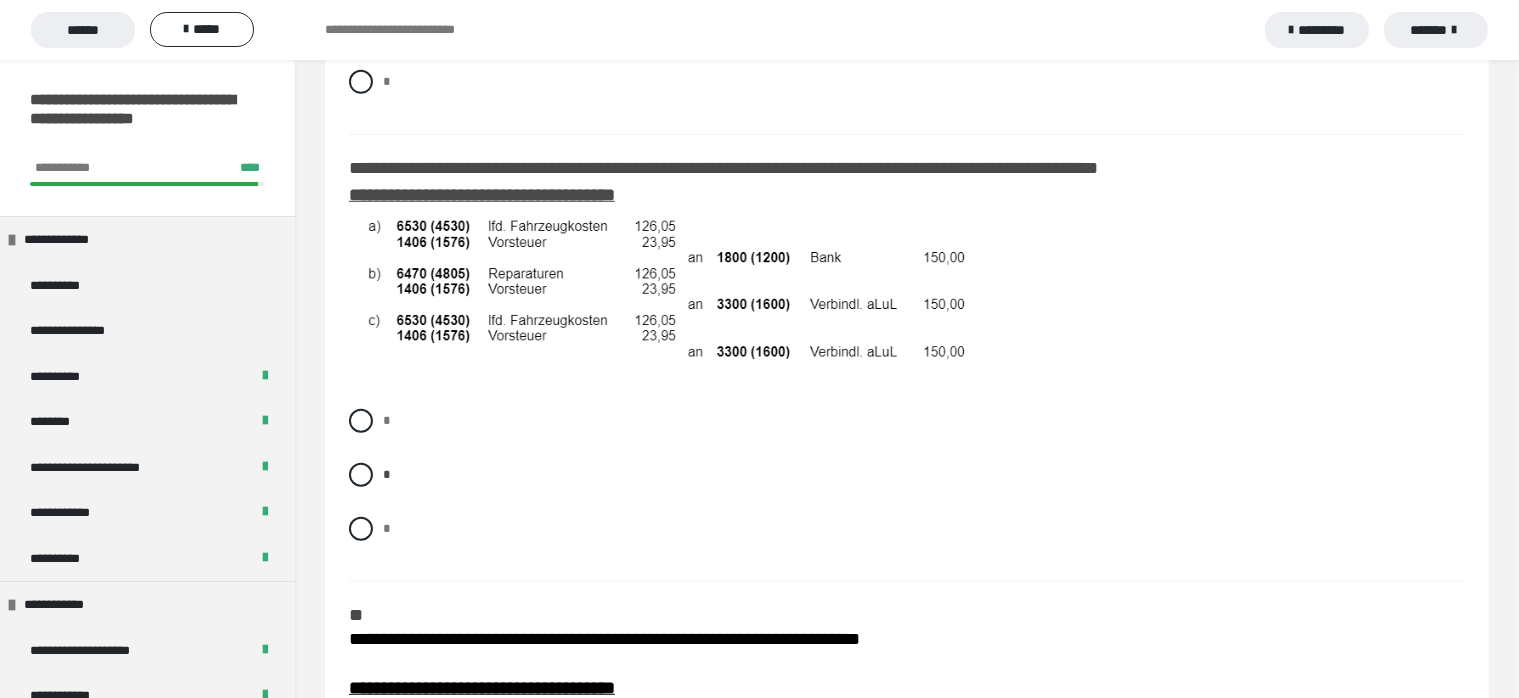 scroll, scrollTop: 1169, scrollLeft: 0, axis: vertical 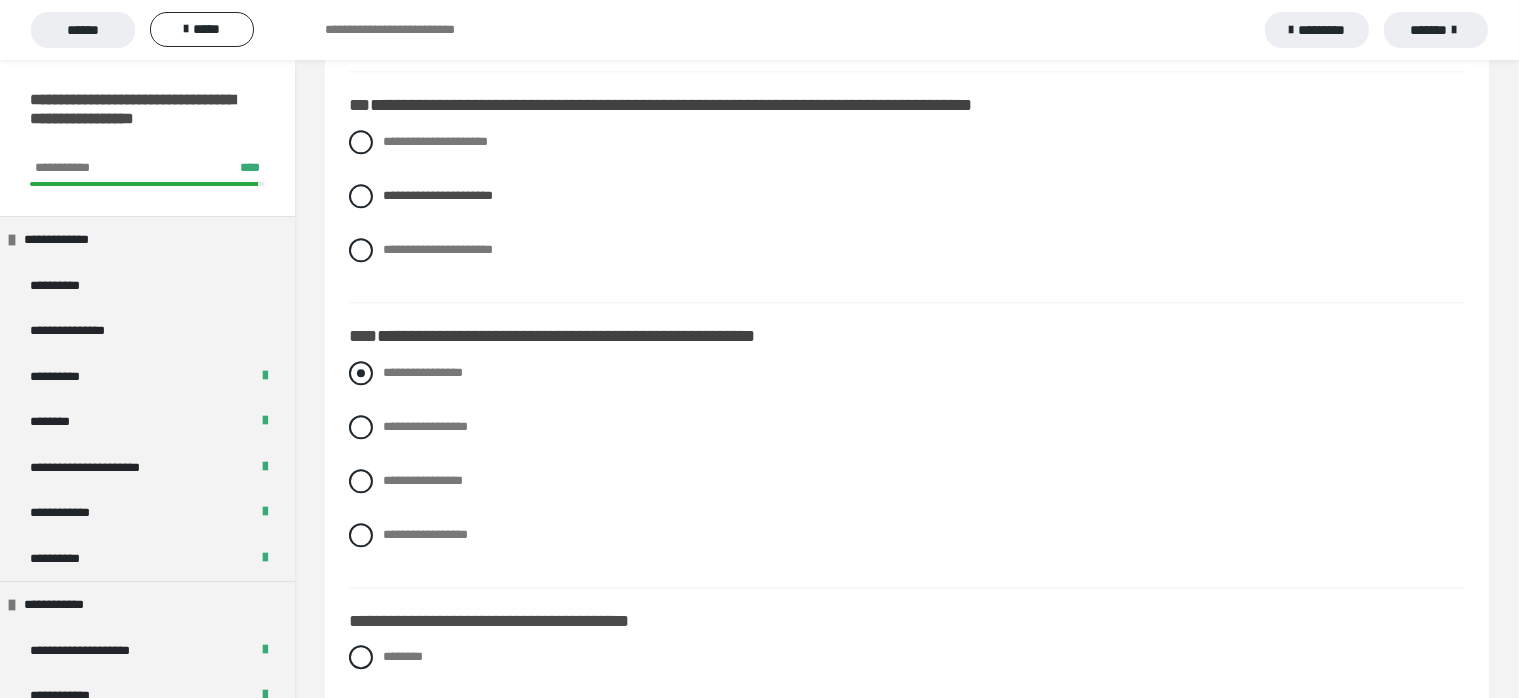 click at bounding box center (361, 373) 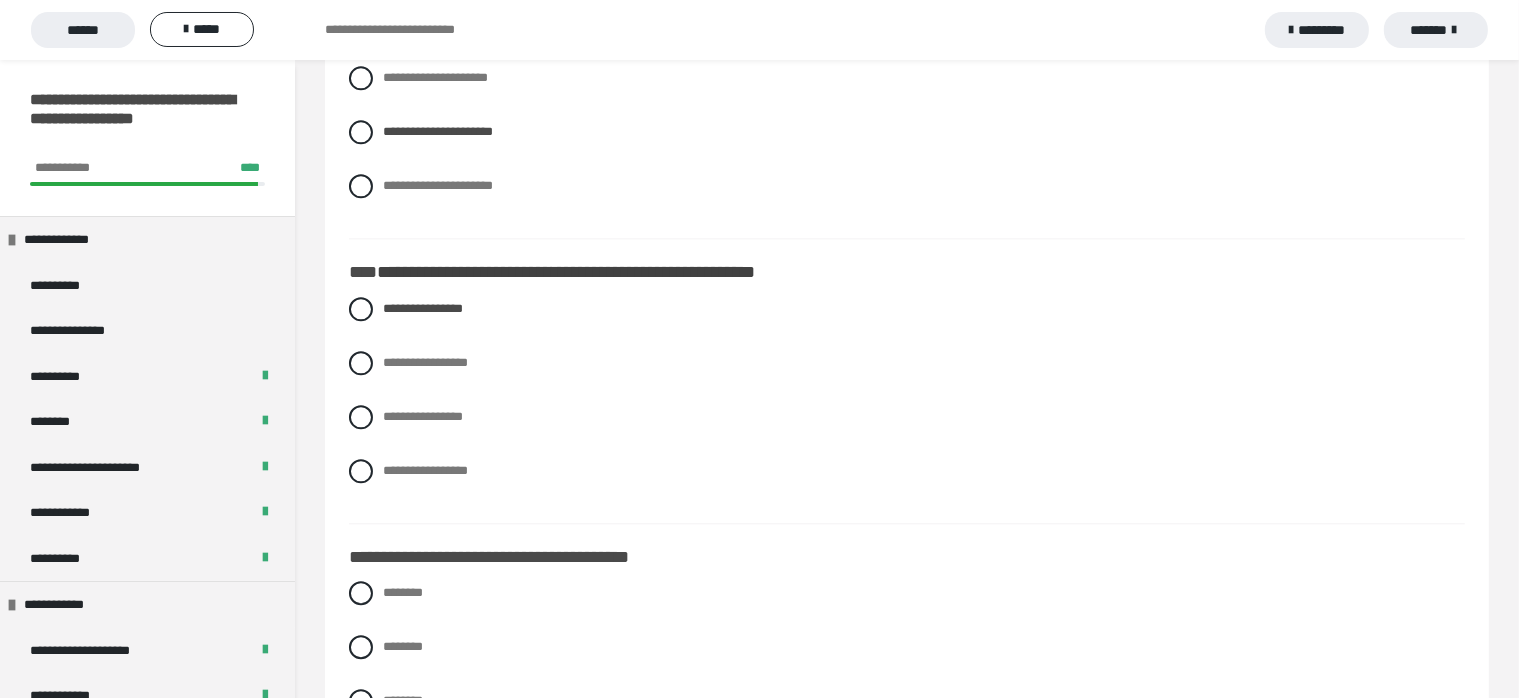 scroll, scrollTop: 4769, scrollLeft: 0, axis: vertical 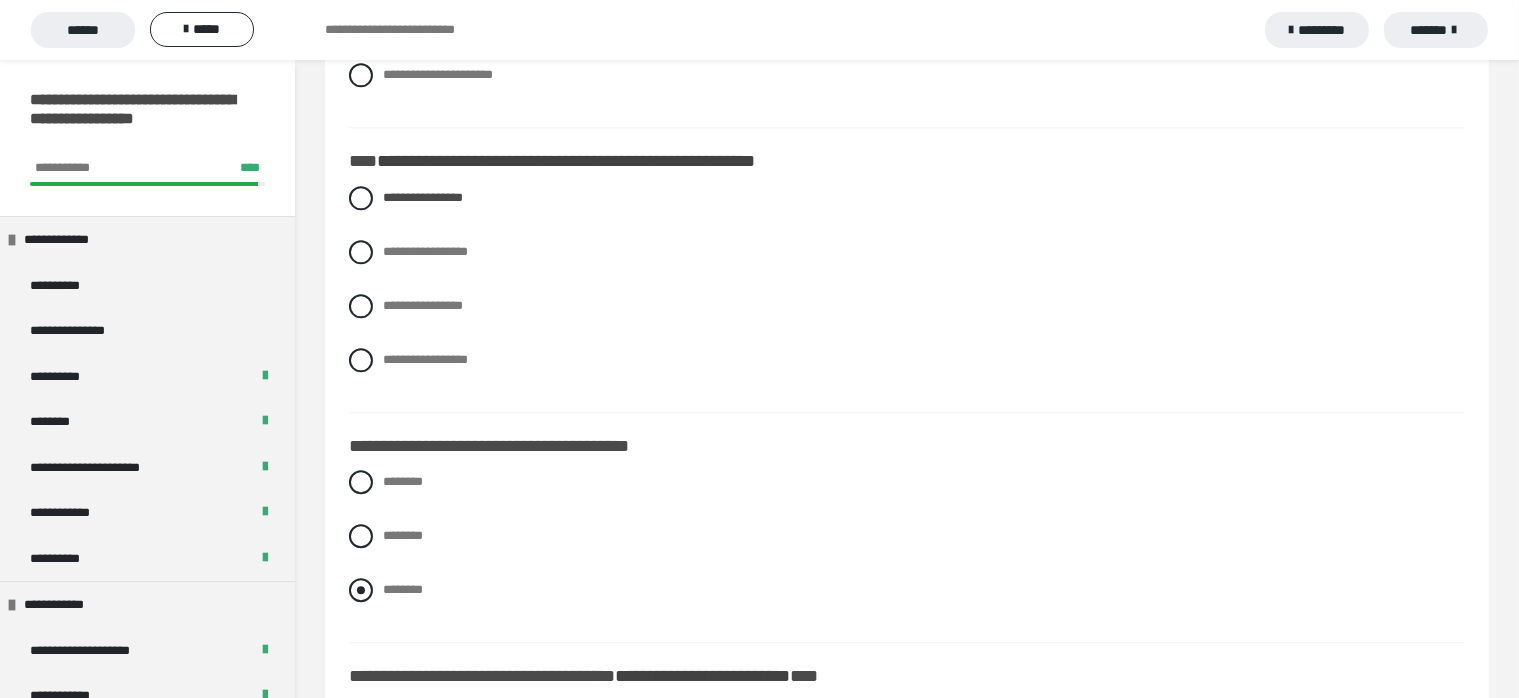click at bounding box center (361, 590) 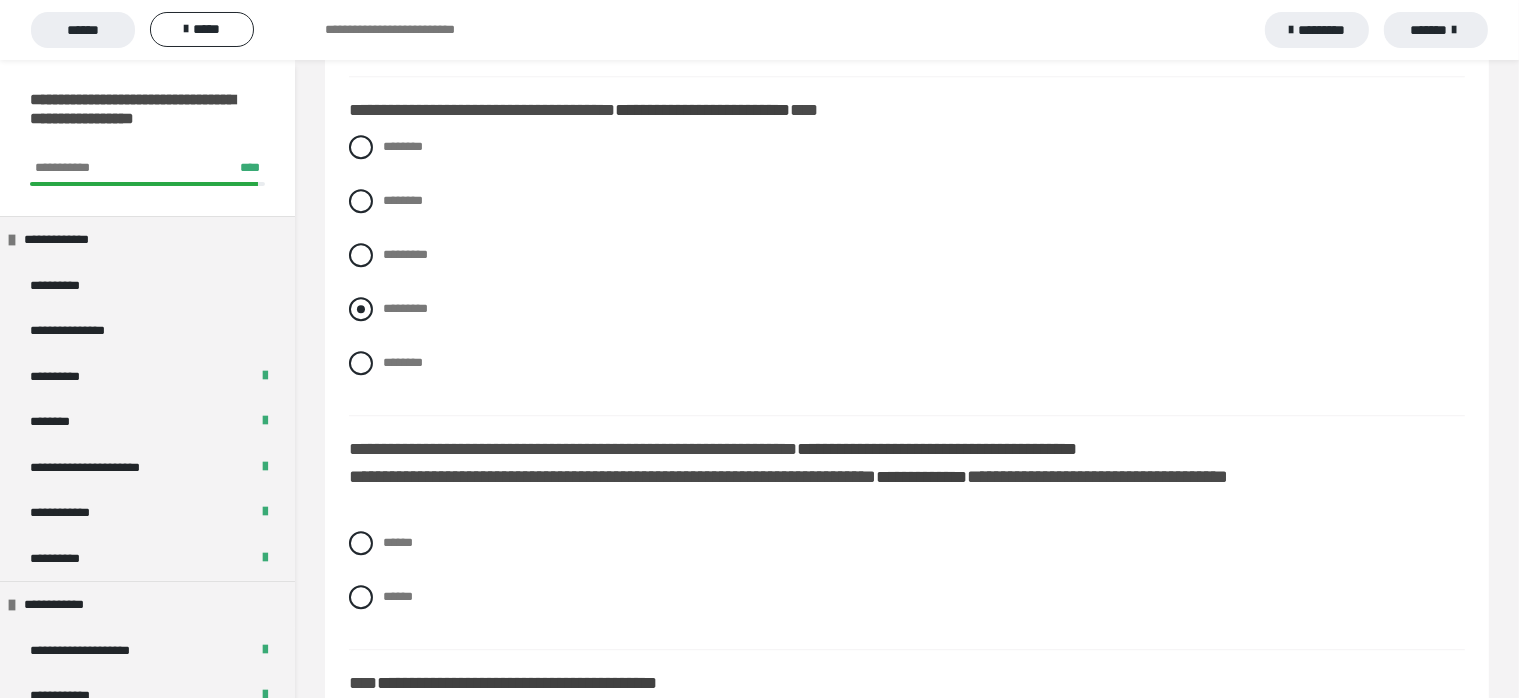 scroll, scrollTop: 5444, scrollLeft: 0, axis: vertical 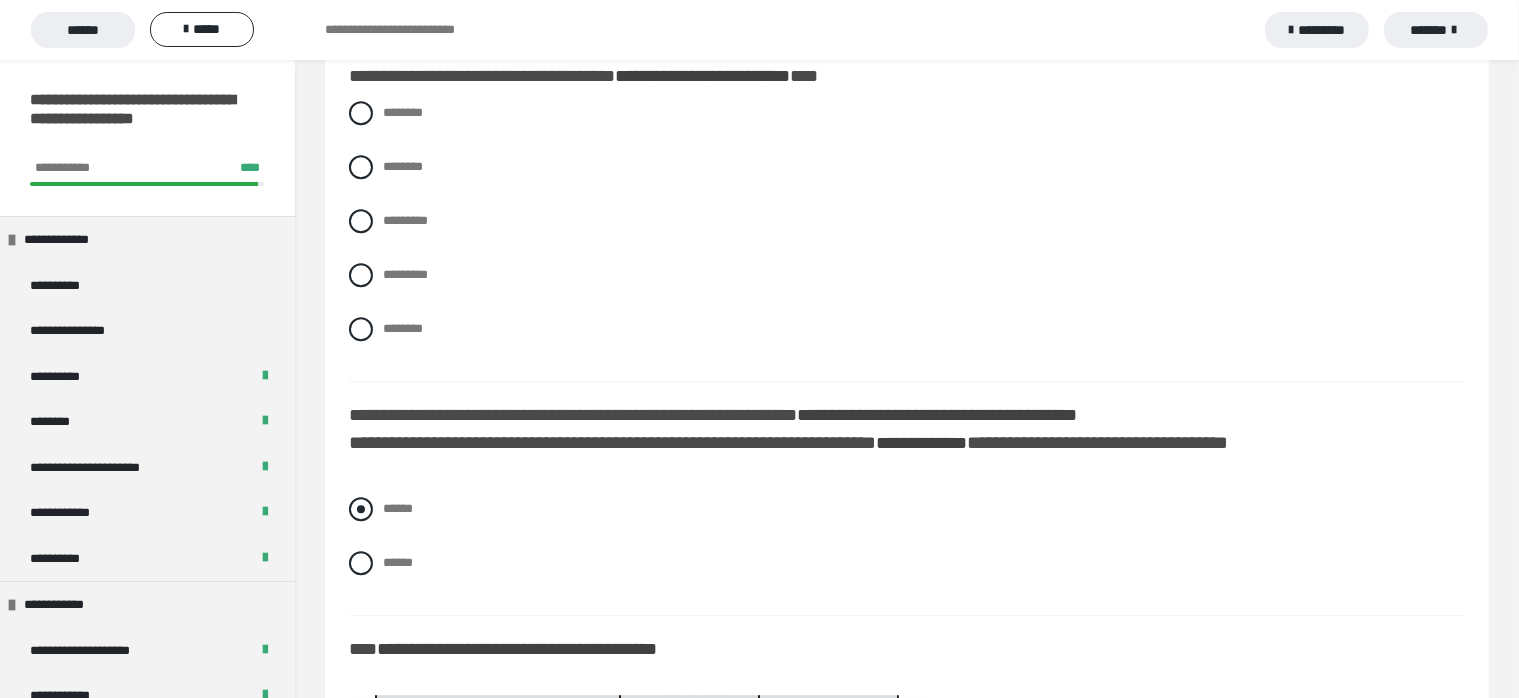 click at bounding box center [361, 509] 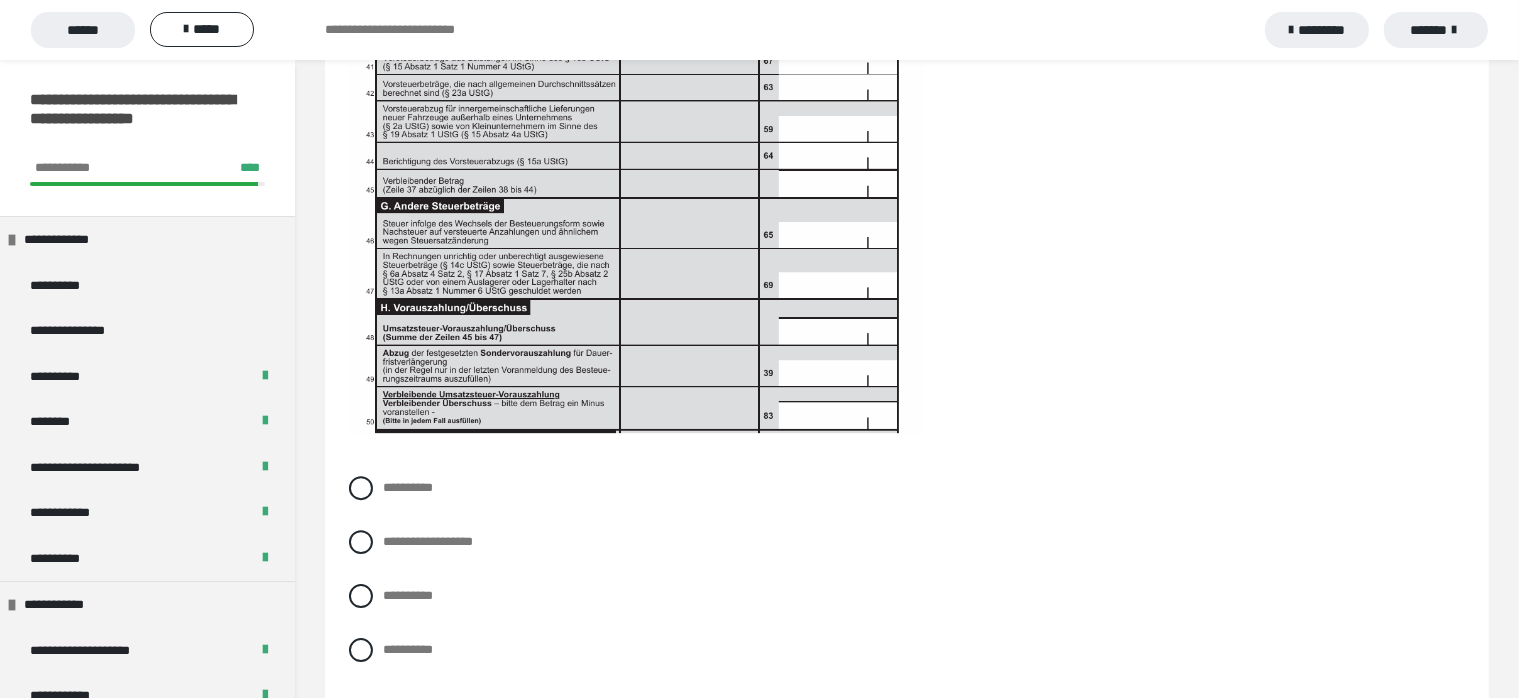 scroll, scrollTop: 6144, scrollLeft: 0, axis: vertical 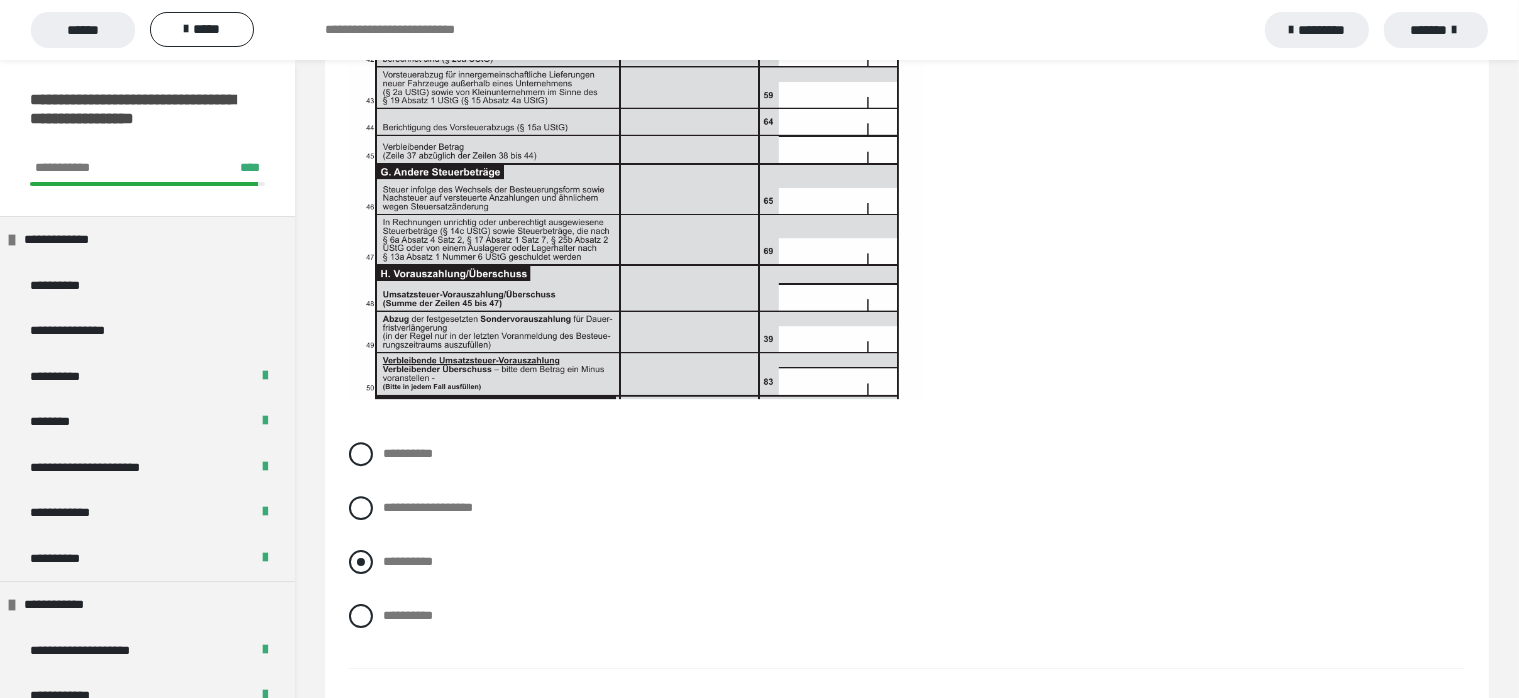 click at bounding box center [361, 562] 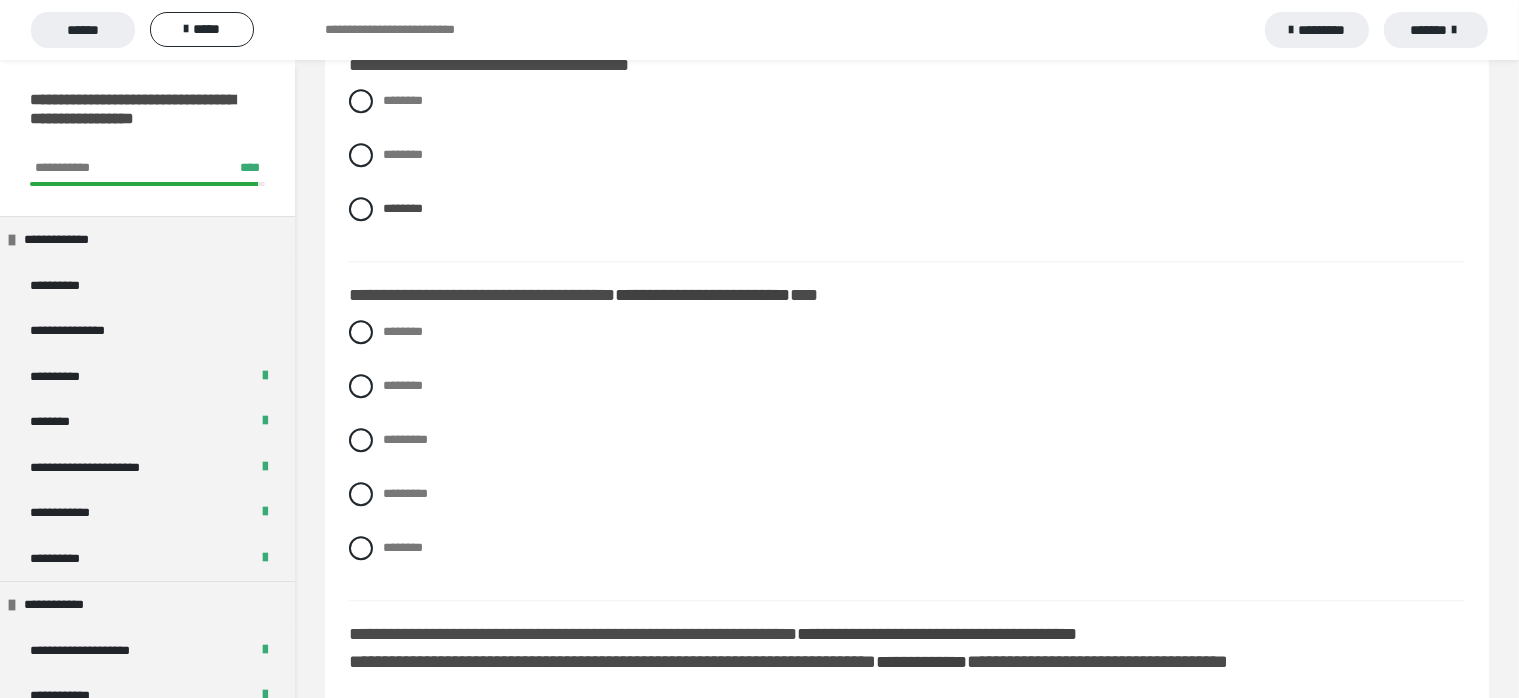scroll, scrollTop: 5176, scrollLeft: 0, axis: vertical 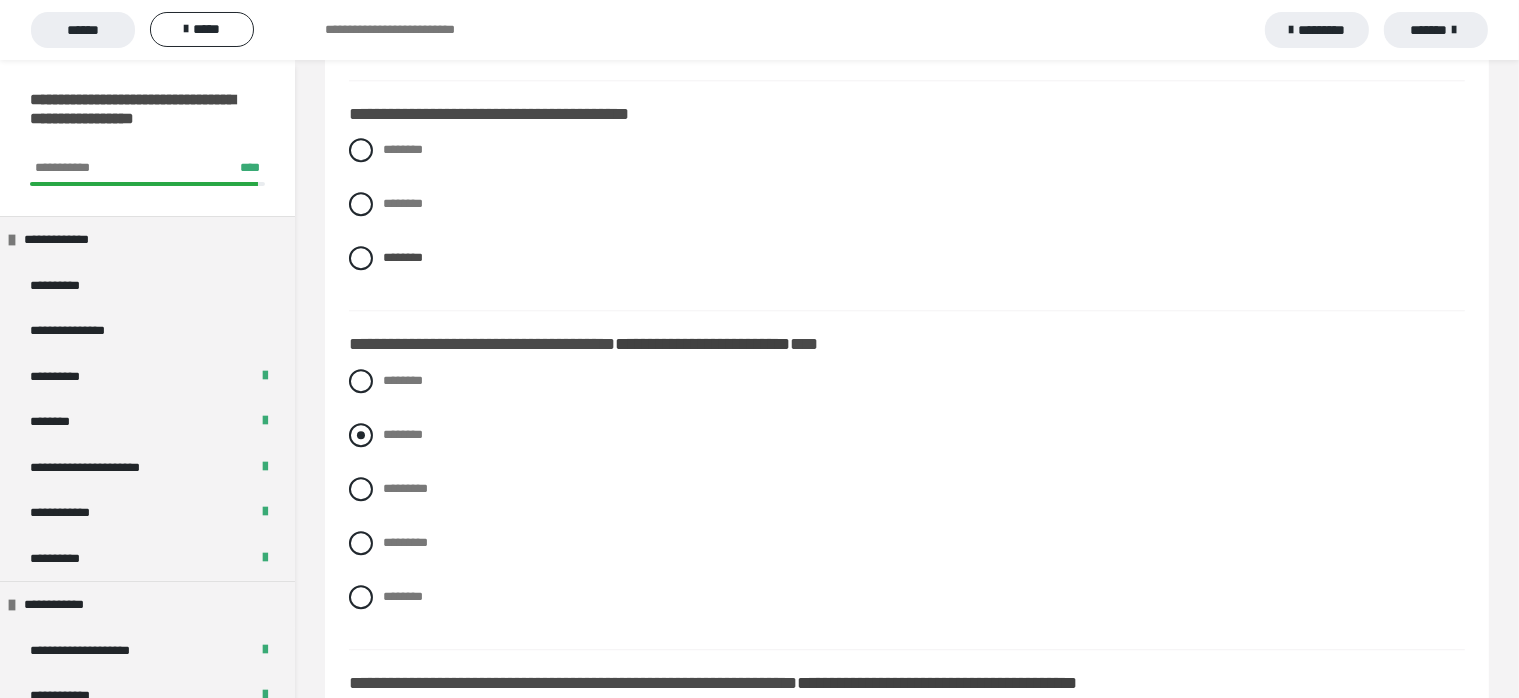 click at bounding box center [361, 435] 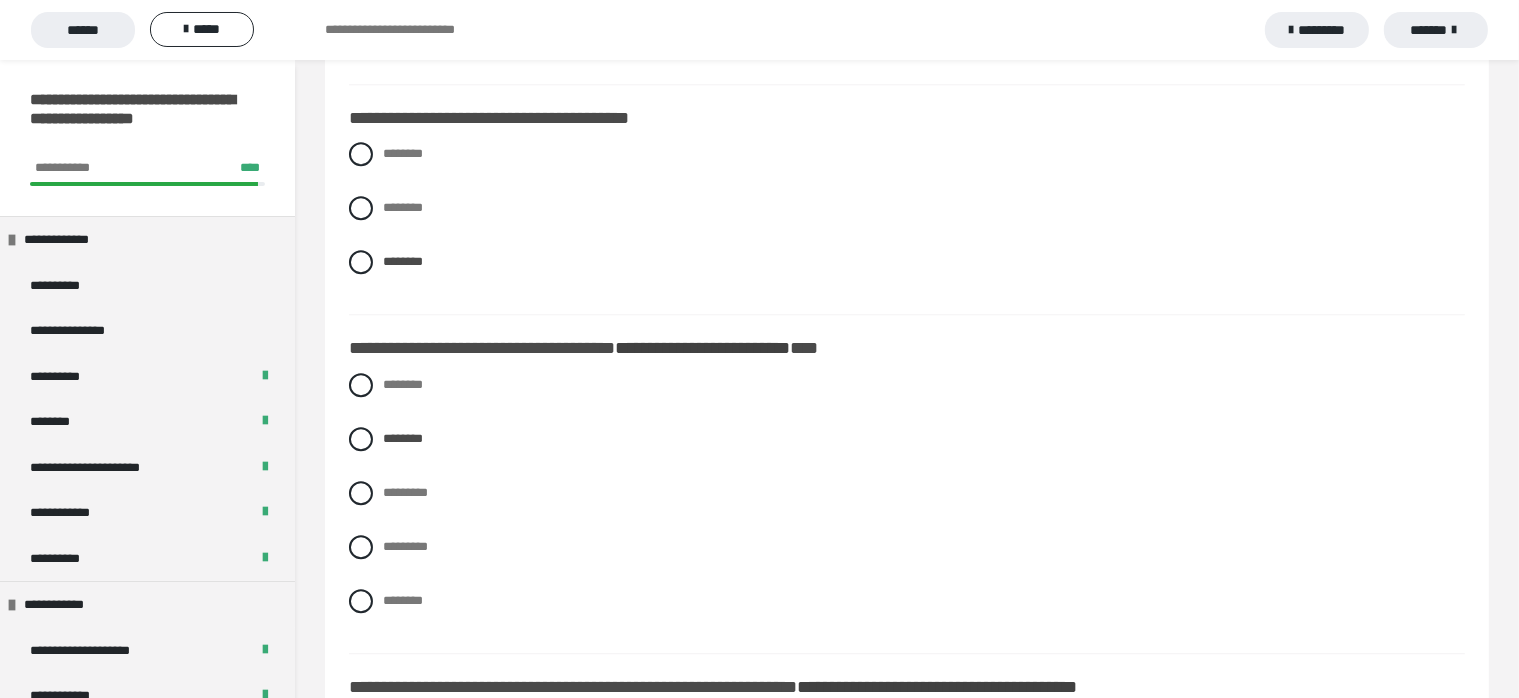 scroll, scrollTop: 5276, scrollLeft: 0, axis: vertical 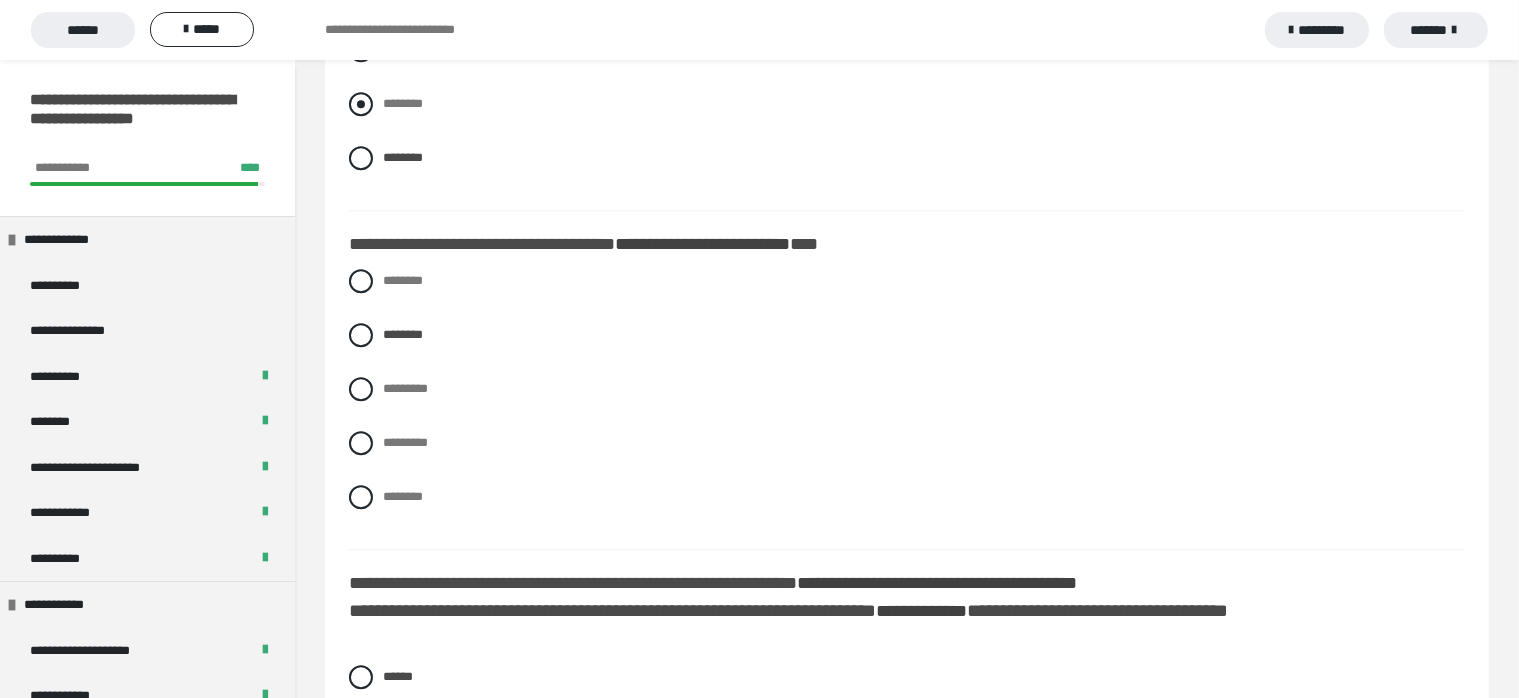 click at bounding box center [361, 104] 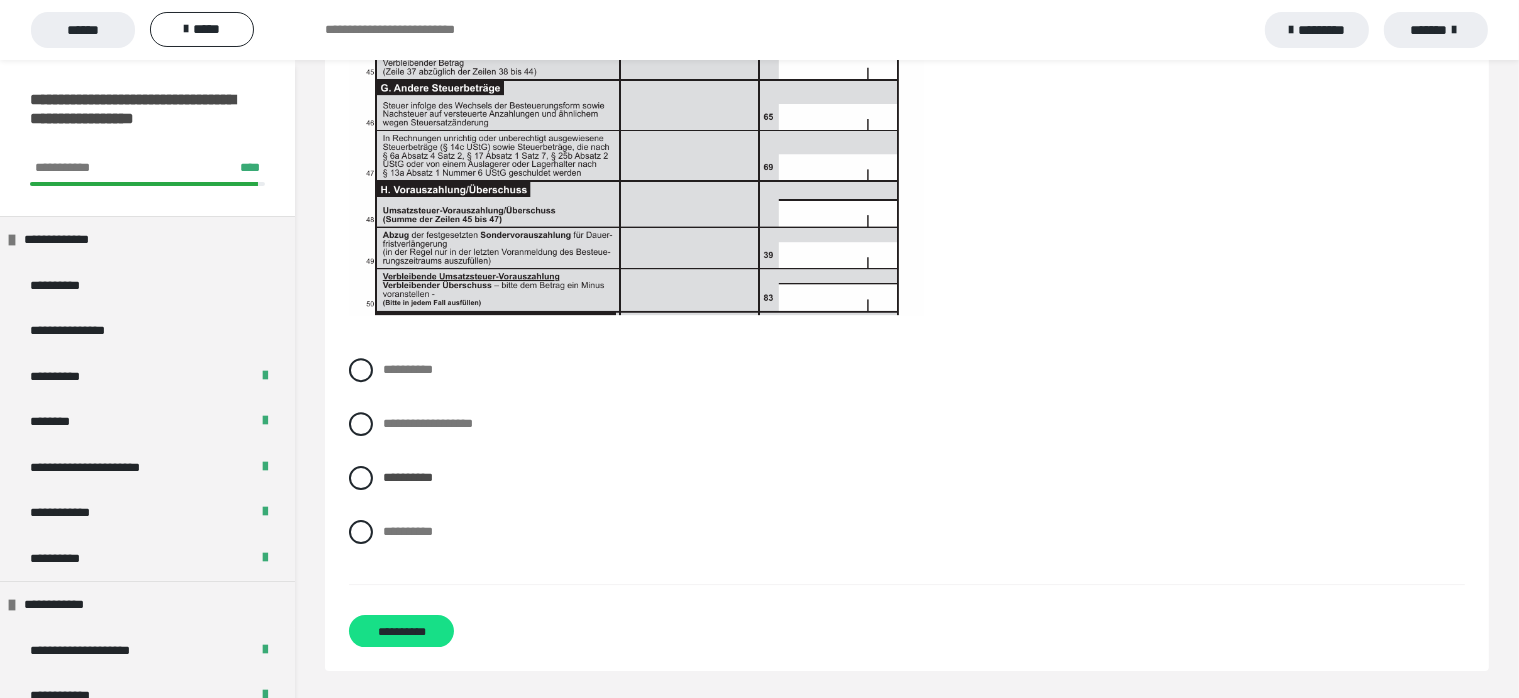 scroll, scrollTop: 6276, scrollLeft: 0, axis: vertical 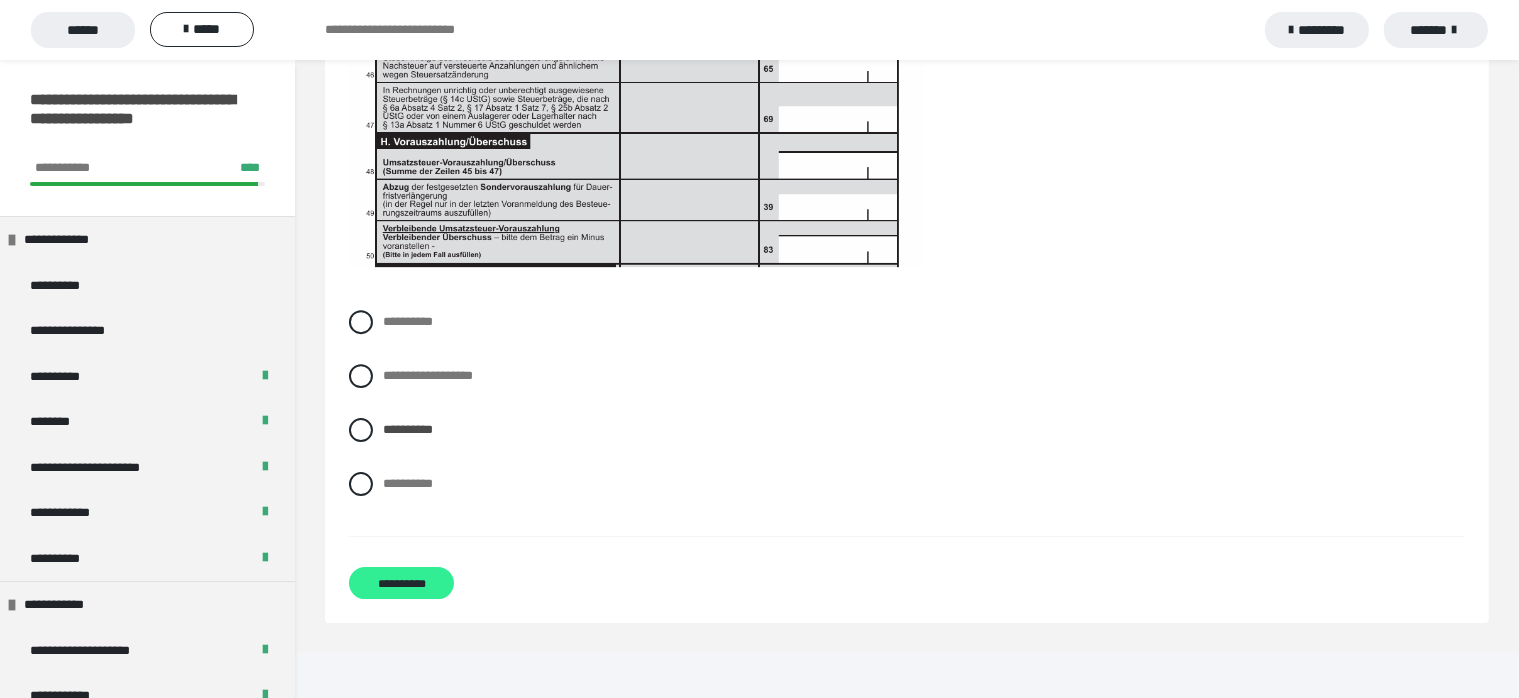 click on "**********" at bounding box center (401, 583) 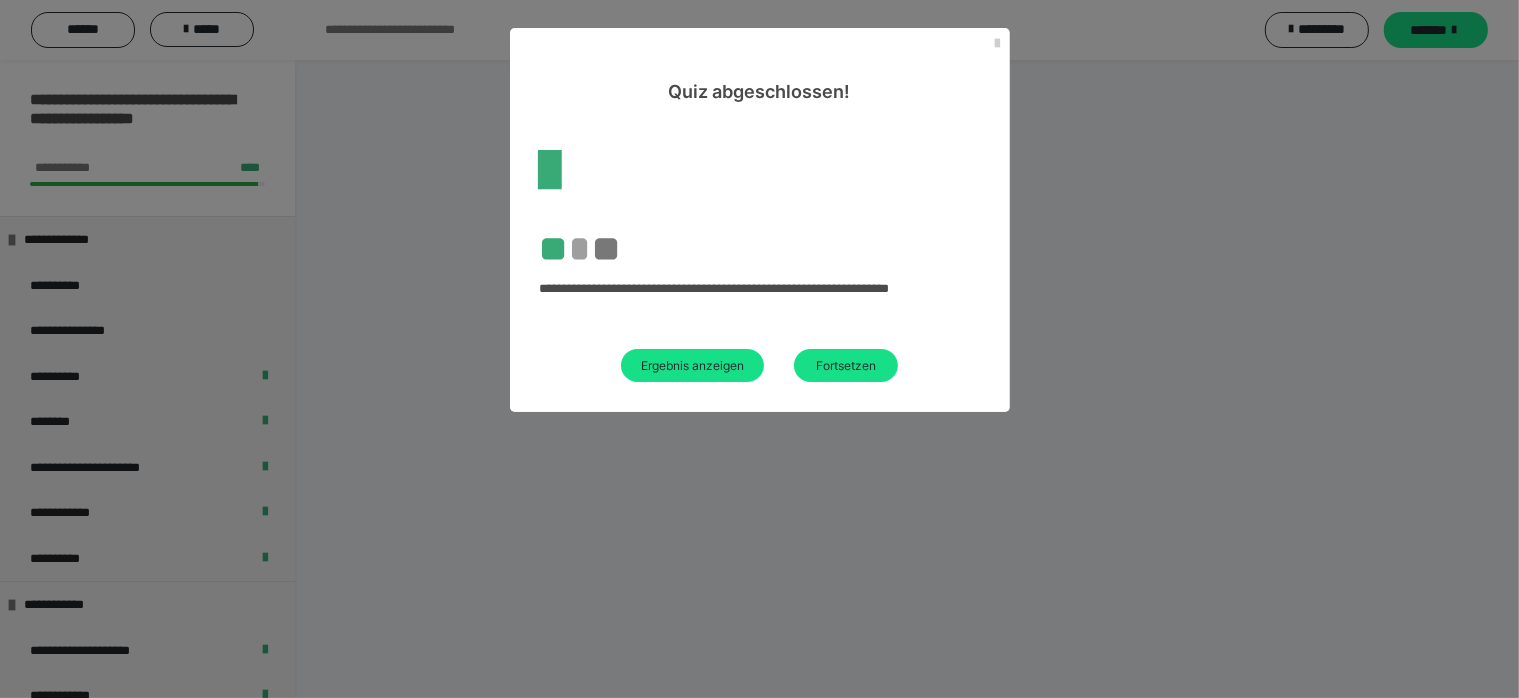 scroll, scrollTop: 60, scrollLeft: 0, axis: vertical 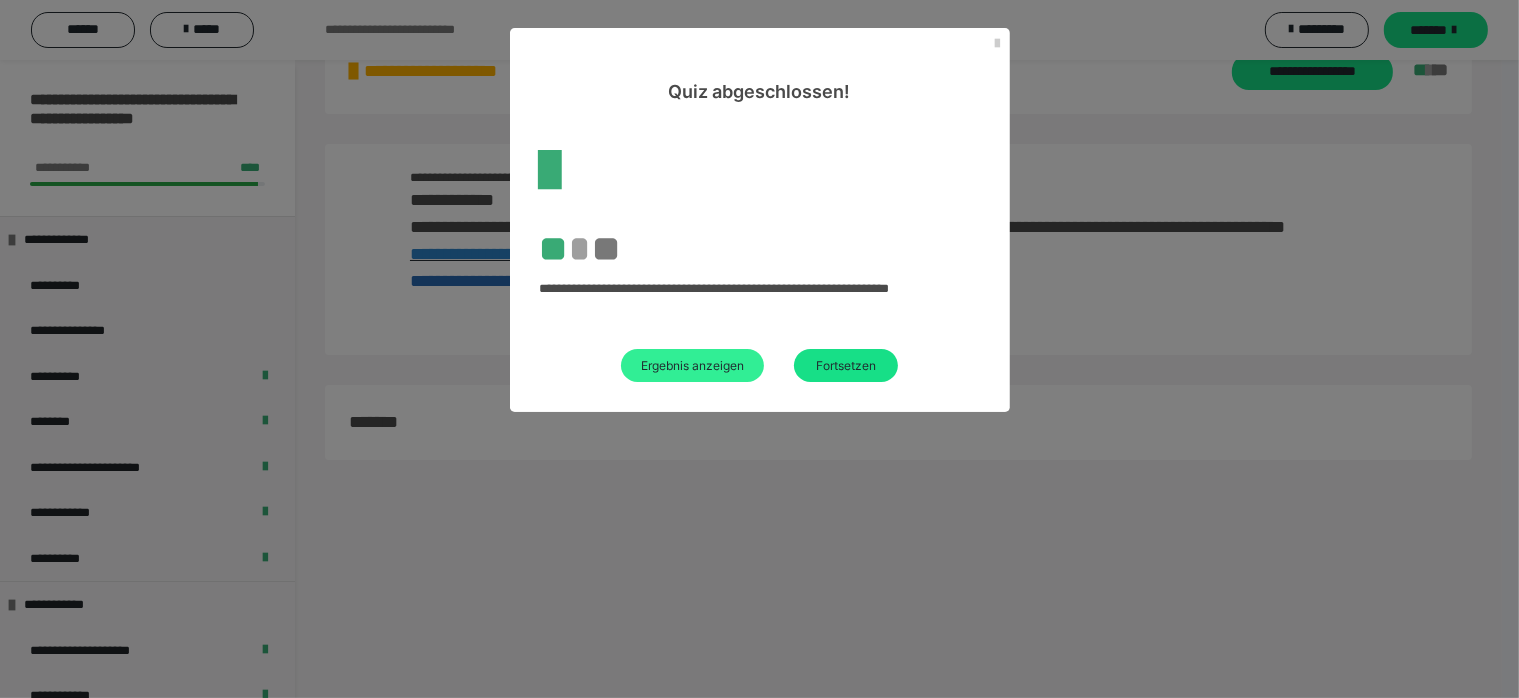 click on "Ergebnis anzeigen" at bounding box center (692, 365) 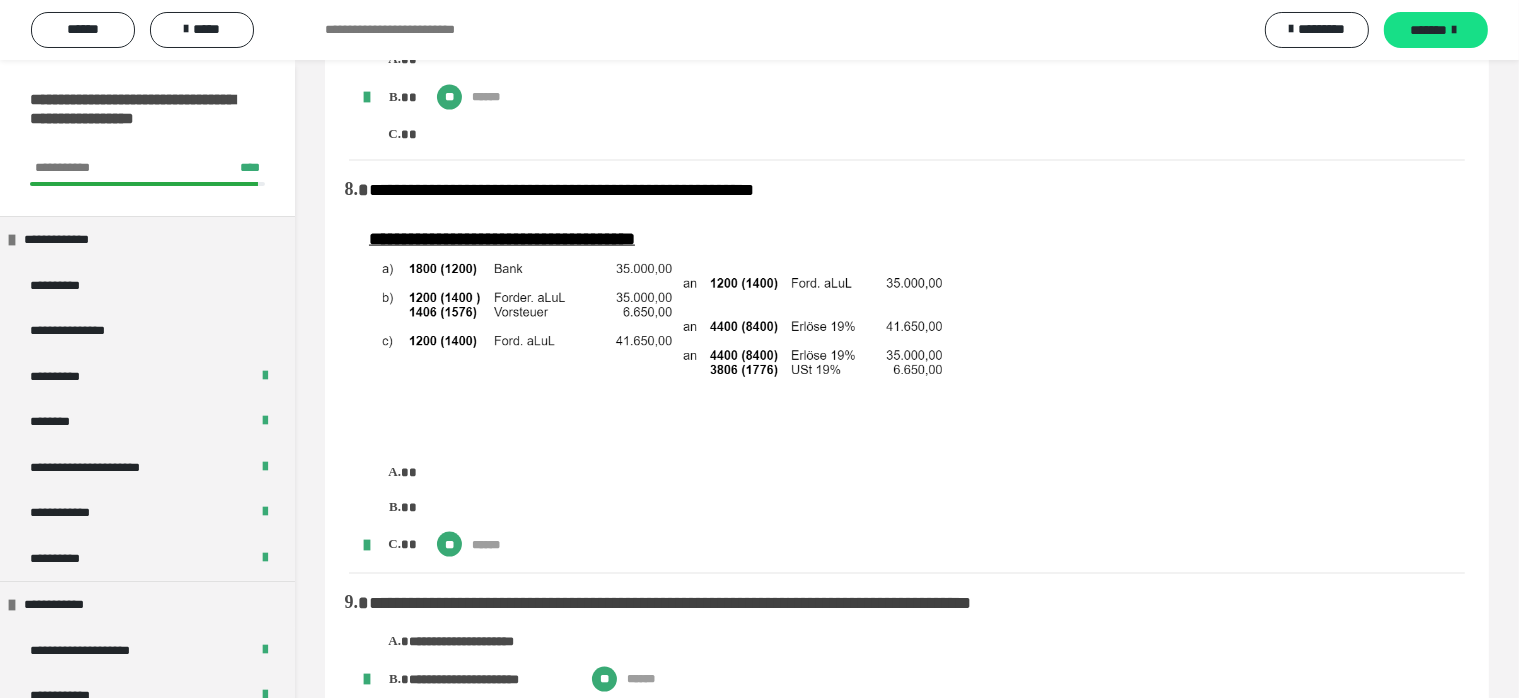 scroll, scrollTop: 2617, scrollLeft: 0, axis: vertical 